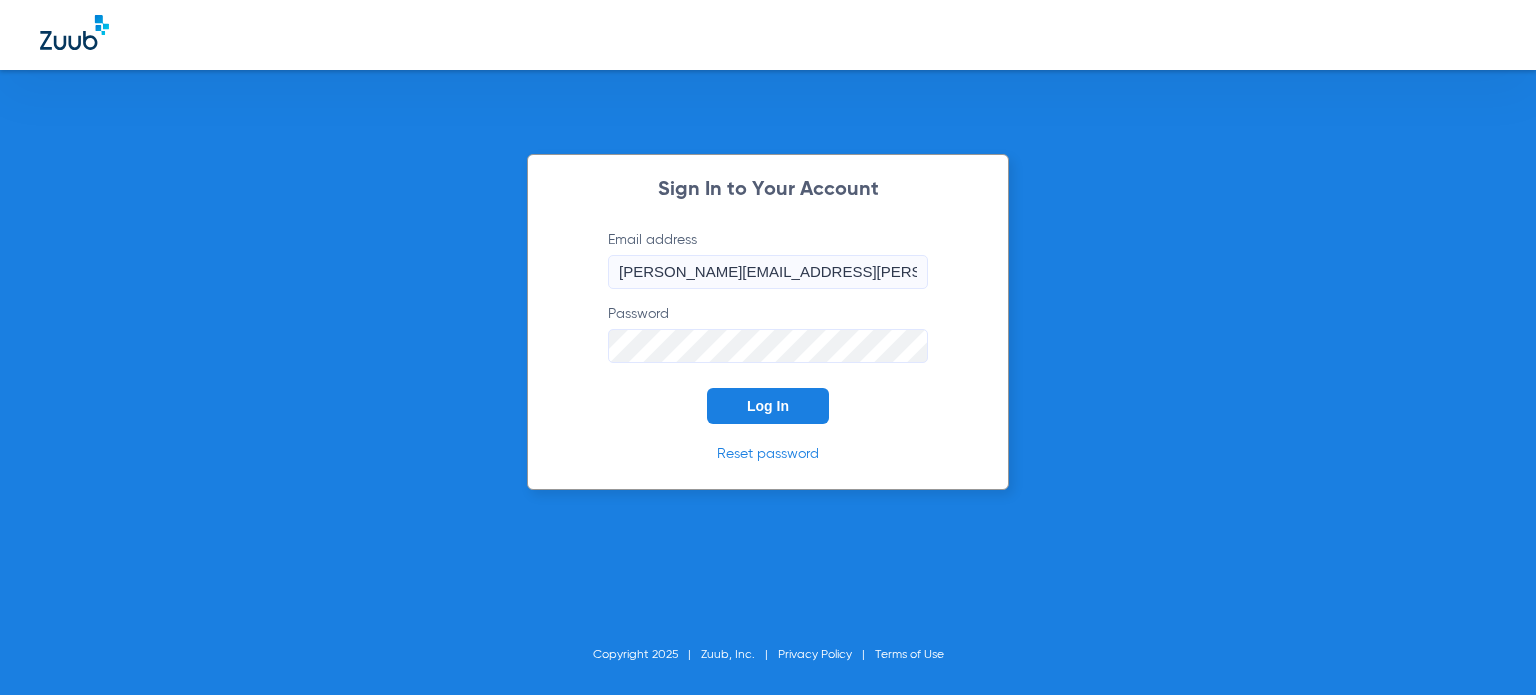 scroll, scrollTop: 0, scrollLeft: 0, axis: both 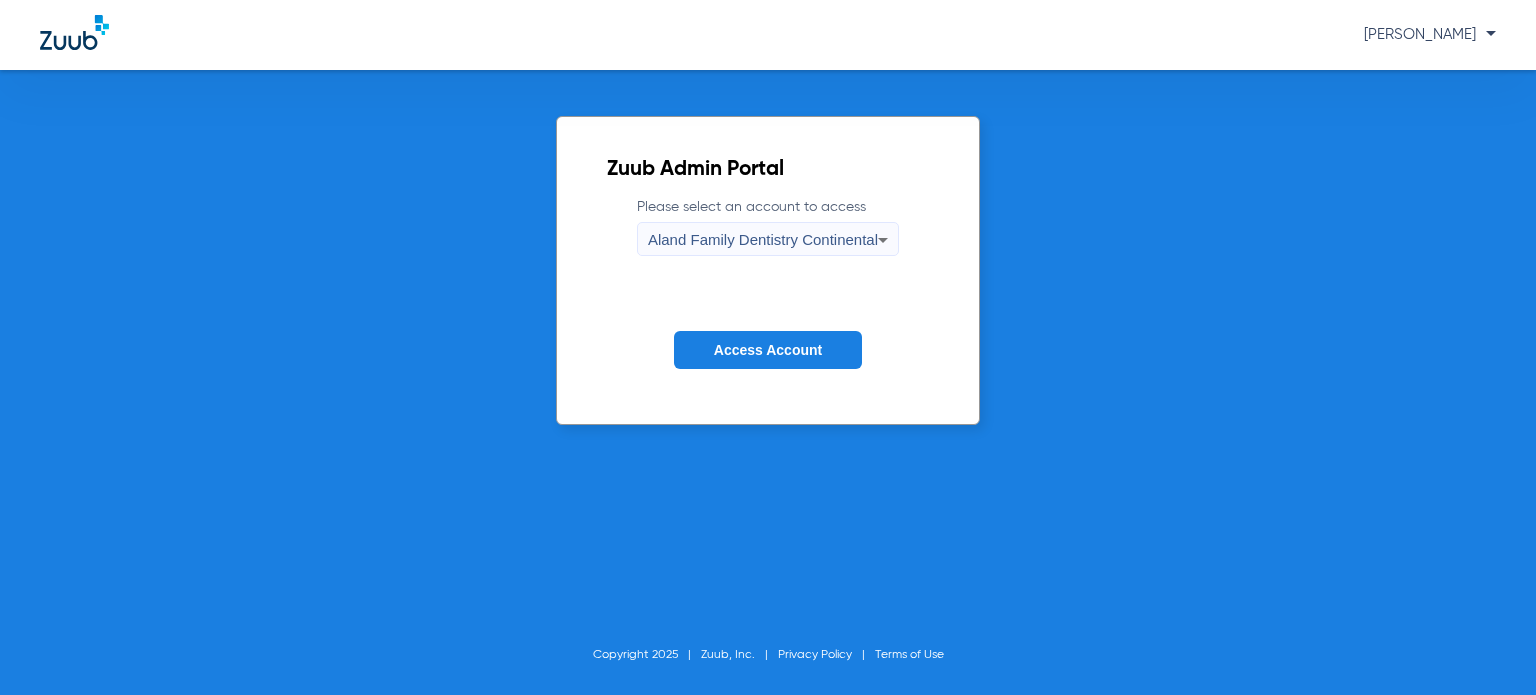 click on "Aland Family Dentistry Continental" at bounding box center [763, 240] 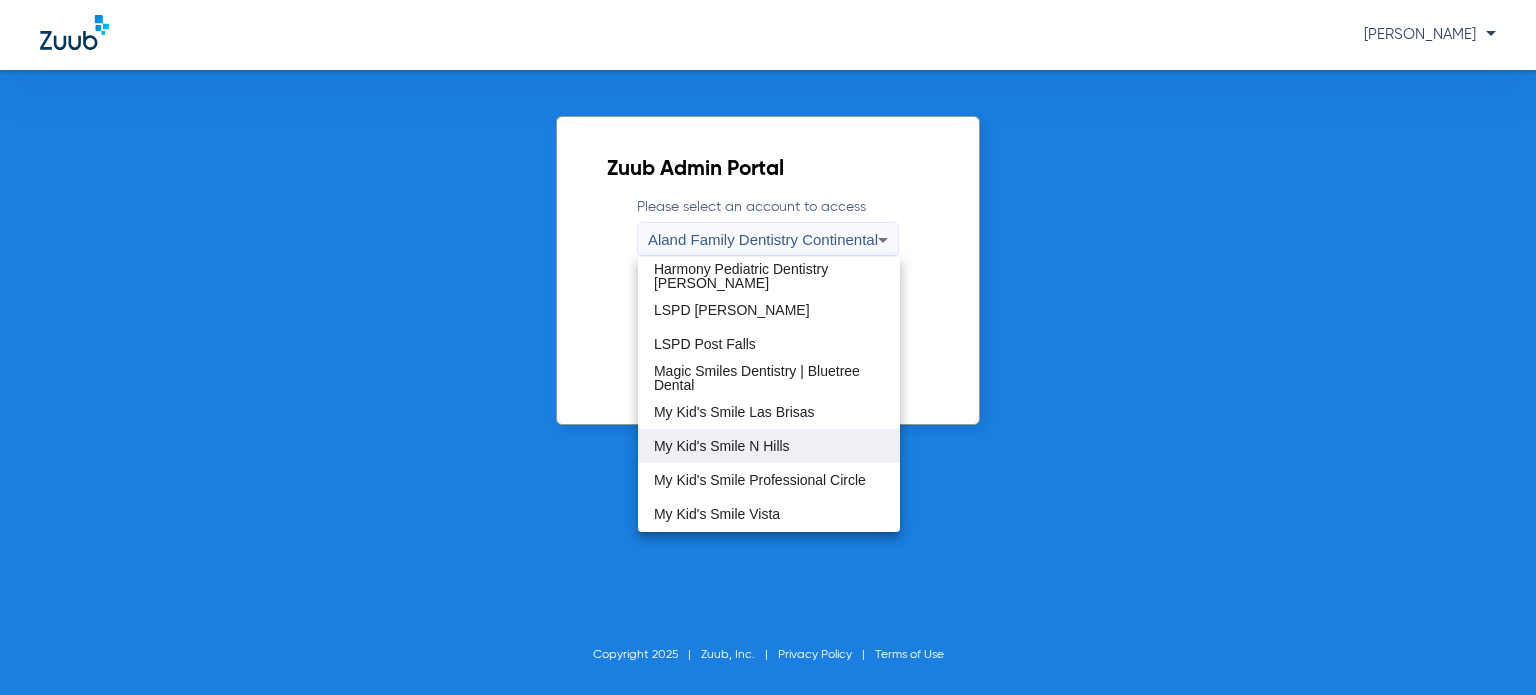scroll, scrollTop: 375, scrollLeft: 0, axis: vertical 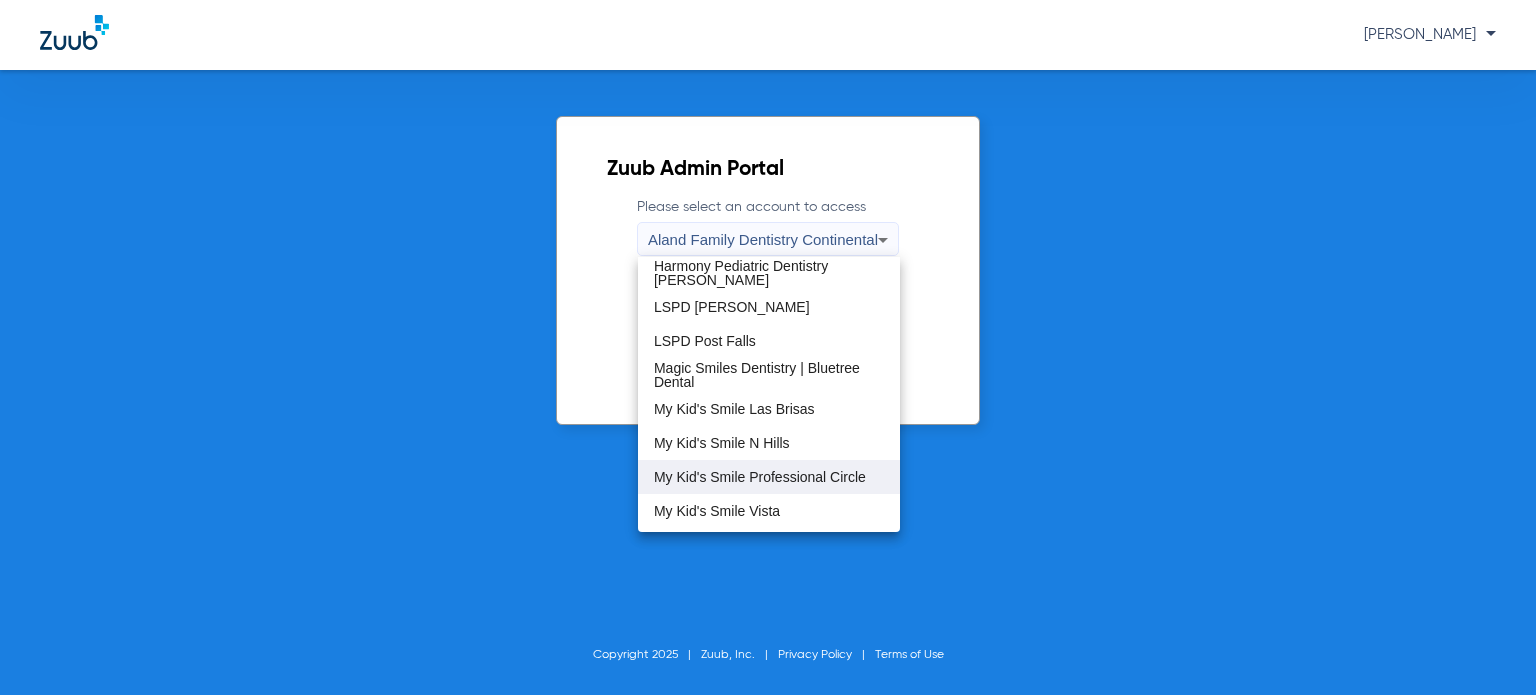 click on "My Kid's Smile Professional Circle" at bounding box center [760, 477] 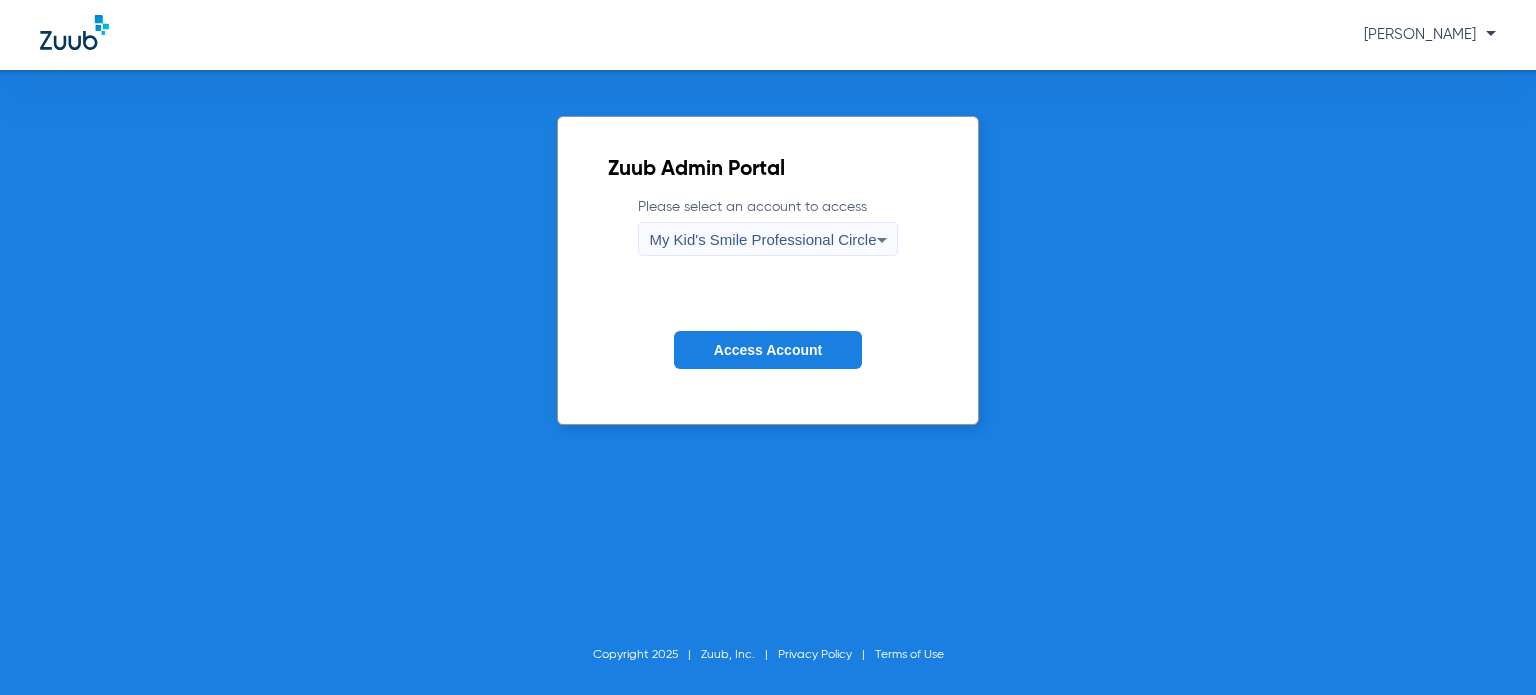 click on "Access Account" 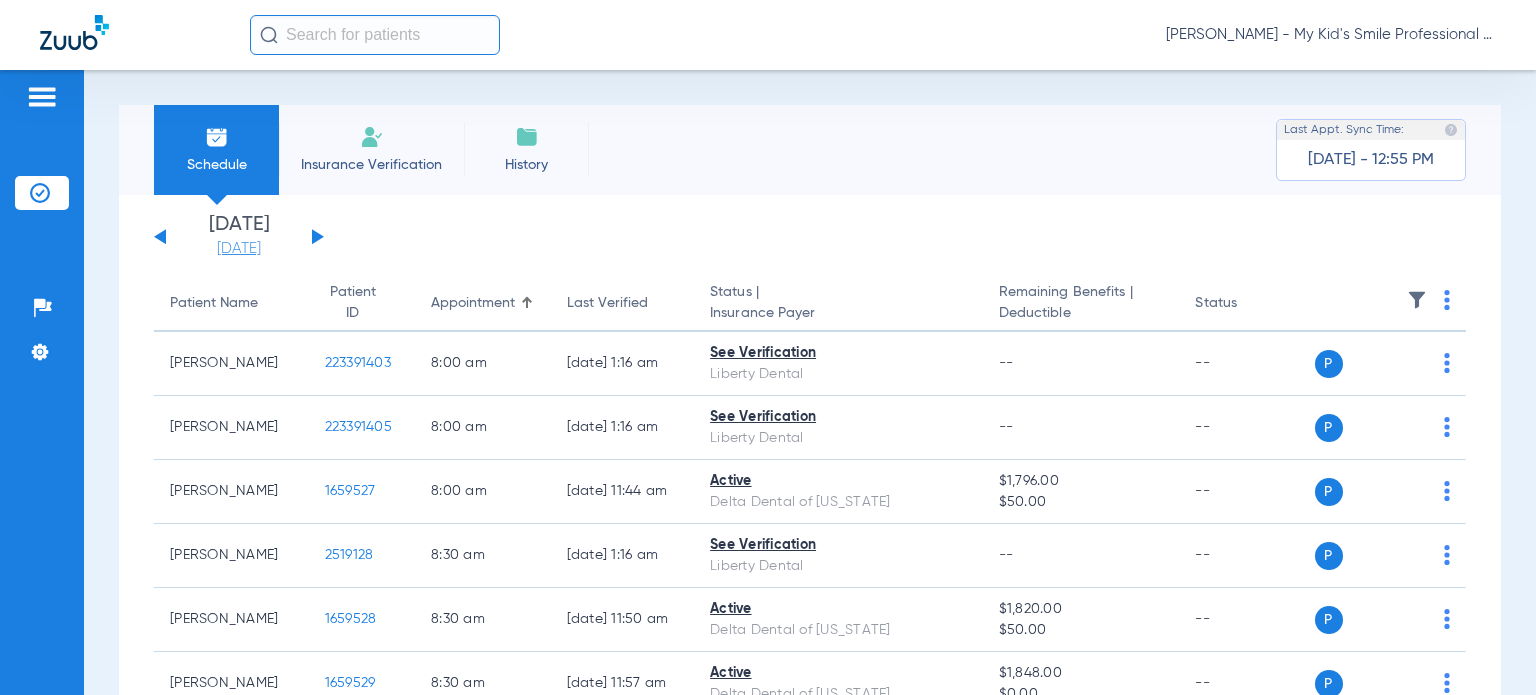 click on "[DATE]" 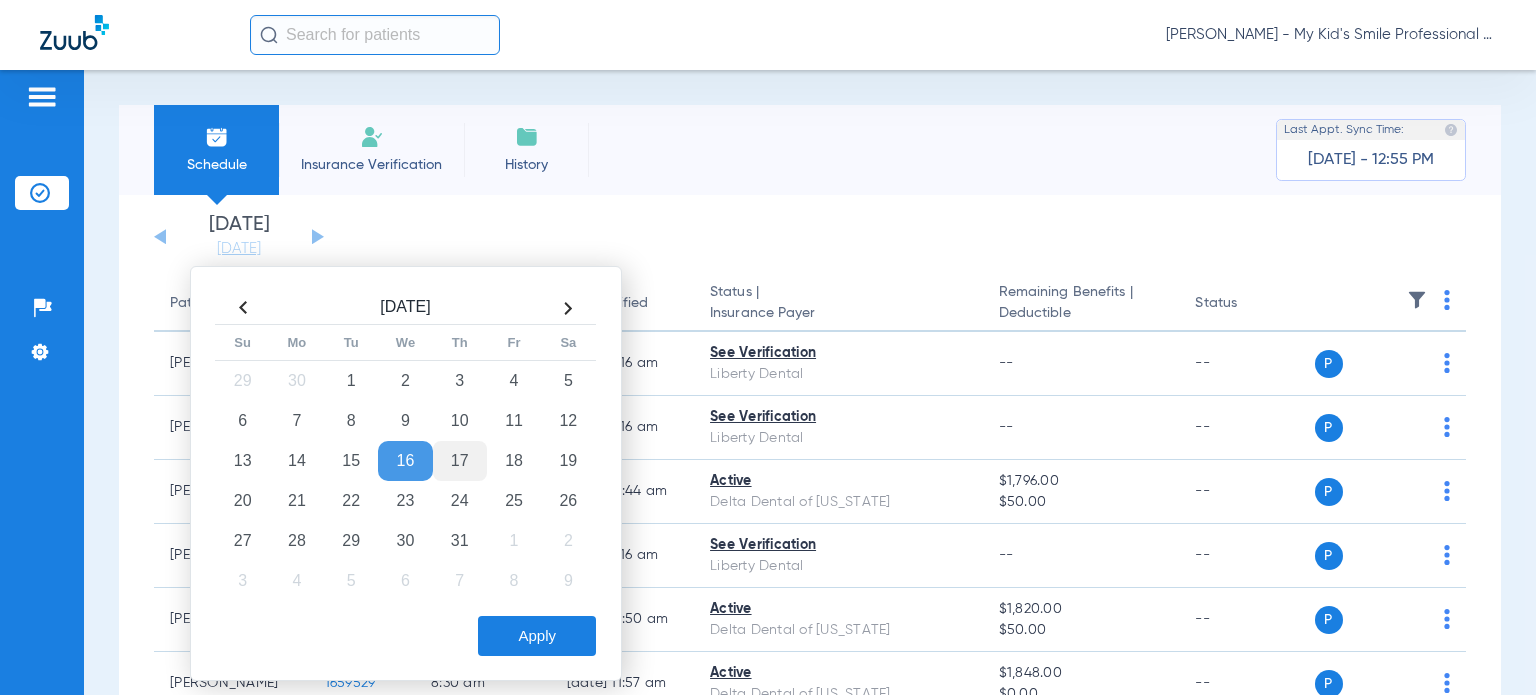 click on "17" 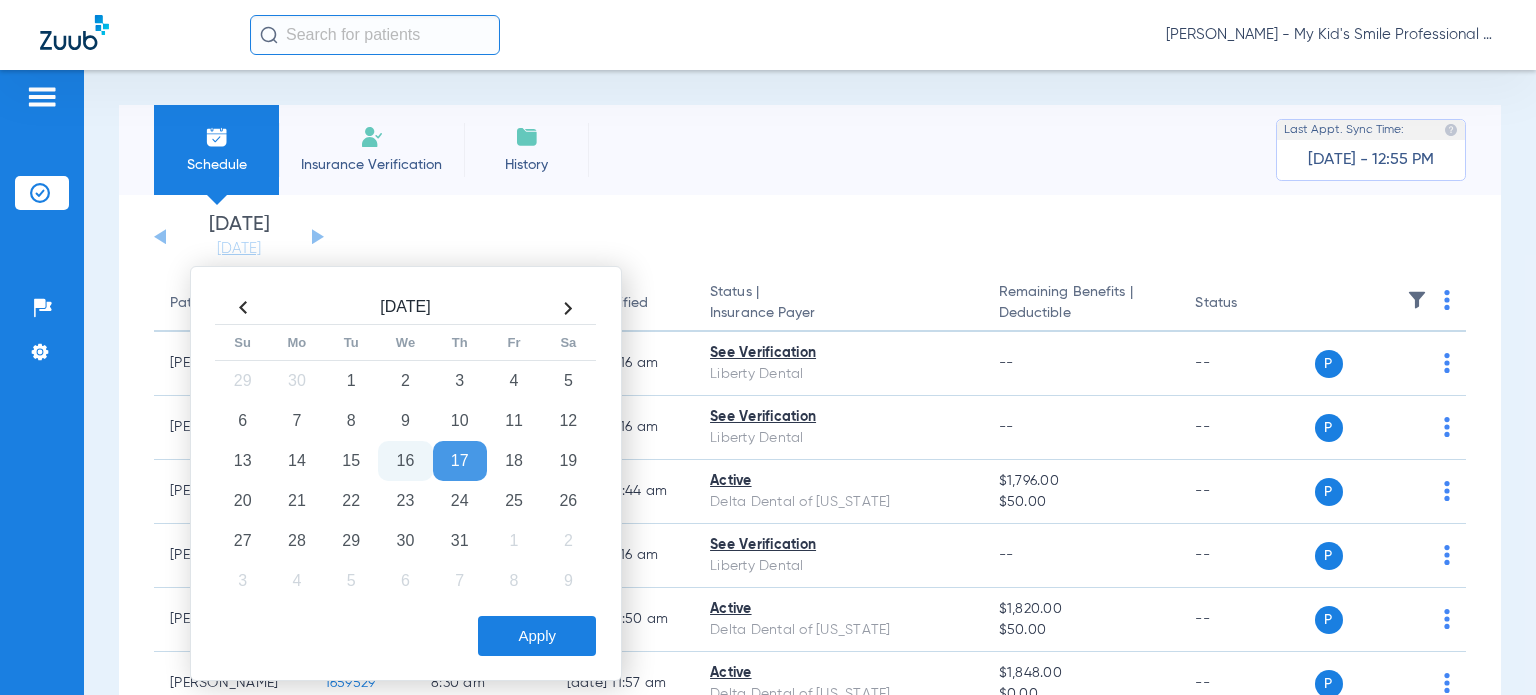 click on "Apply" 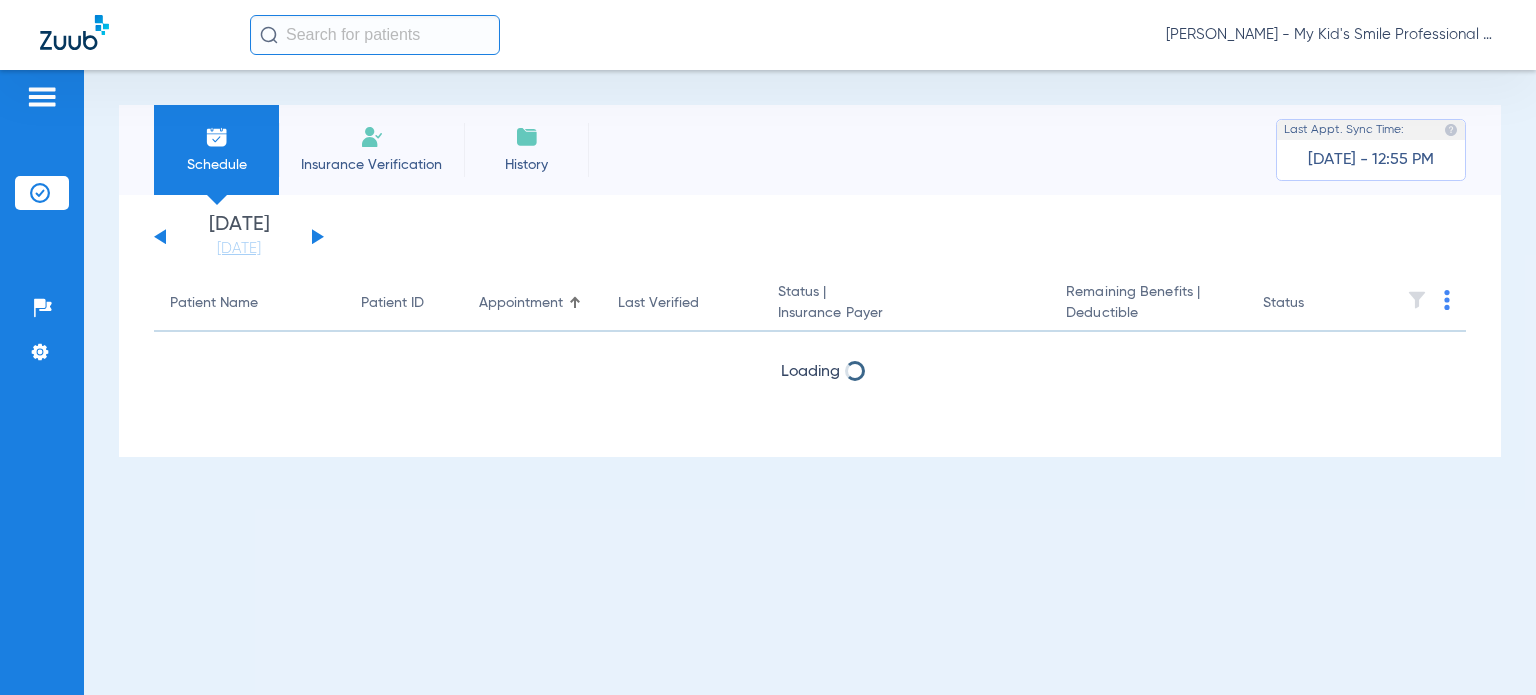 click on "[DATE]   [DATE]   [DATE]   [DATE]   [DATE]   [DATE]   [DATE]   [DATE]   [DATE]   [DATE]   [DATE]   [DATE]   [DATE]   [DATE]   [DATE]   [DATE]   [DATE]   [DATE]   [DATE]   [DATE]   [DATE]   [DATE]   [DATE]   [DATE]   [DATE]   [DATE]   [DATE]   [DATE]   [DATE]   [DATE]   [DATE]   [DATE]   [DATE]   [DATE]   [DATE]   [DATE]   [DATE]   [DATE]   [DATE]   [DATE]   [DATE]   [DATE]   [DATE]   [DATE]   [DATE]" 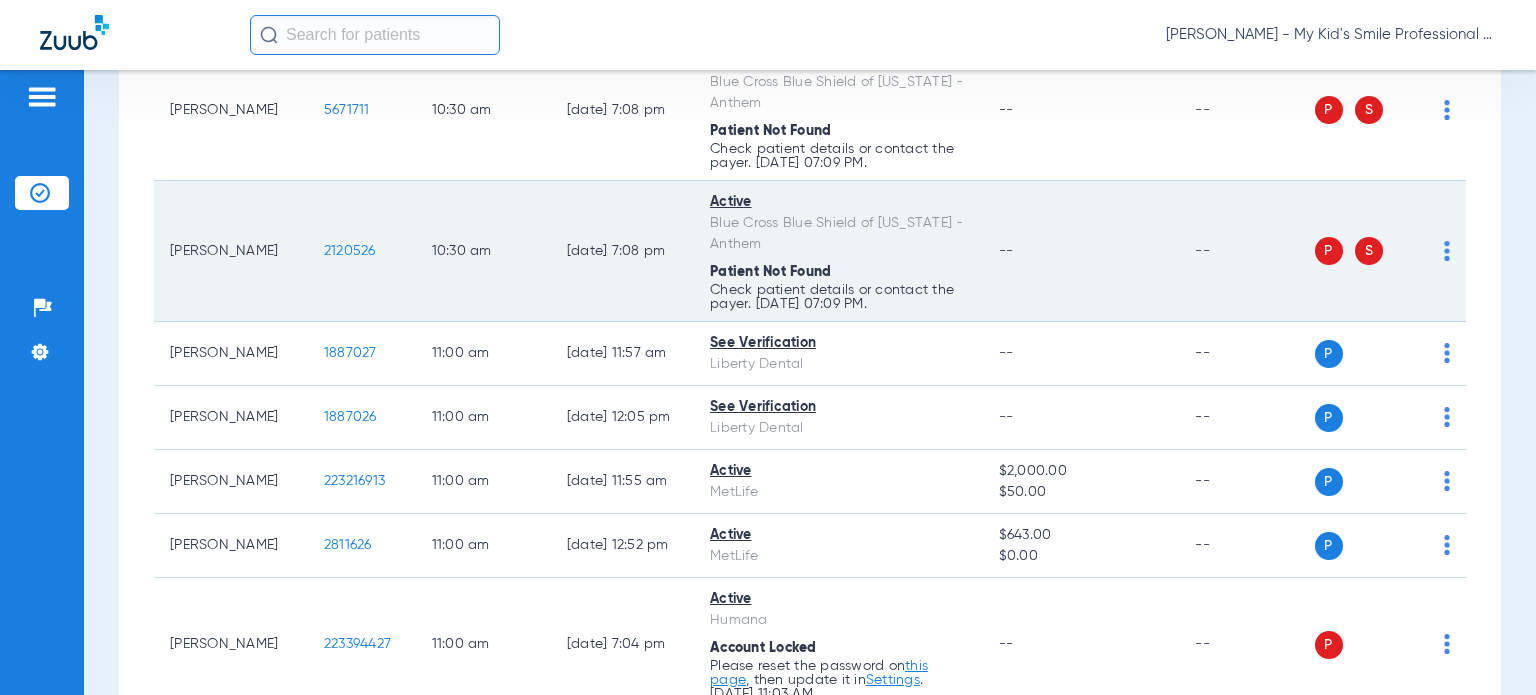 scroll, scrollTop: 2200, scrollLeft: 0, axis: vertical 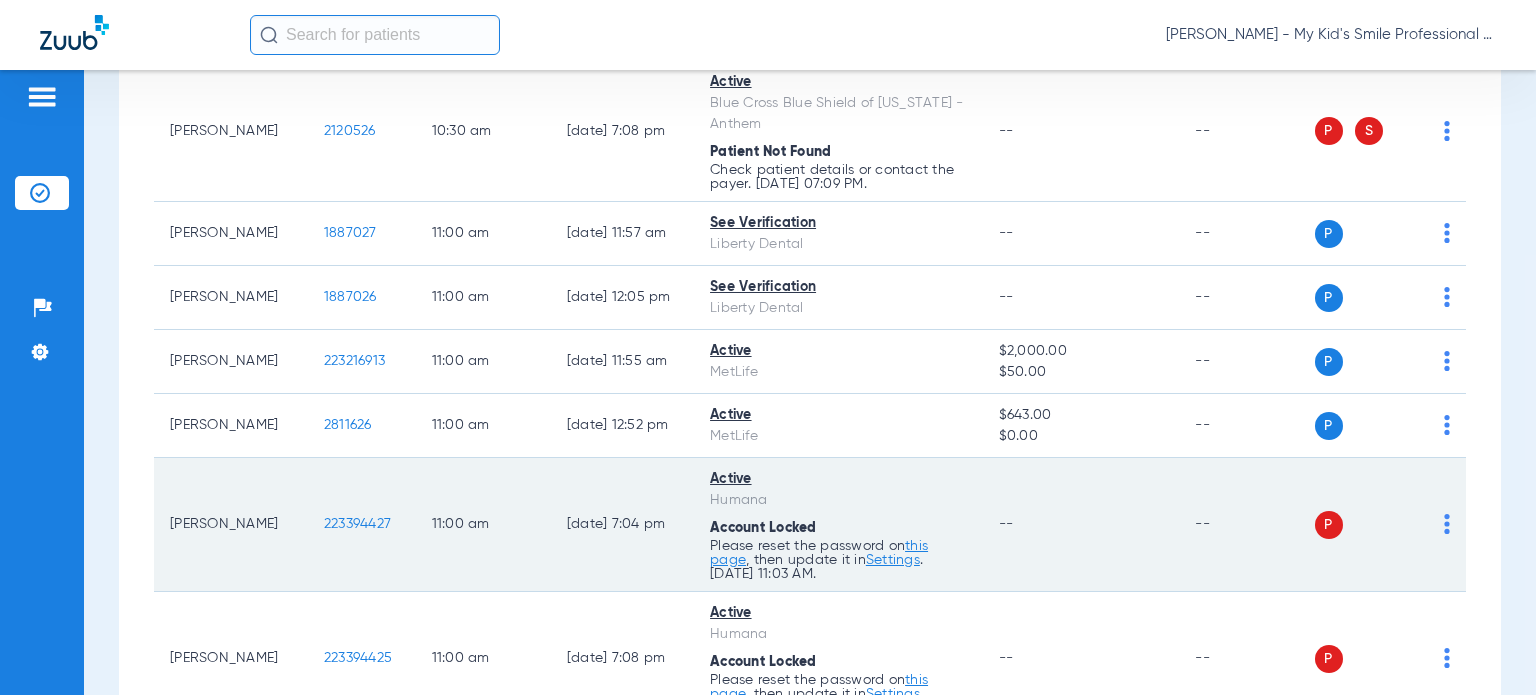 click on "P S" 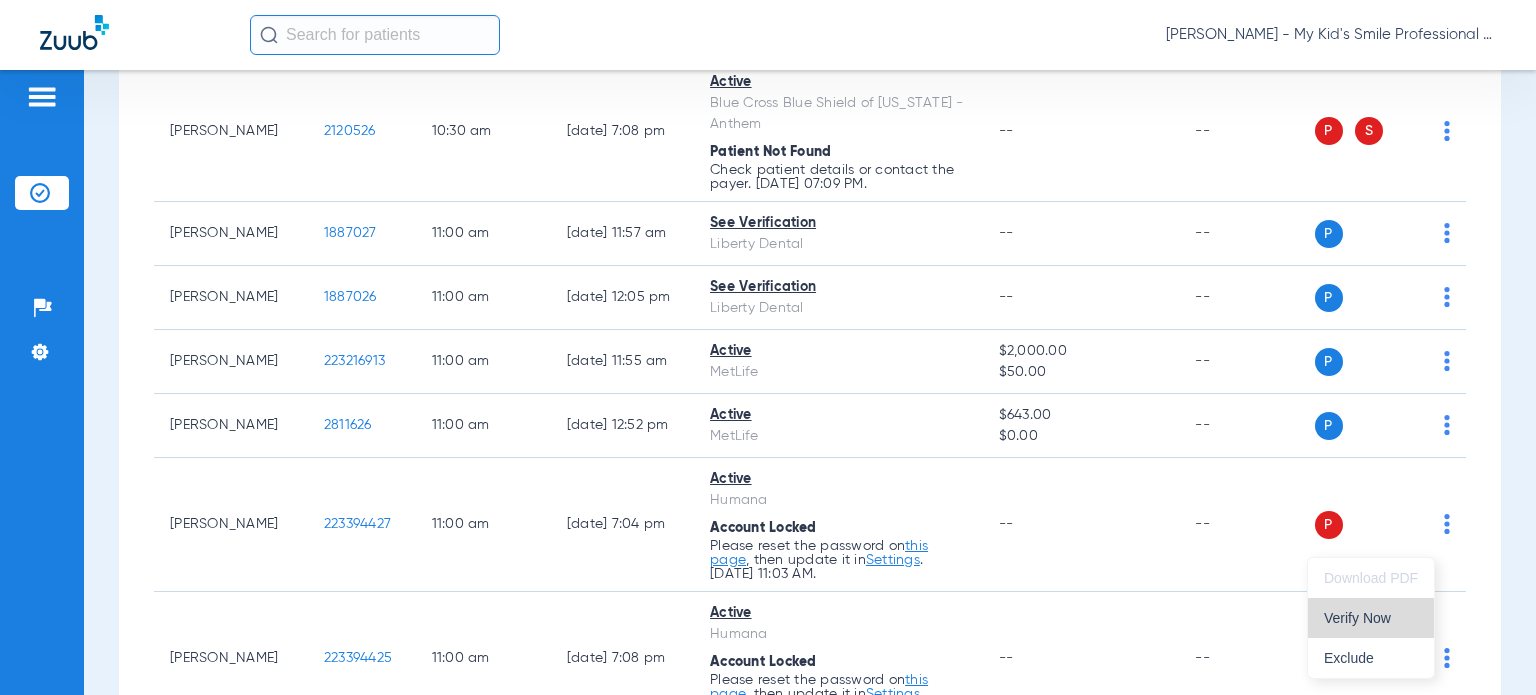 click on "Verify Now" at bounding box center (1371, 618) 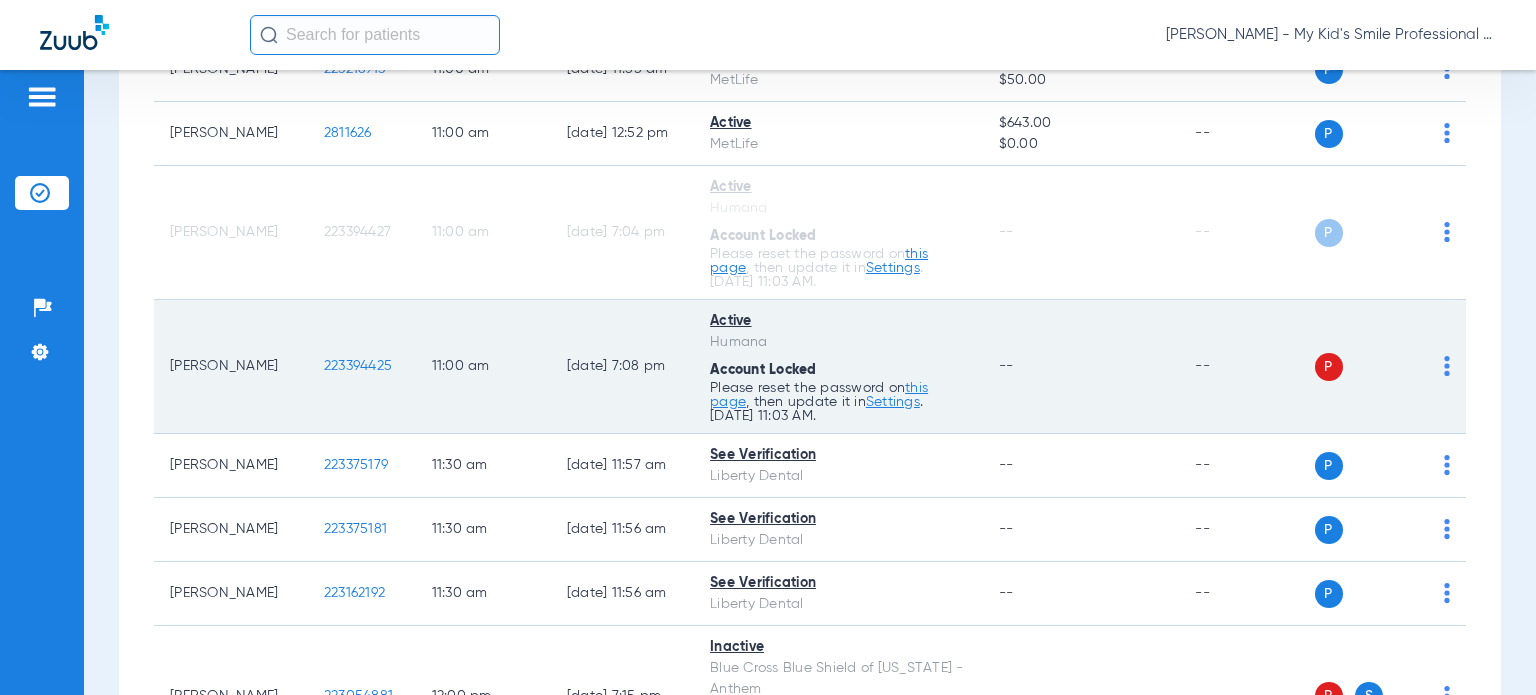 scroll, scrollTop: 2500, scrollLeft: 0, axis: vertical 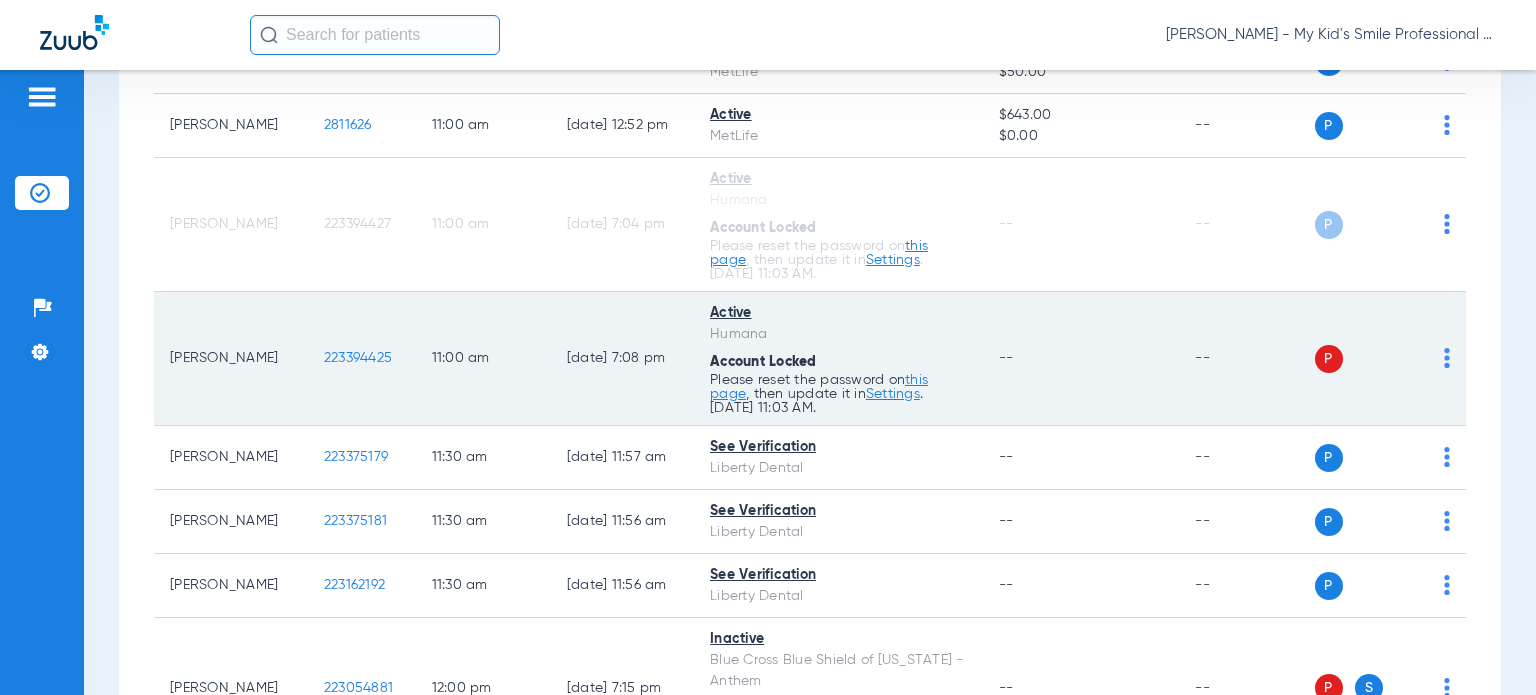 click 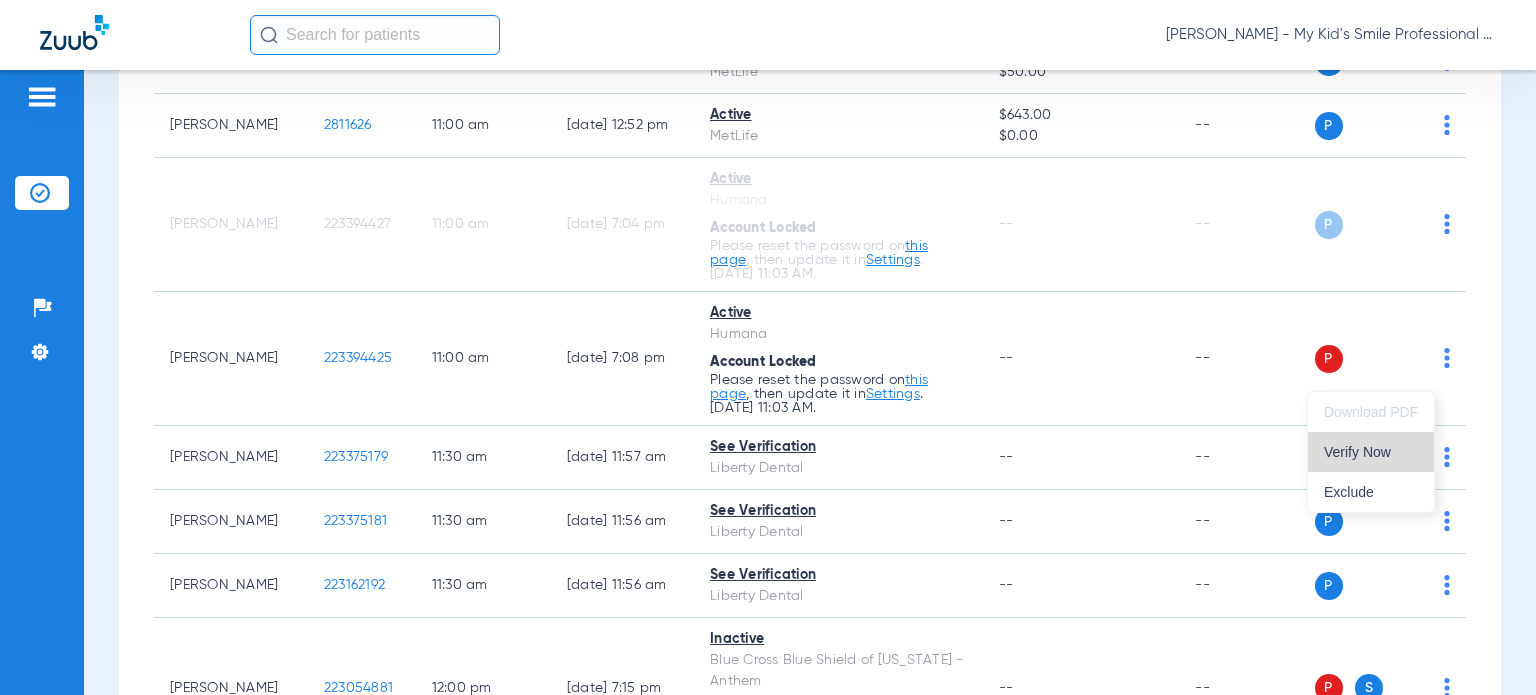 click on "Verify Now" at bounding box center (1371, 452) 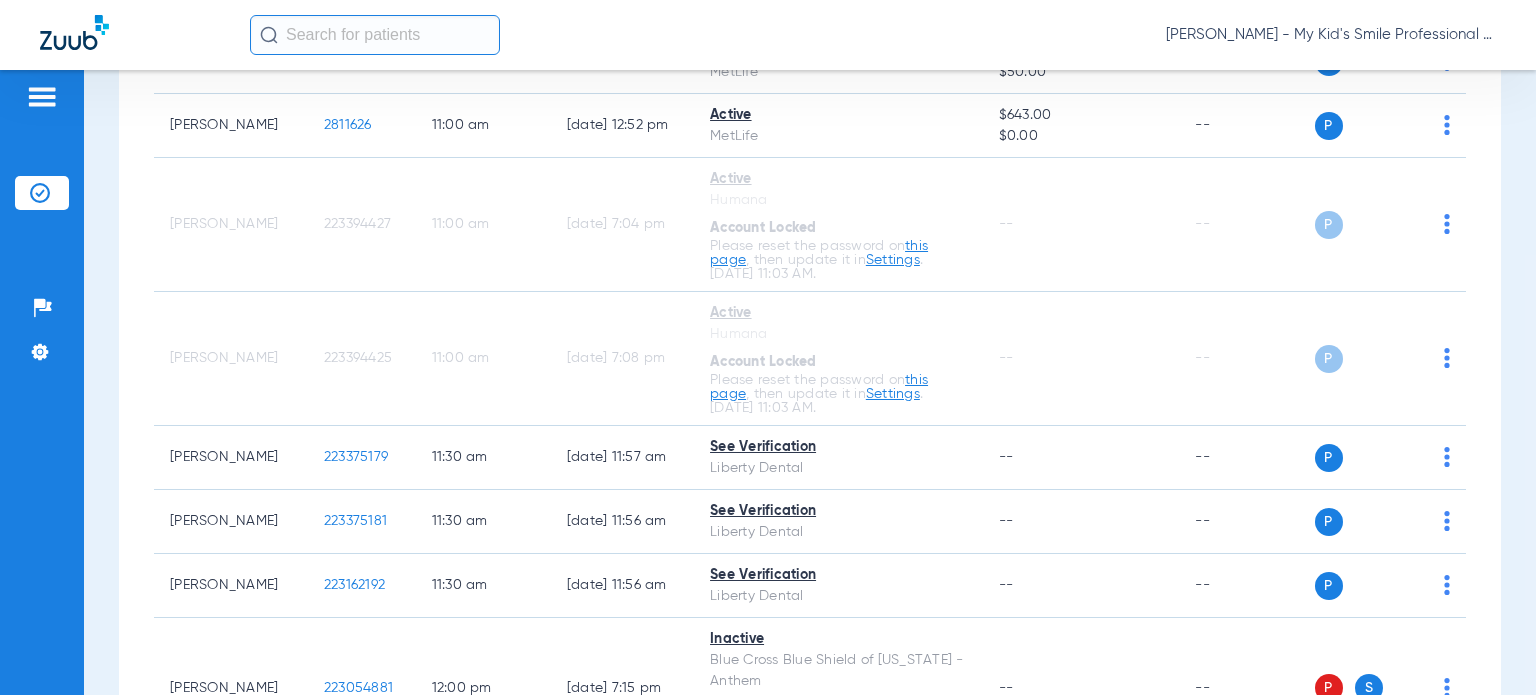 click on "[PERSON_NAME] - My Kid's Smile Professional Circle" 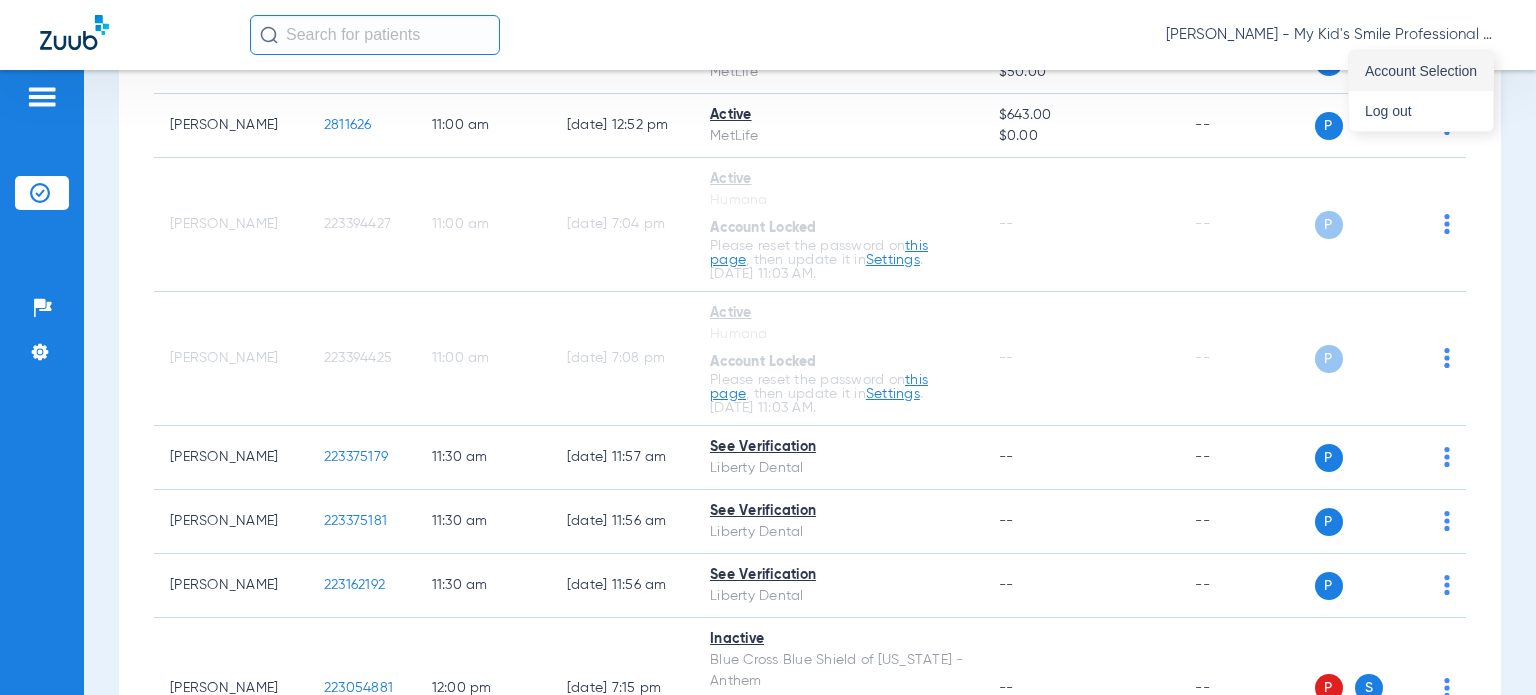 click on "Account Selection" at bounding box center [1421, 71] 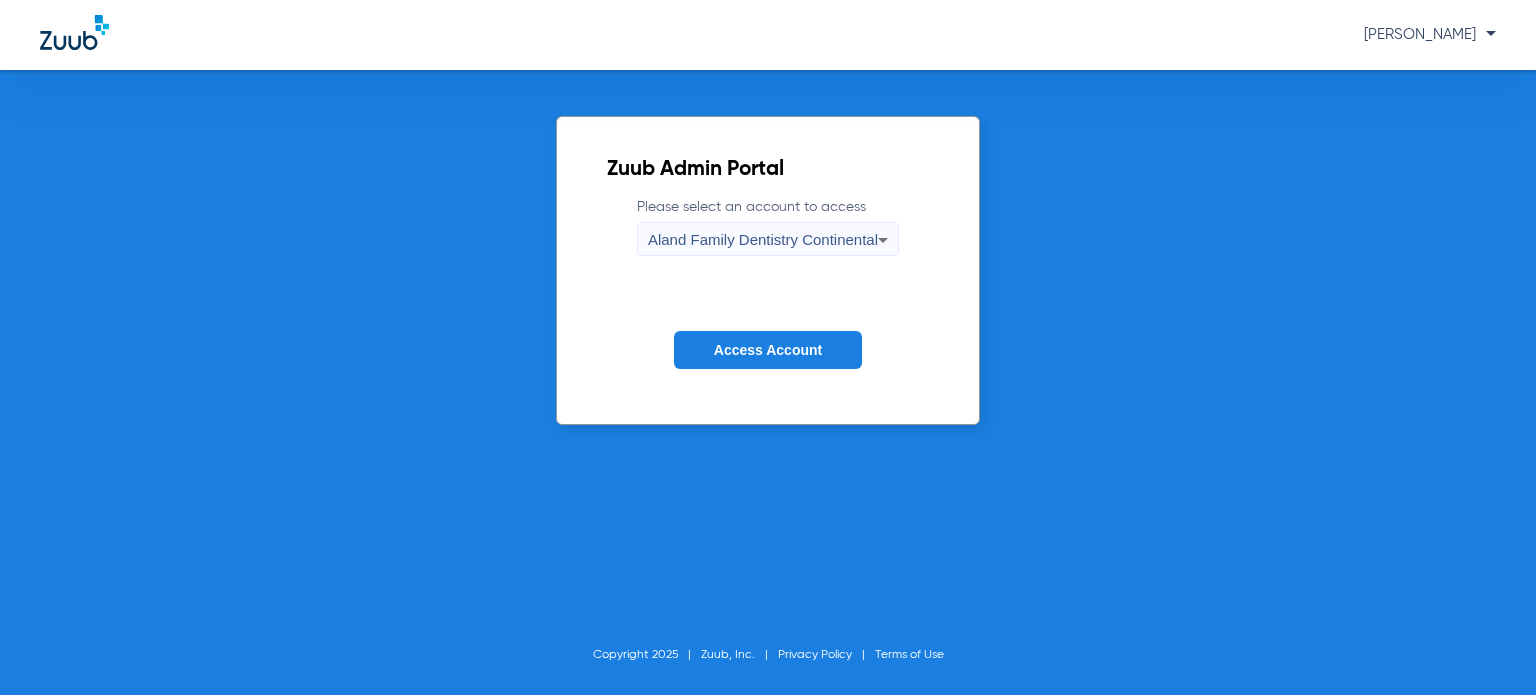 click on "Aland Family Dentistry Continental" at bounding box center [763, 239] 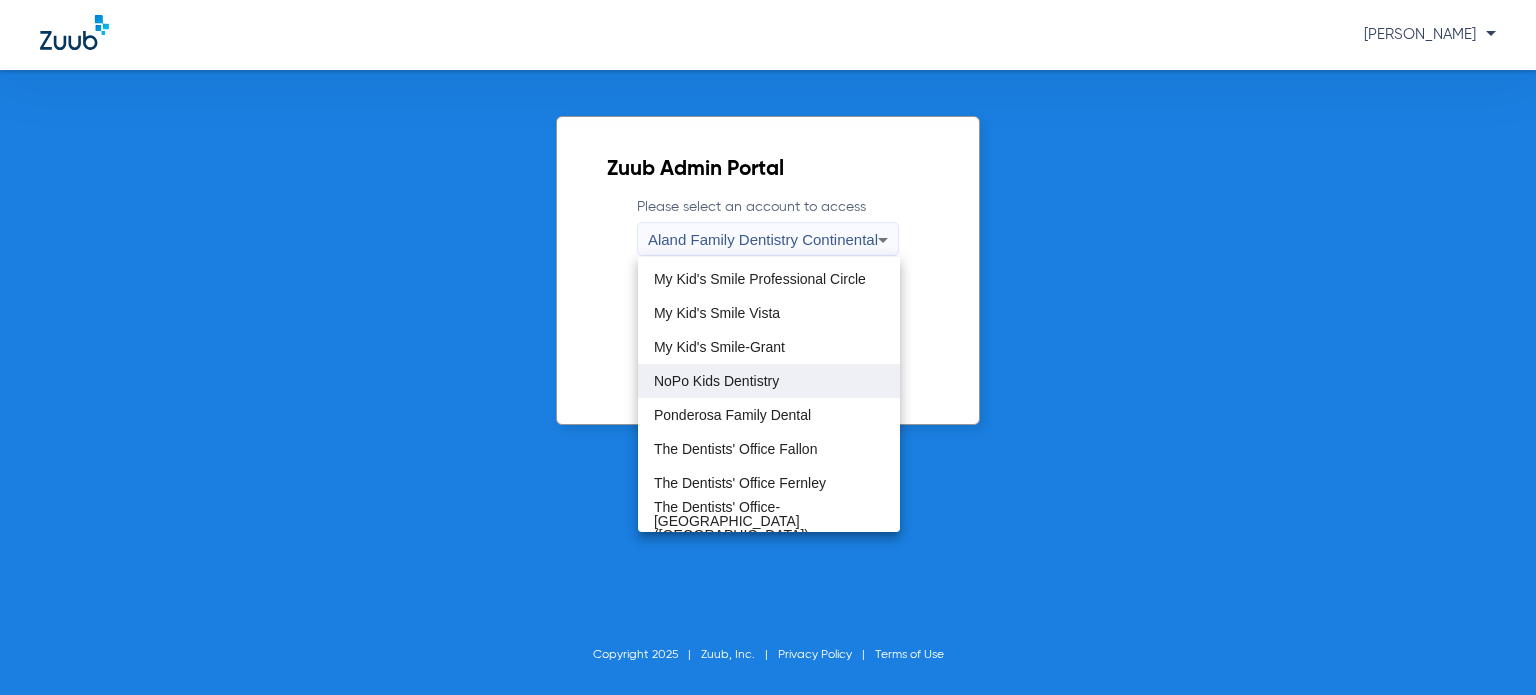 scroll, scrollTop: 575, scrollLeft: 0, axis: vertical 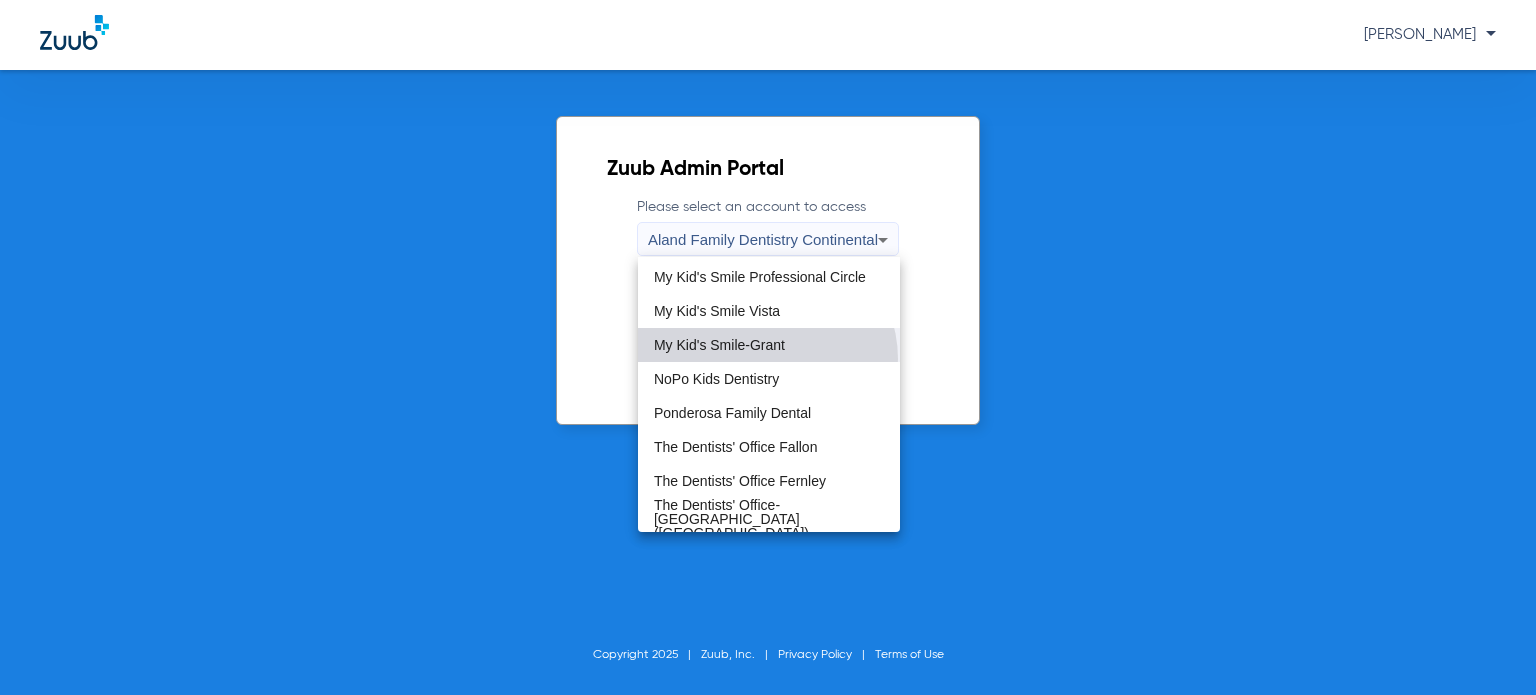 click on "My Kid's Smile-Grant" at bounding box center (769, 345) 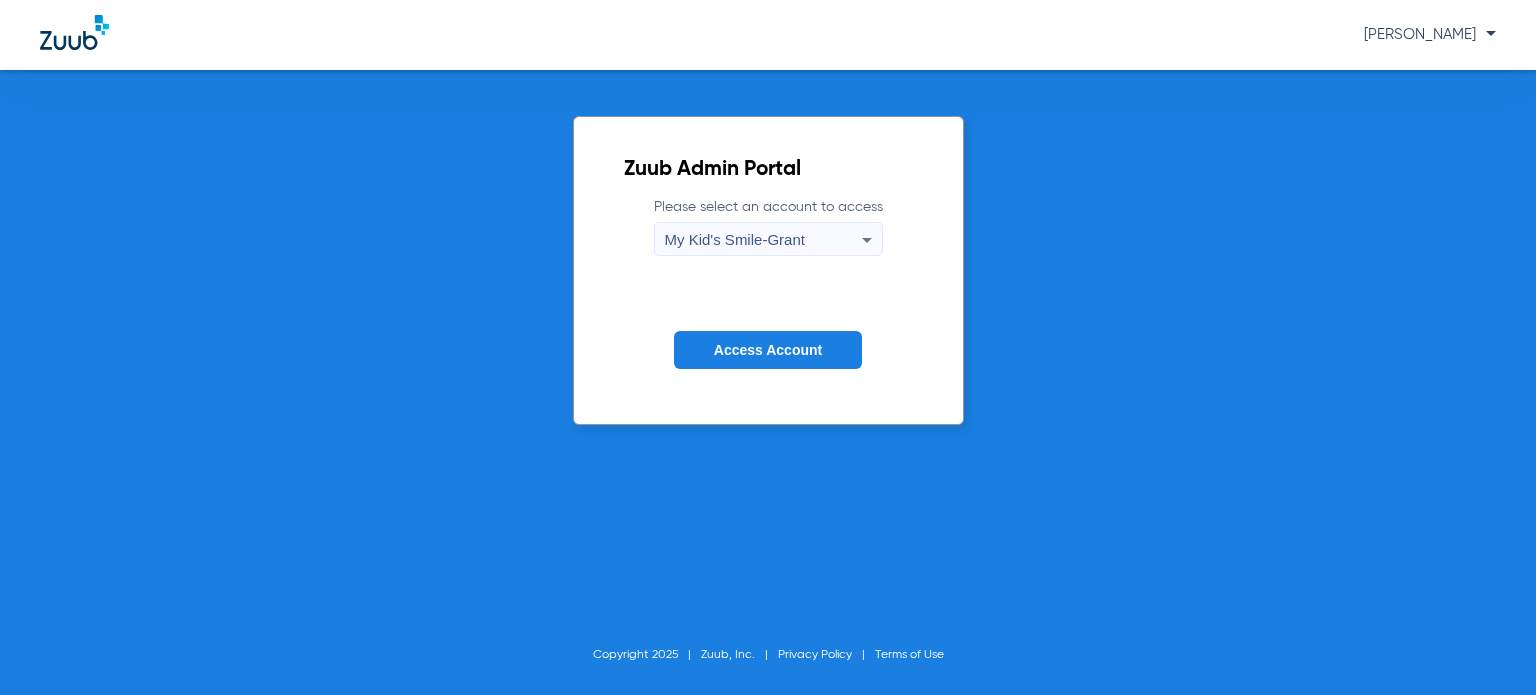 click on "Access Account" 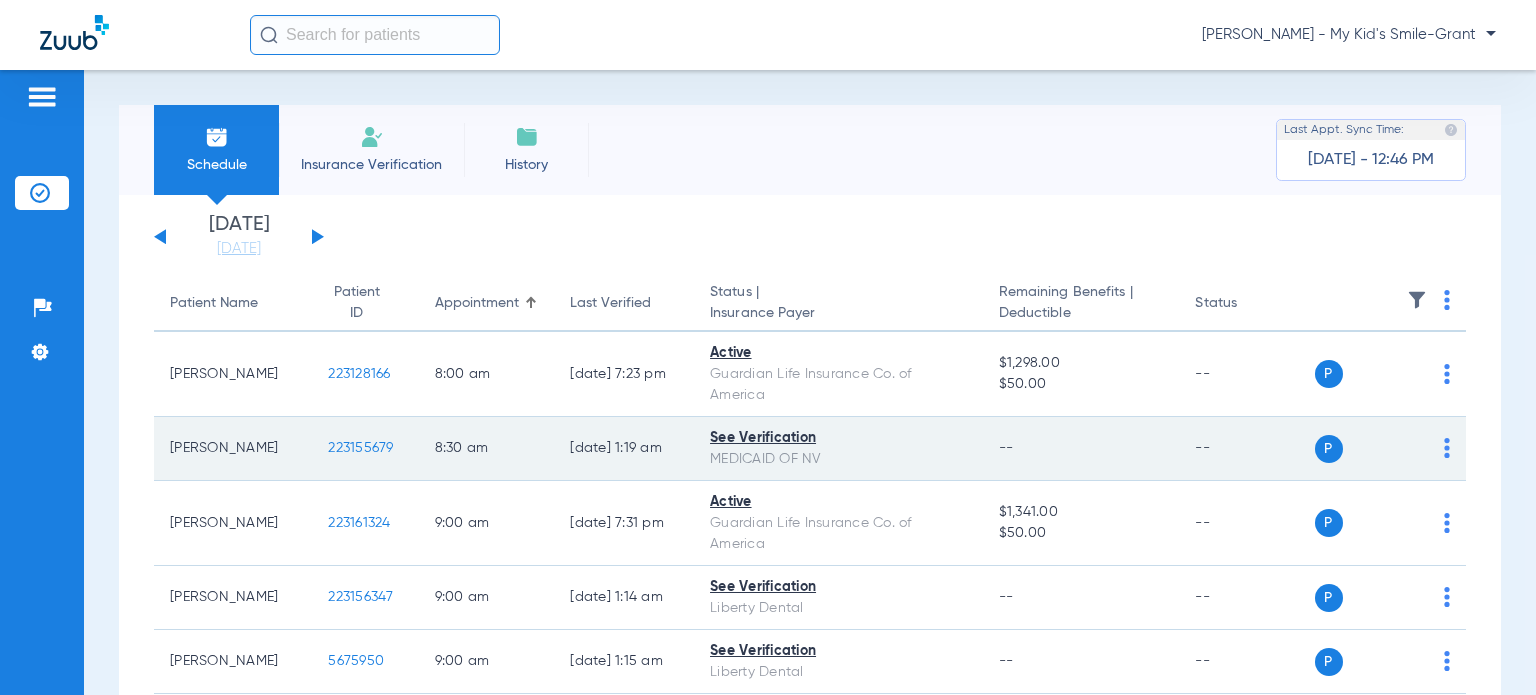 scroll, scrollTop: 500, scrollLeft: 0, axis: vertical 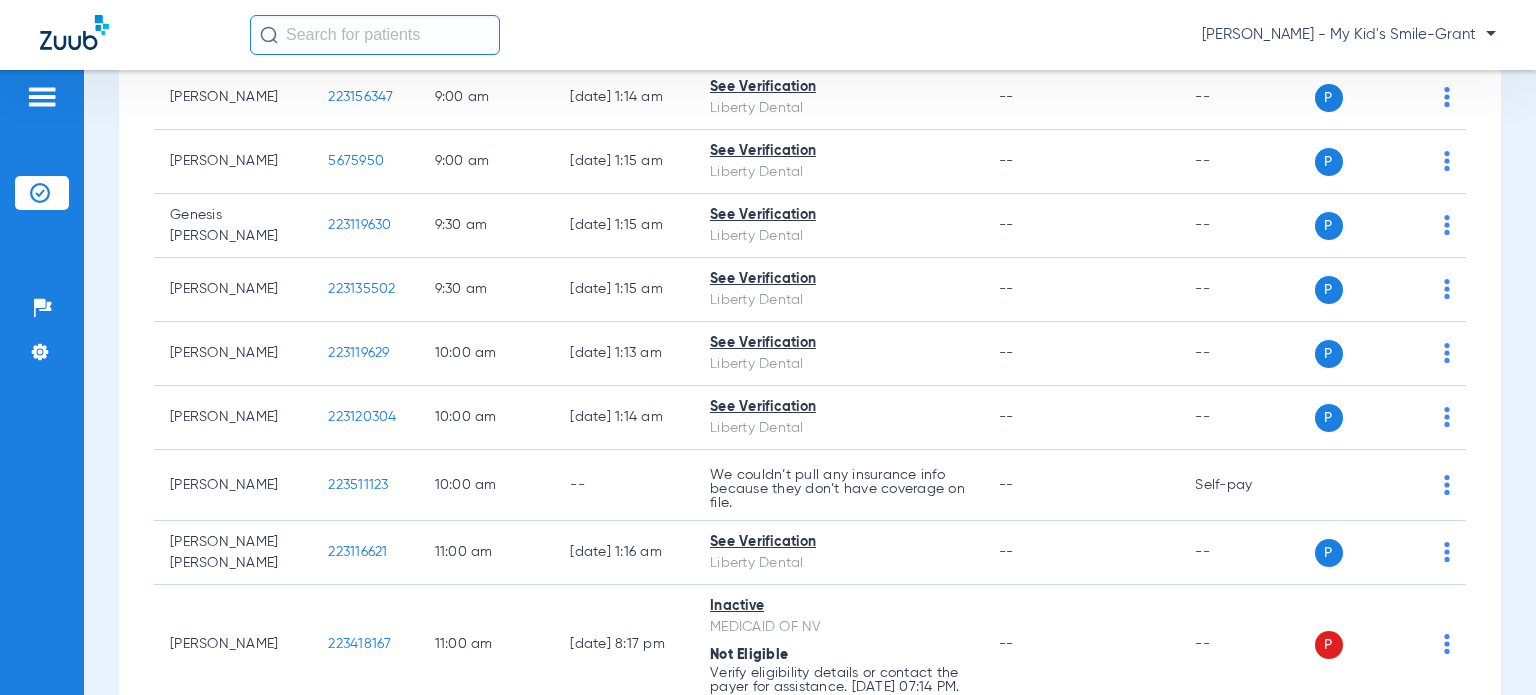 click on "Schedule Insurance Verification History  Last Appt. Sync Time:   [DATE] - 12:46 PM   [DATE]   [DATE]   [DATE]   [DATE]   [DATE]   [DATE]   [DATE]   [DATE]   [DATE]   [DATE]   [DATE]   [DATE]   [DATE]   [DATE]   [DATE]   [DATE]   [DATE]   [DATE]   [DATE]   [DATE]   [DATE]   [DATE]   [DATE]   [DATE]   [DATE]   [DATE]   [DATE]   [DATE]   [DATE]   [DATE]   [DATE]   [DATE]   [DATE]   [DATE]   [DATE]   [DATE]   [DATE]   [DATE]   [DATE]   [DATE]   [DATE]  Su 1" at bounding box center [810, 382] 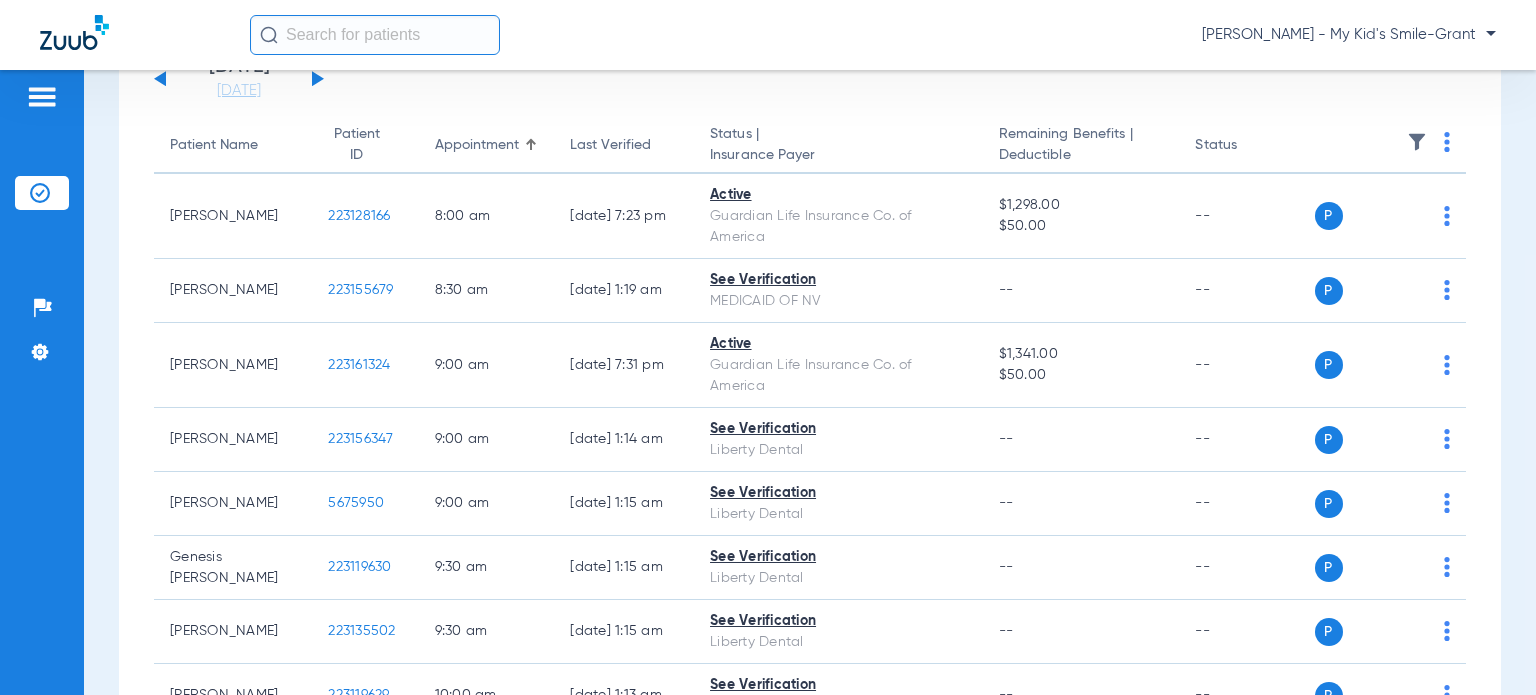 scroll, scrollTop: 0, scrollLeft: 0, axis: both 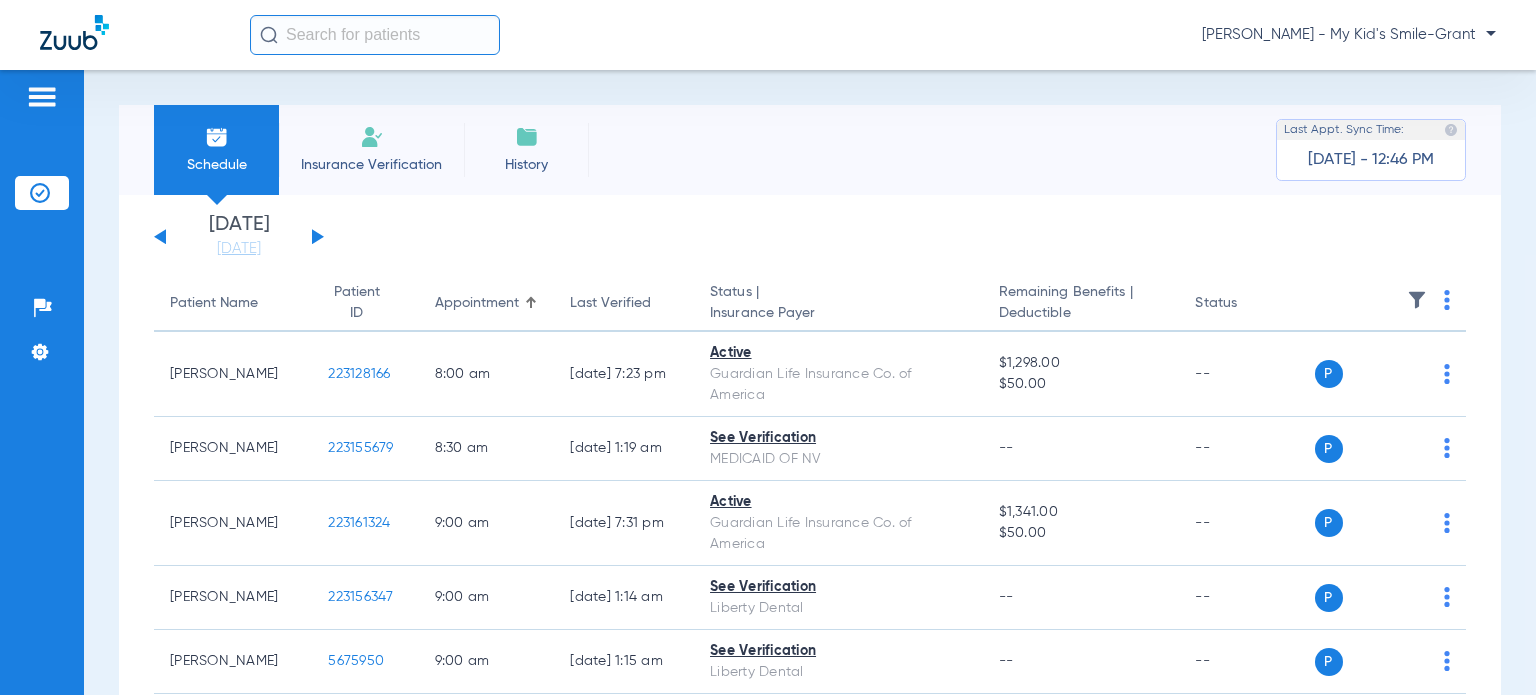 click on "[DATE]   [DATE]   [DATE]   [DATE]   [DATE]   [DATE]   [DATE]   [DATE]   [DATE]   [DATE]   [DATE]   [DATE]   [DATE]   [DATE]   [DATE]   [DATE]   [DATE]   [DATE]   [DATE]   [DATE]   [DATE]   [DATE]   [DATE]   [DATE]   [DATE]   [DATE]   [DATE]   [DATE]   [DATE]   [DATE]   [DATE]   [DATE]   [DATE]   [DATE]   [DATE]   [DATE]   [DATE]   [DATE]   [DATE]   [DATE]   [DATE]   [DATE]   [DATE]   [DATE]   [DATE]" 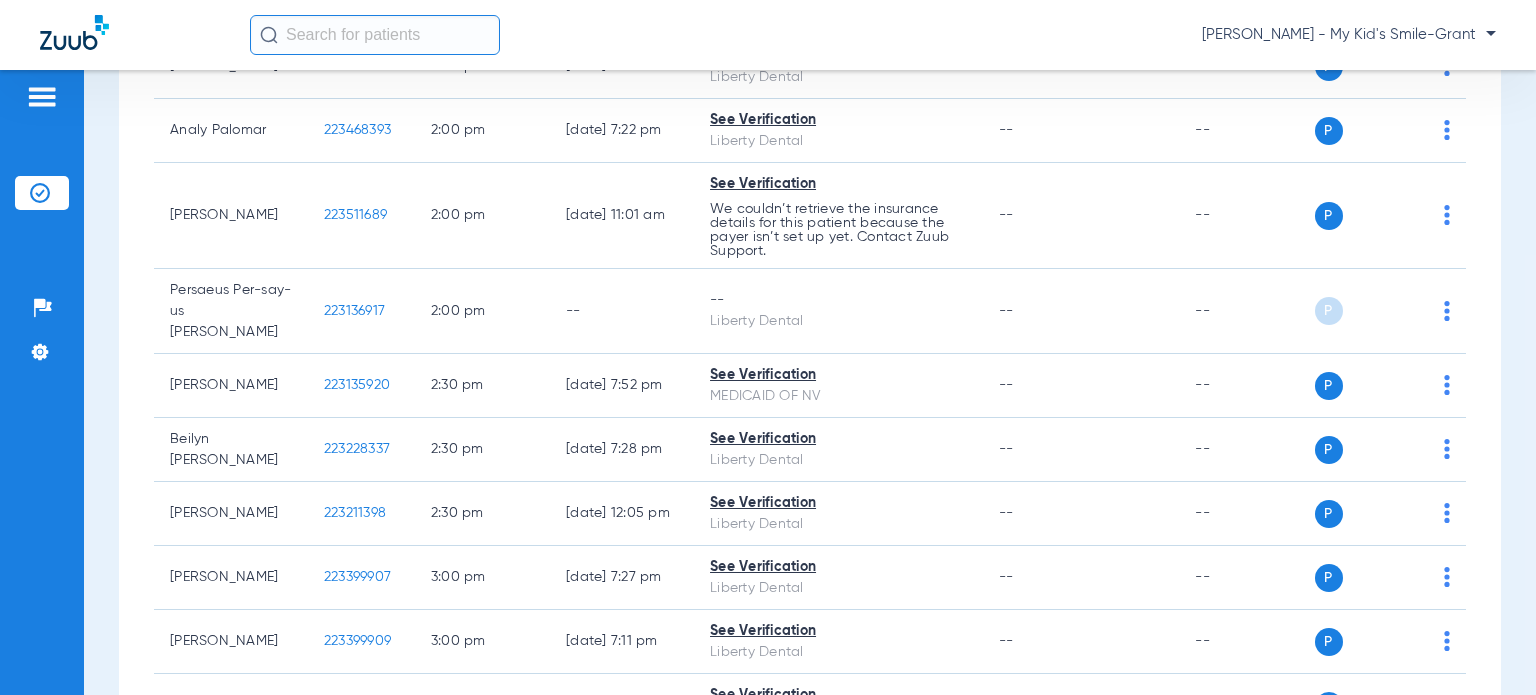scroll, scrollTop: 3400, scrollLeft: 0, axis: vertical 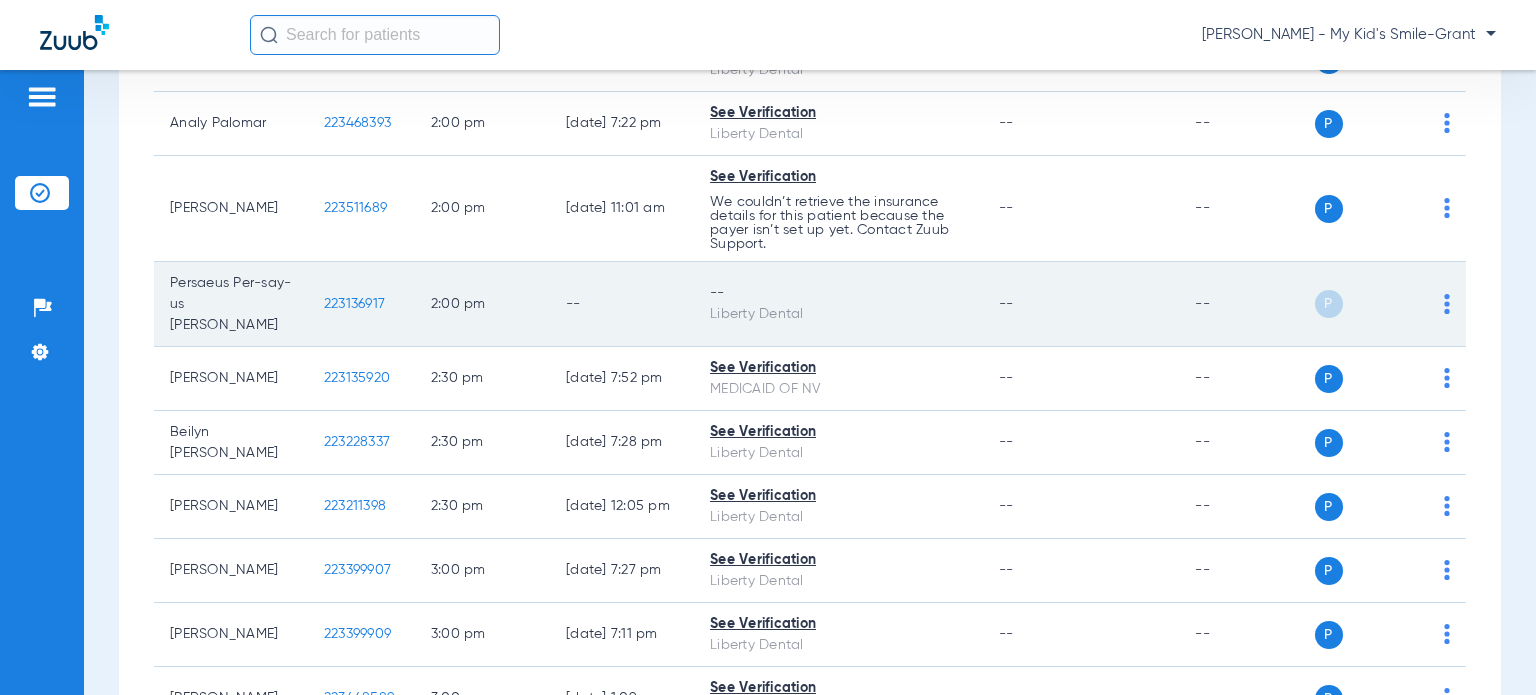 click on "P S" 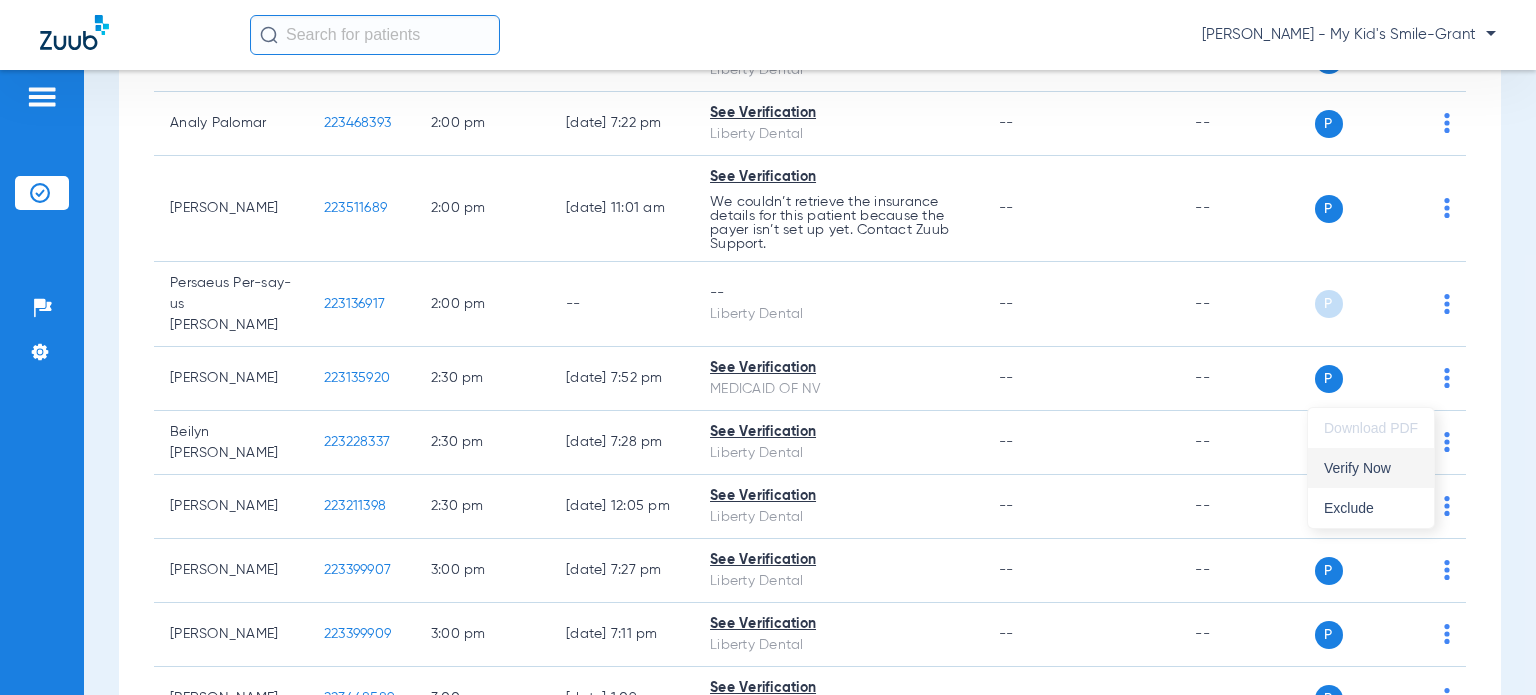click on "Verify Now" at bounding box center (1371, 468) 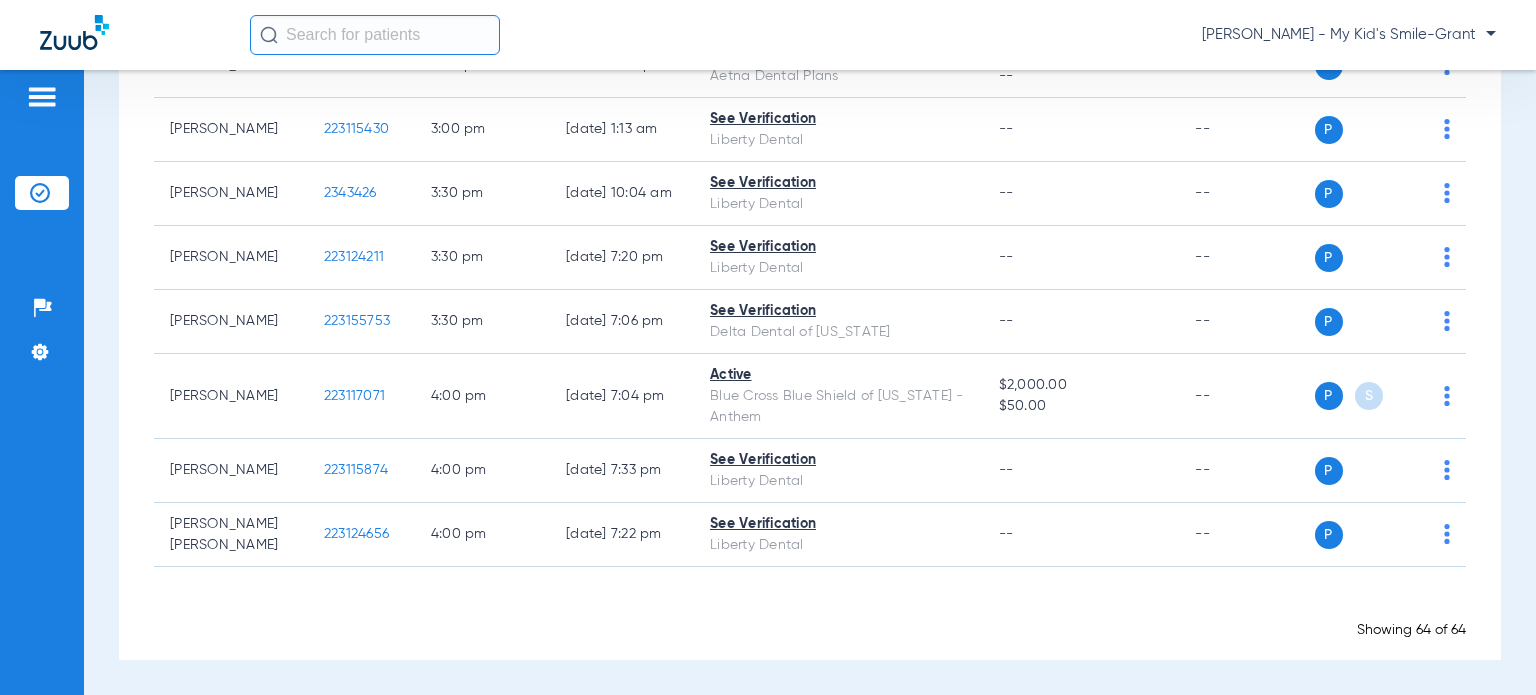 scroll, scrollTop: 4358, scrollLeft: 0, axis: vertical 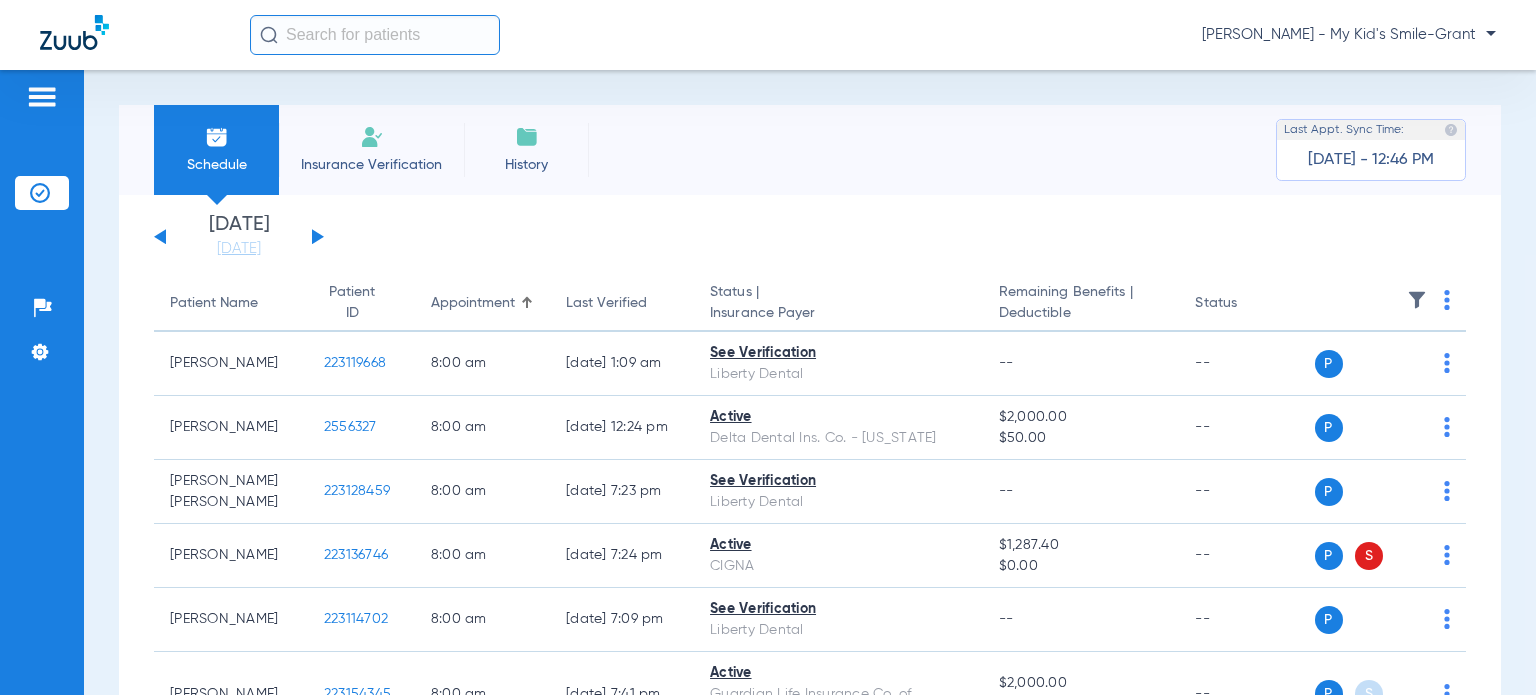 click on "[DATE]   [DATE]" 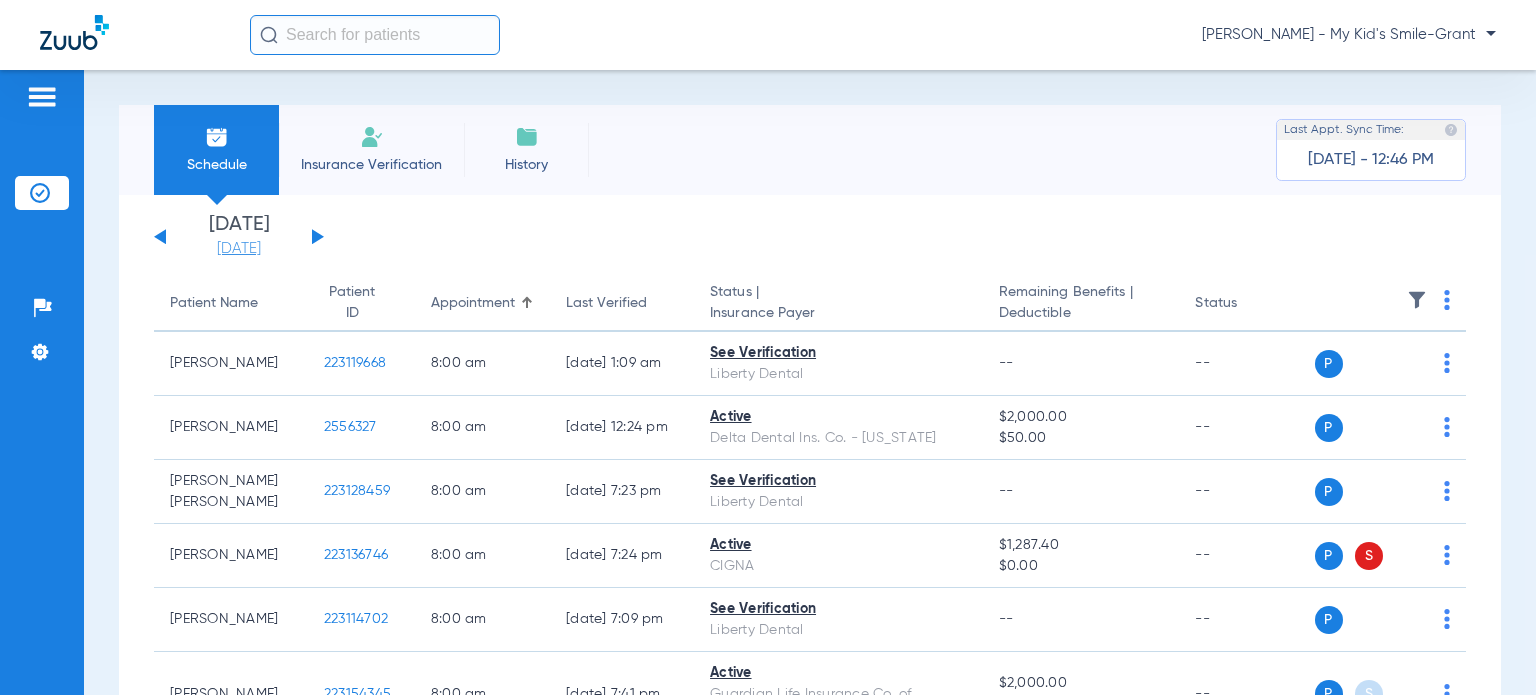 click on "[DATE]" 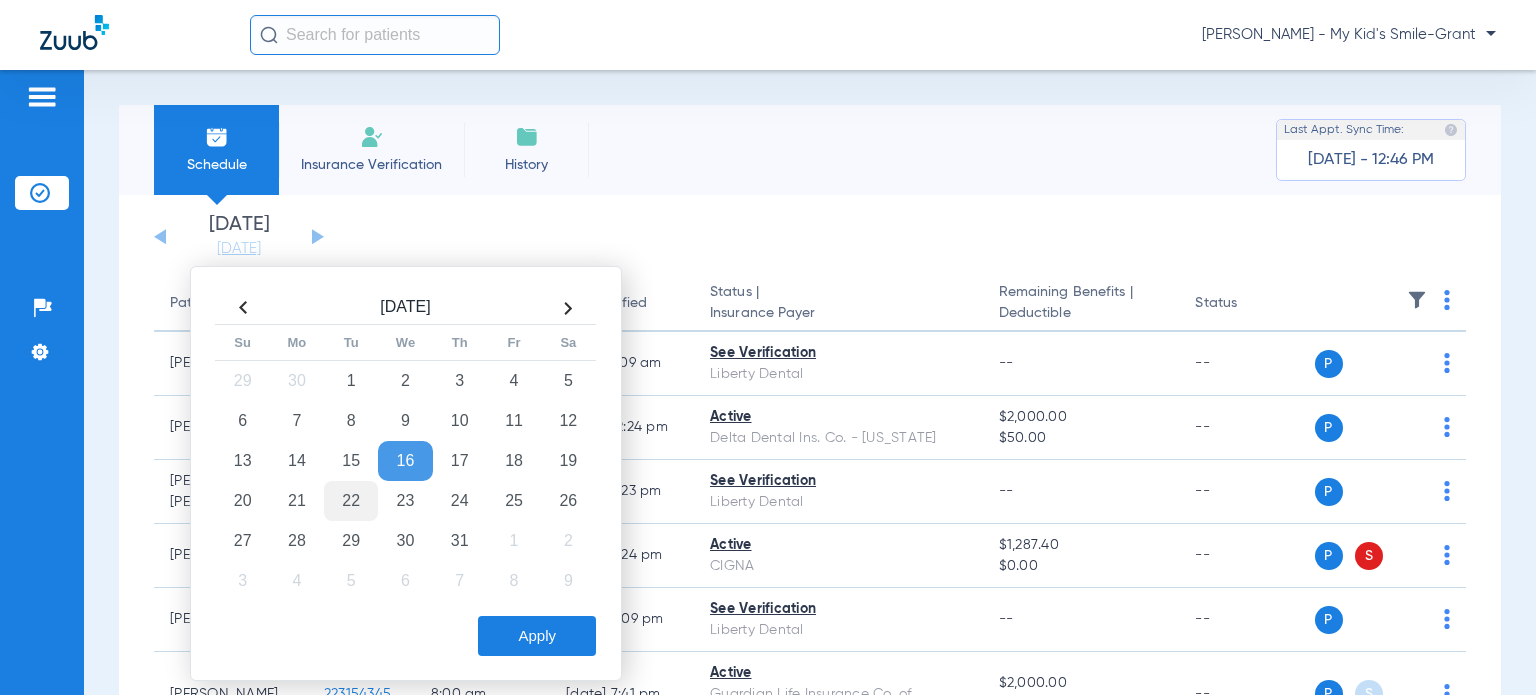 click on "22" 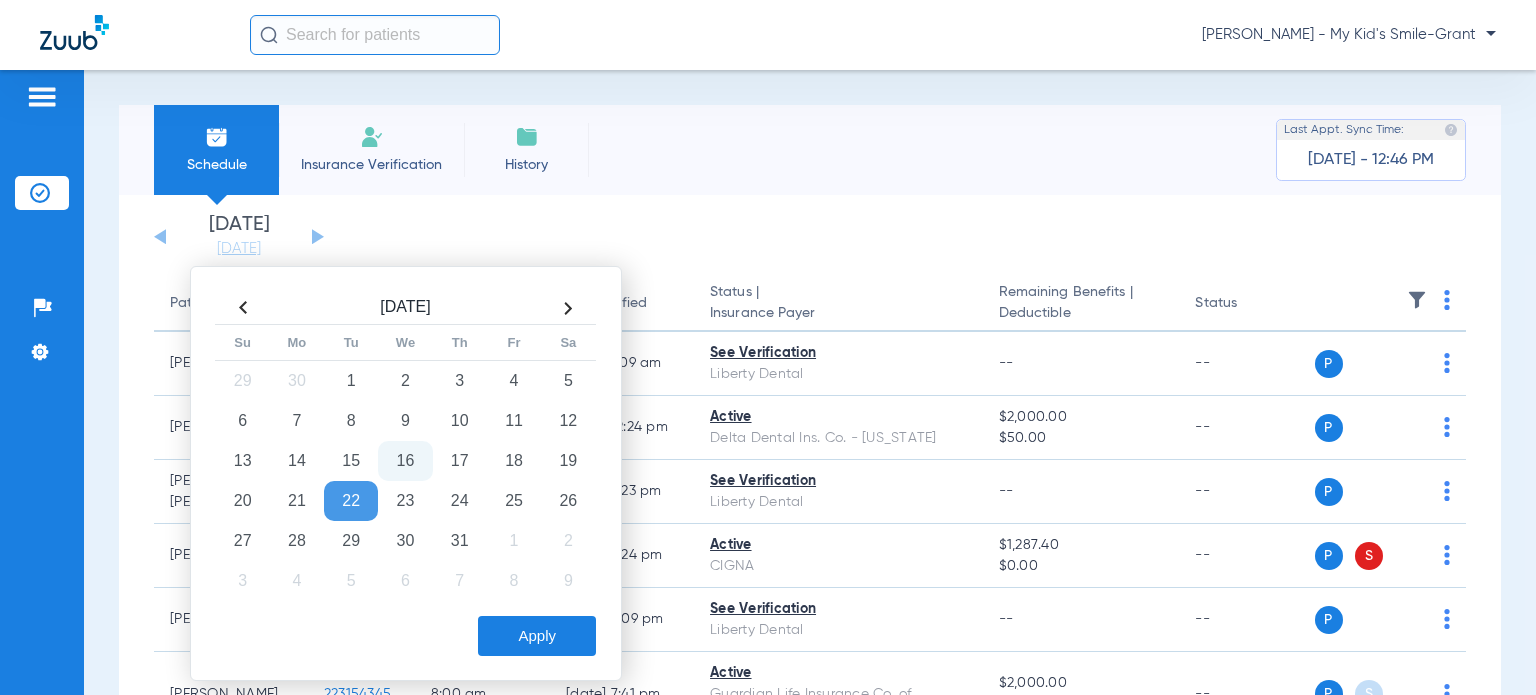 click on "Apply" 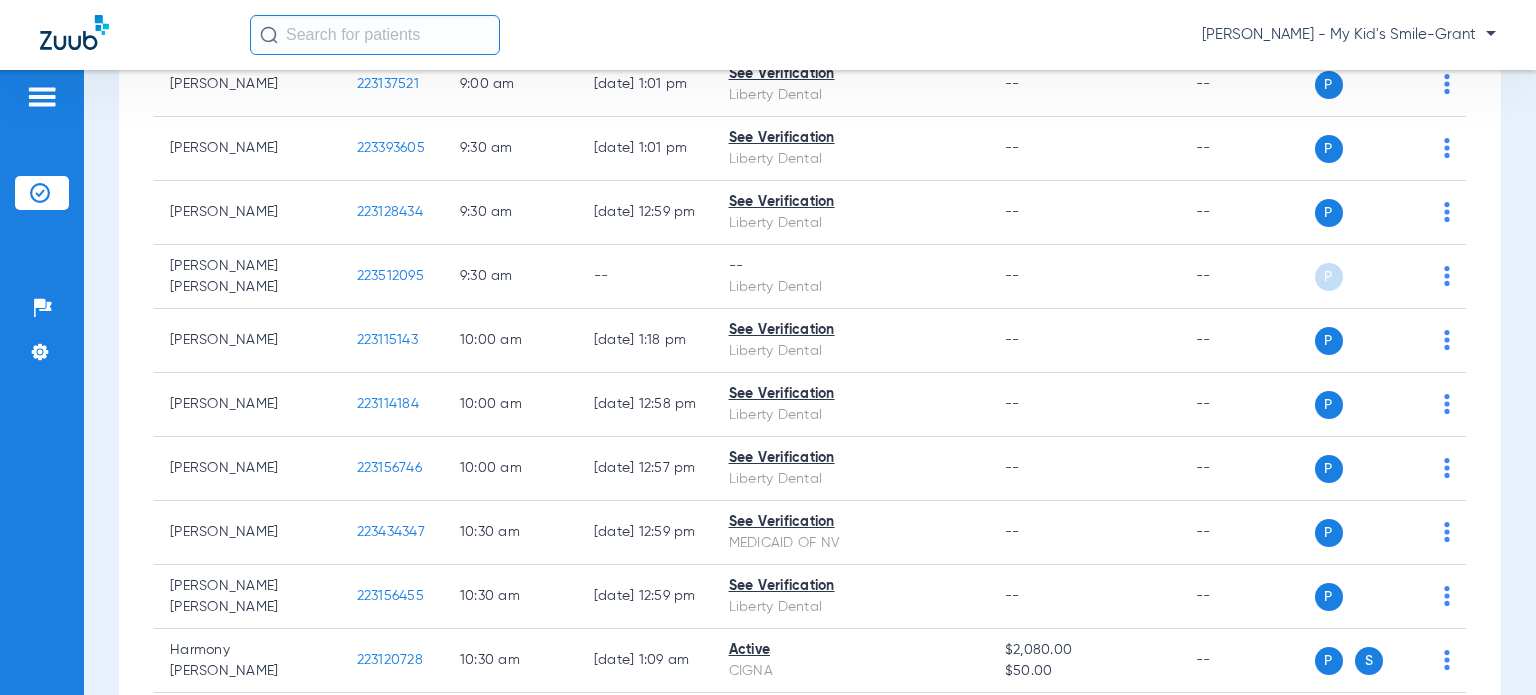 scroll, scrollTop: 800, scrollLeft: 0, axis: vertical 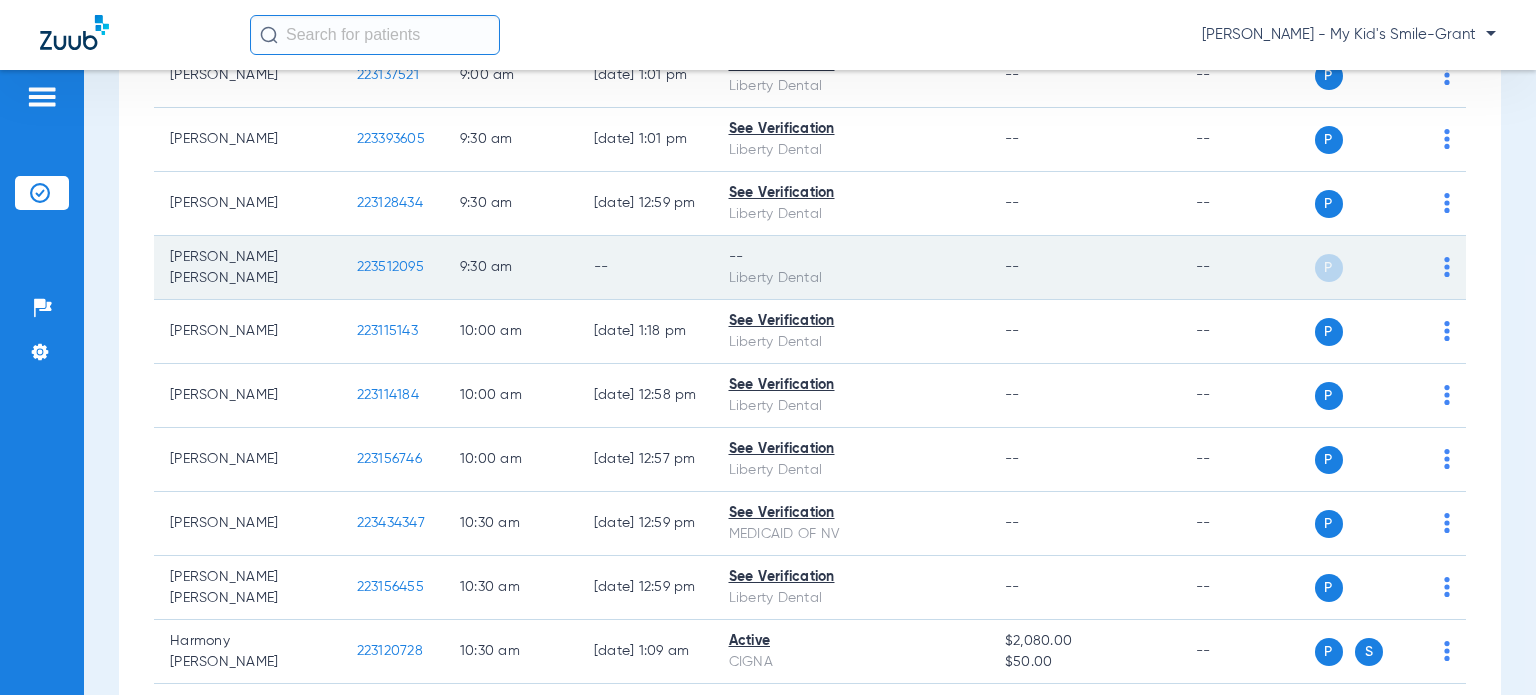 click 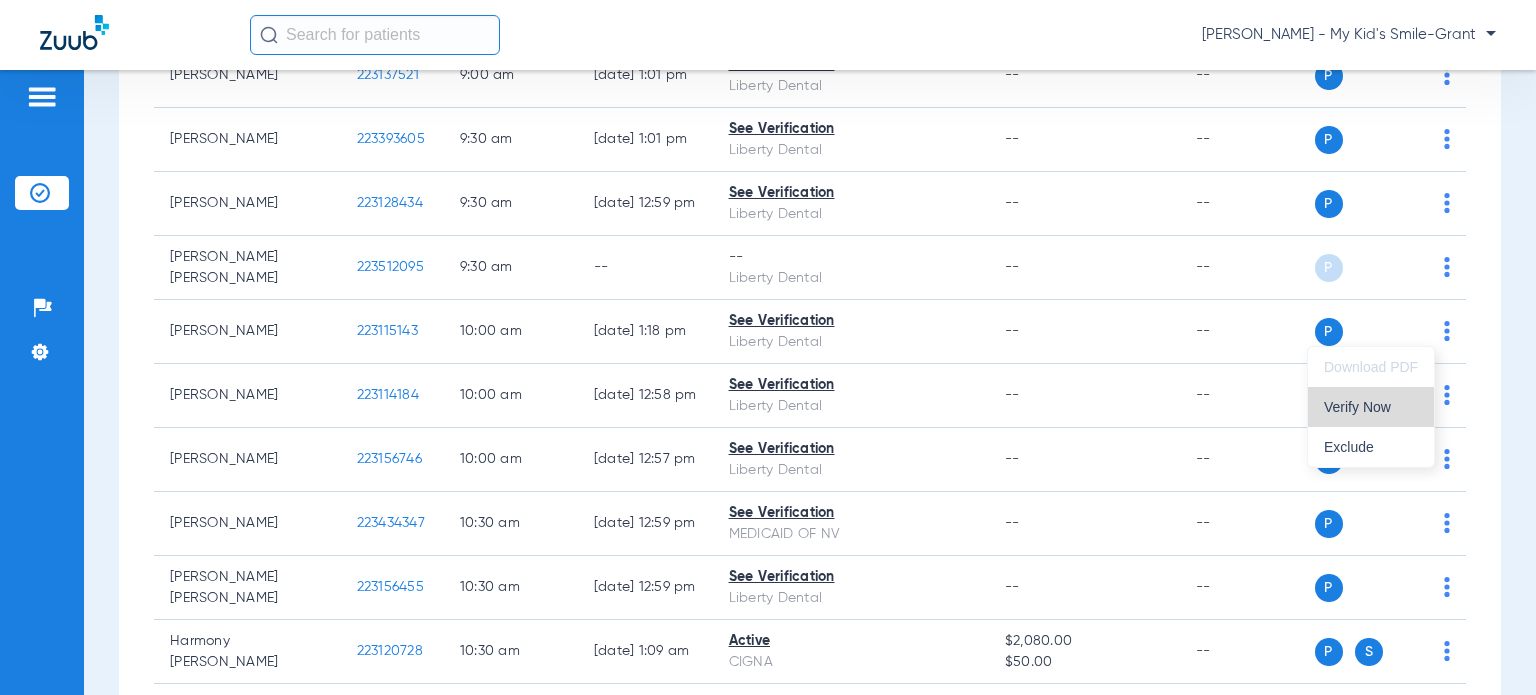 click on "Verify Now" at bounding box center (1371, 407) 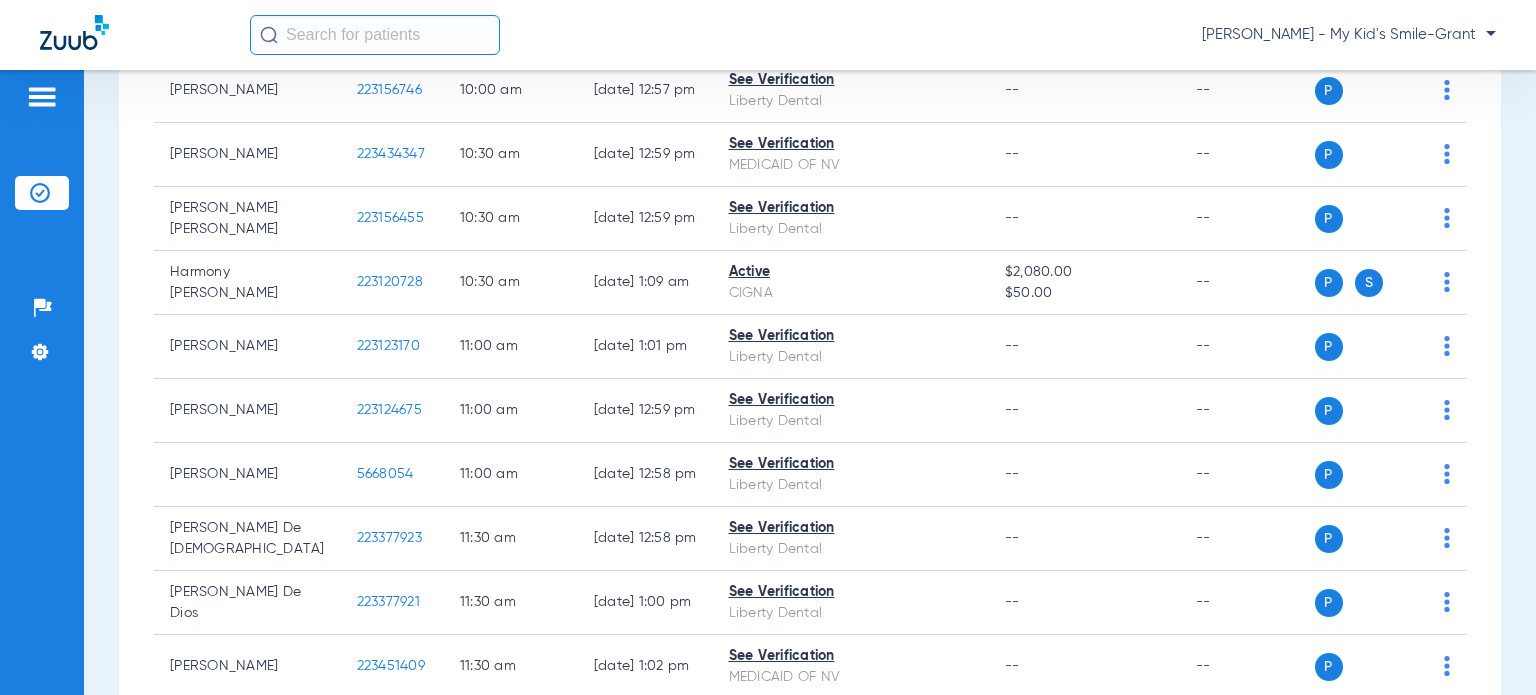 scroll, scrollTop: 1200, scrollLeft: 0, axis: vertical 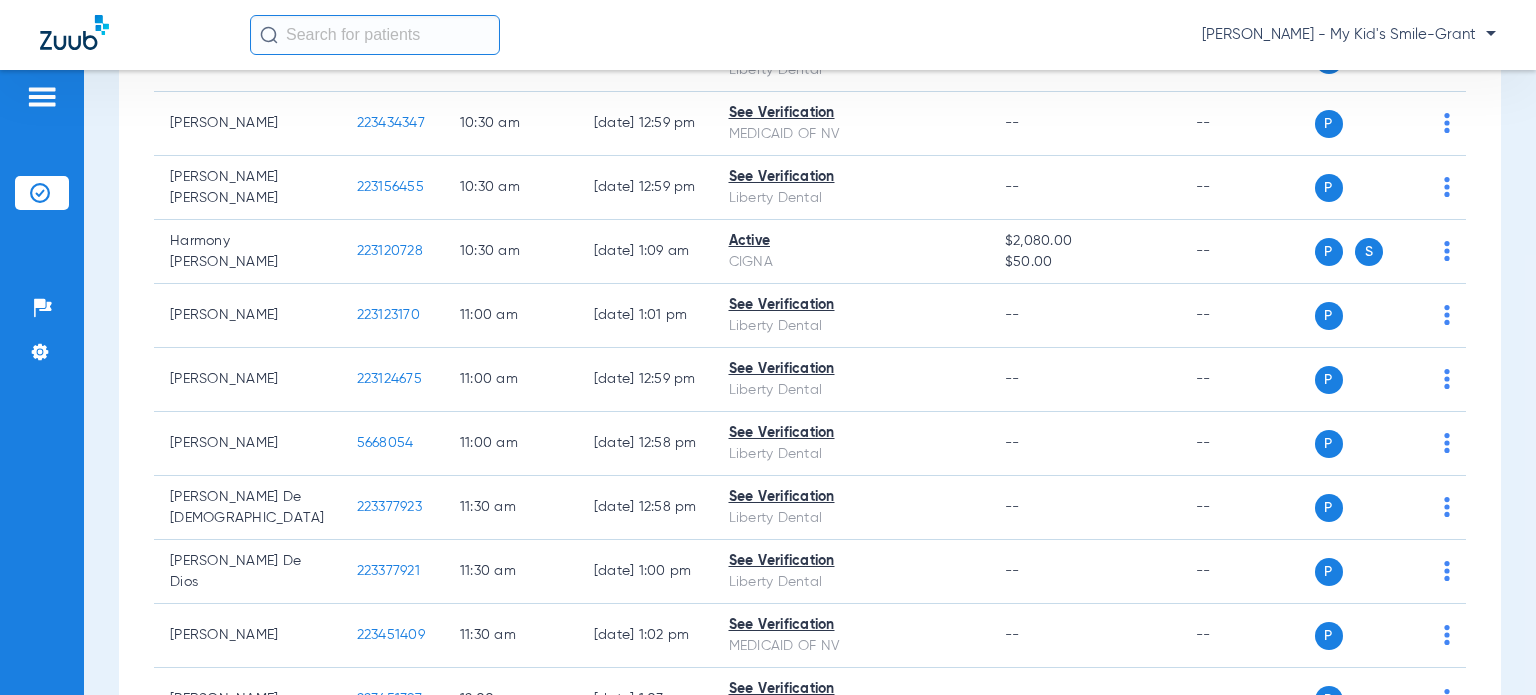 click on "[DATE]   [DATE]   [DATE]   [DATE]   [DATE]   [DATE]   [DATE]   [DATE]   [DATE]   [DATE]   [DATE]   [DATE]   [DATE]   [DATE]   [DATE]   [DATE]   [DATE]   [DATE]   [DATE]   [DATE]   [DATE]   [DATE]   [DATE]   [DATE]   [DATE]   [DATE]   [DATE]   [DATE]   [DATE]   [DATE]   [DATE]   [DATE]   [DATE]   [DATE]   [DATE]   [DATE]   [DATE]   [DATE]   [DATE]   [DATE]   [DATE]   [DATE]   [DATE]   [DATE]   [DATE]" 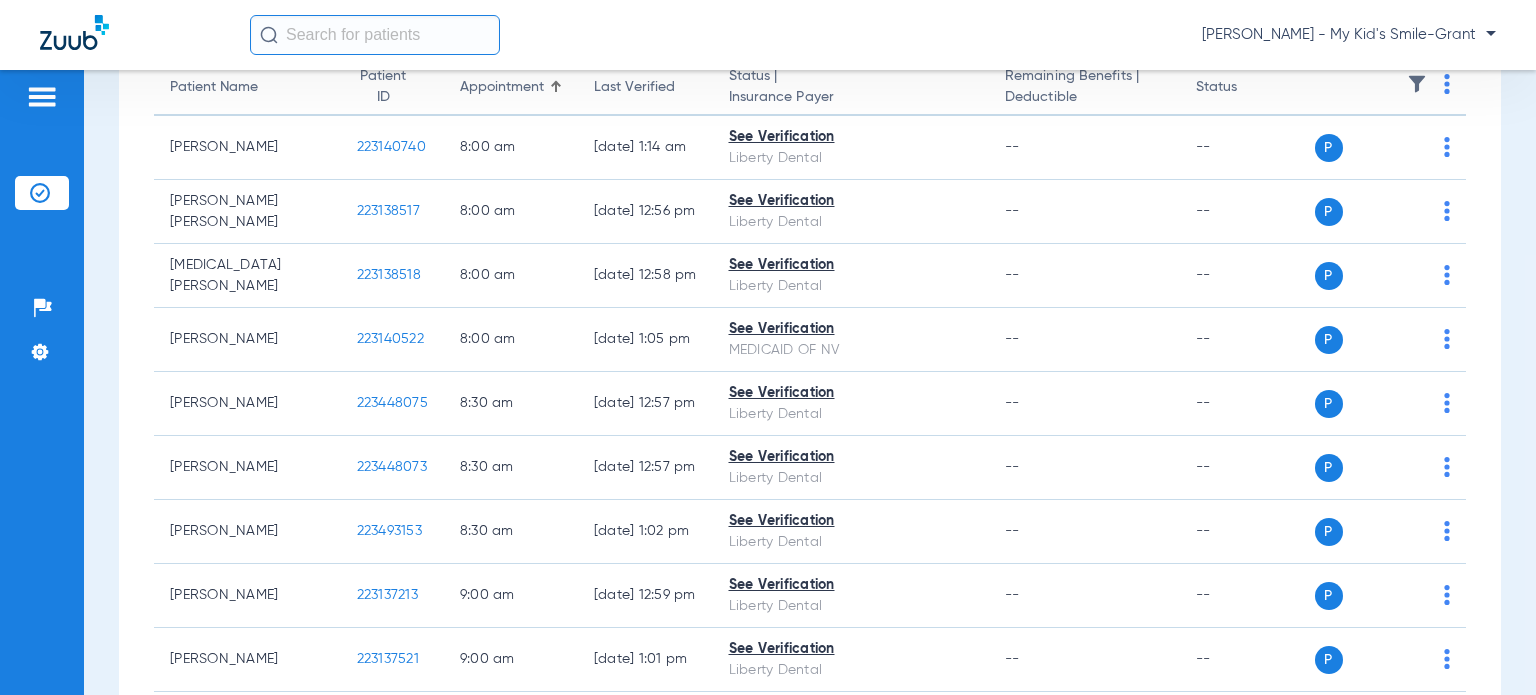 scroll, scrollTop: 0, scrollLeft: 0, axis: both 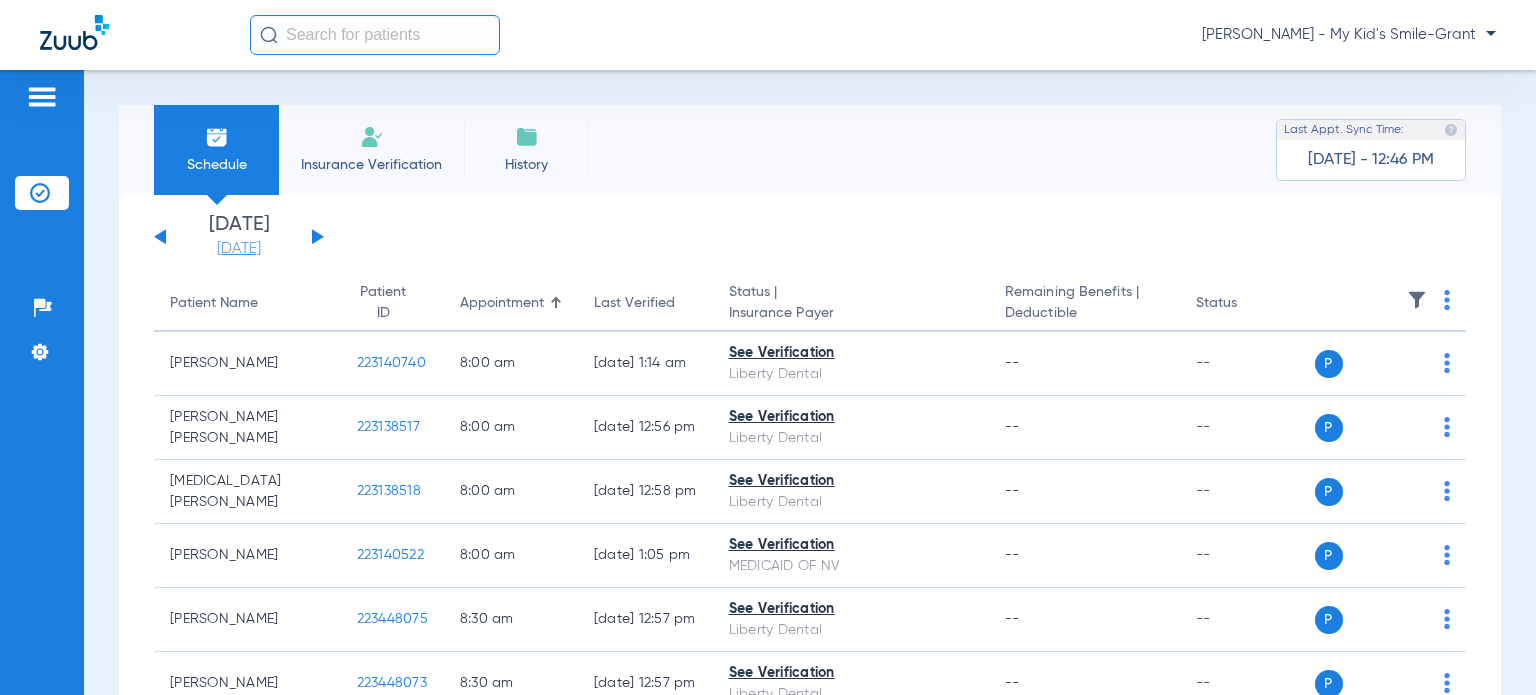 click on "[DATE]" 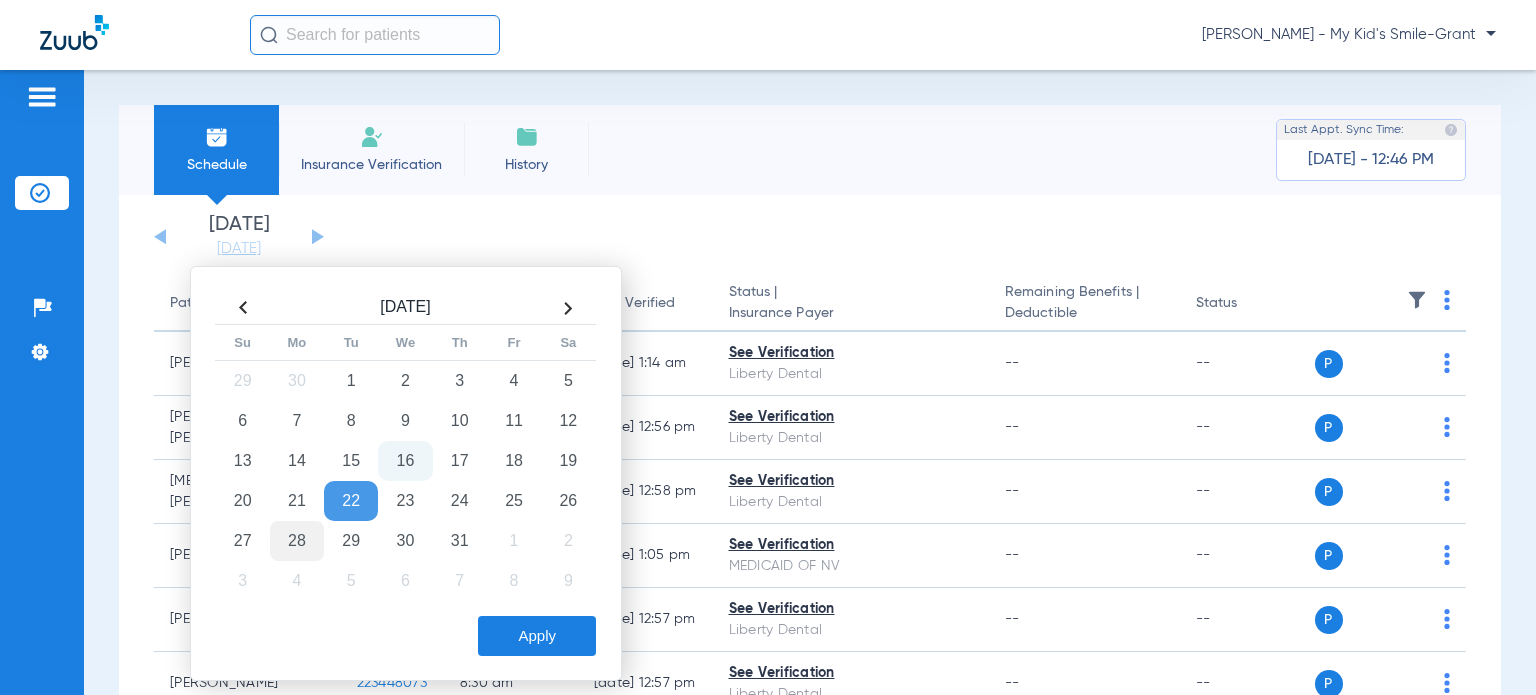click on "28" 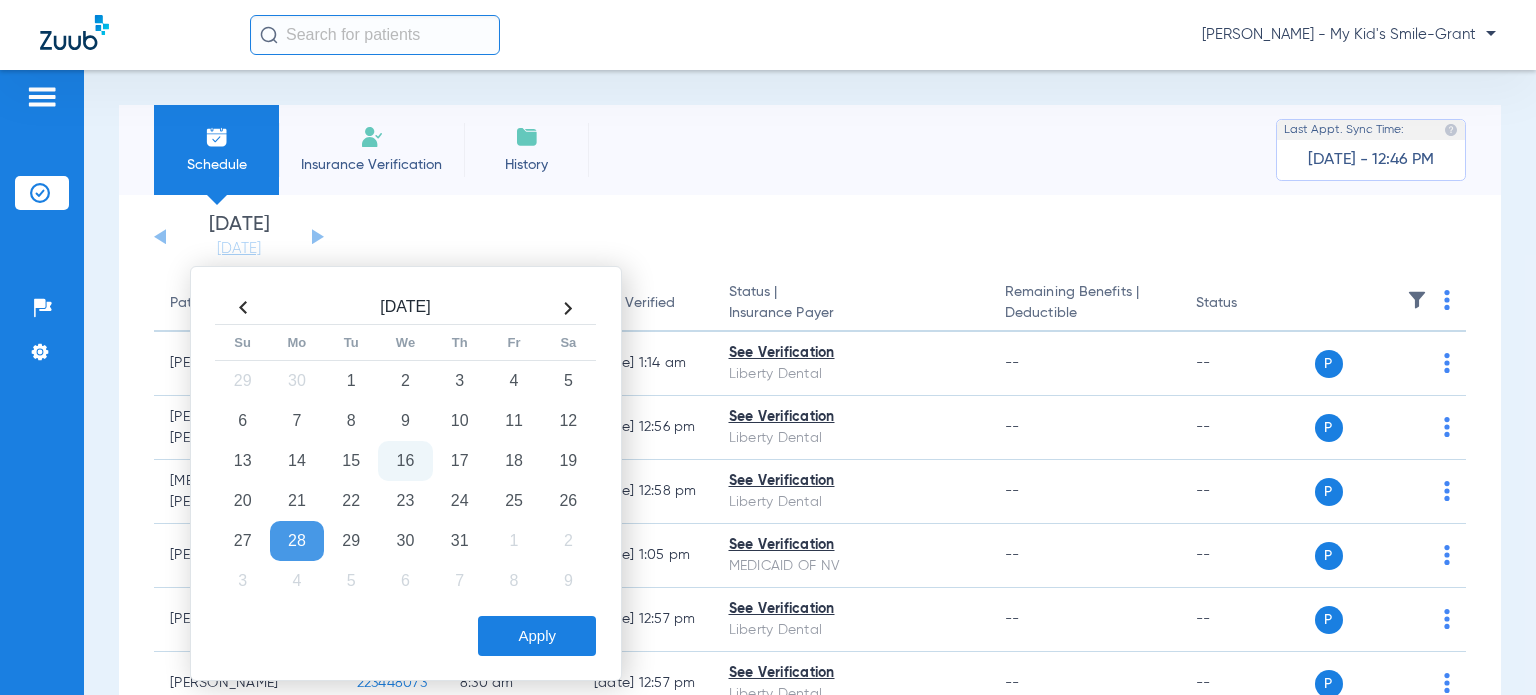 click on "Apply" 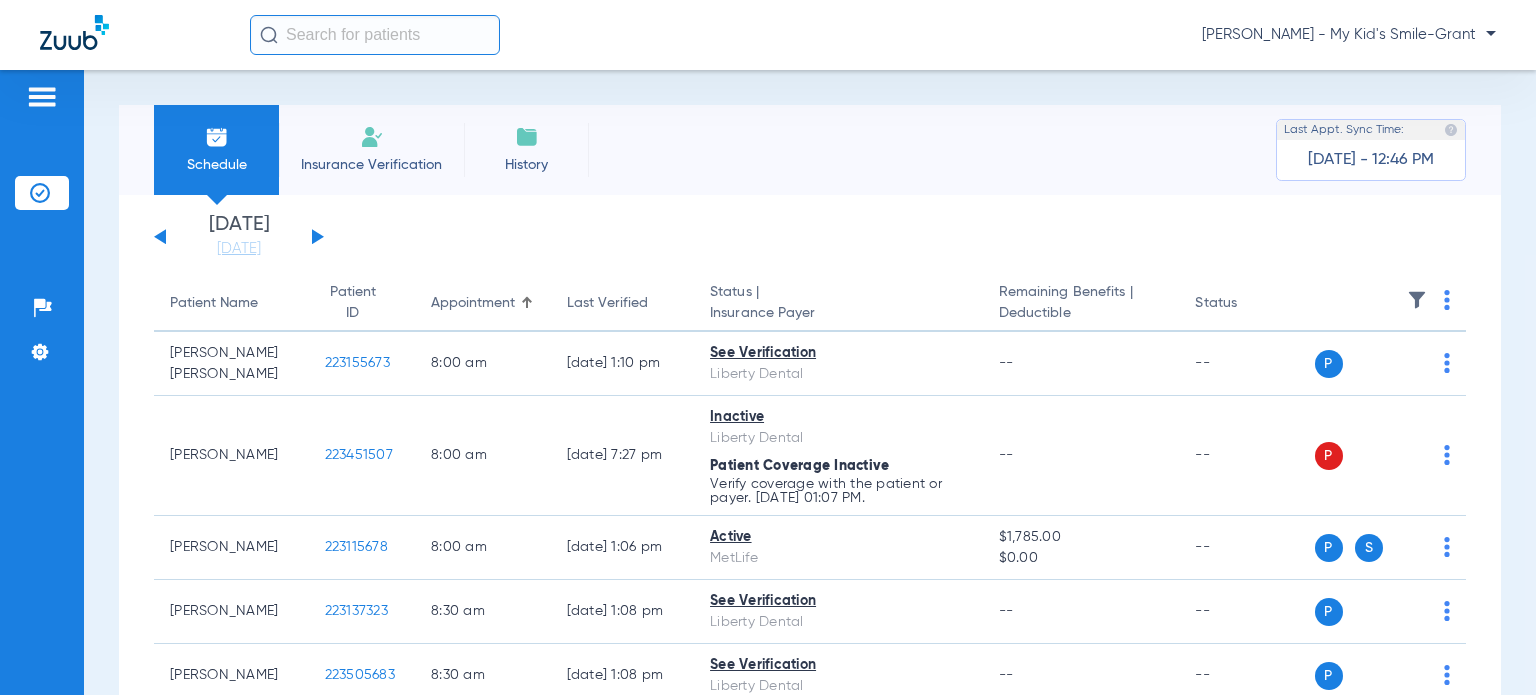 click on "Schedule Insurance Verification History  Last Appt. Sync Time:   [DATE] - 12:46 PM   [DATE]   [DATE]   [DATE]   [DATE]   [DATE]   [DATE]   [DATE]   [DATE]   [DATE]   [DATE]   [DATE]   [DATE]   [DATE]   [DATE]   [DATE]   [DATE]   [DATE]   [DATE]   [DATE]   [DATE]   [DATE]   [DATE]   [DATE]   [DATE]   [DATE]   [DATE]   [DATE]   [DATE]   [DATE]   [DATE]   [DATE]   [DATE]   [DATE]   [DATE]   [DATE]   [DATE]   [DATE]   [DATE]   [DATE]   [DATE]   [DATE]  Su 1" at bounding box center [810, 382] 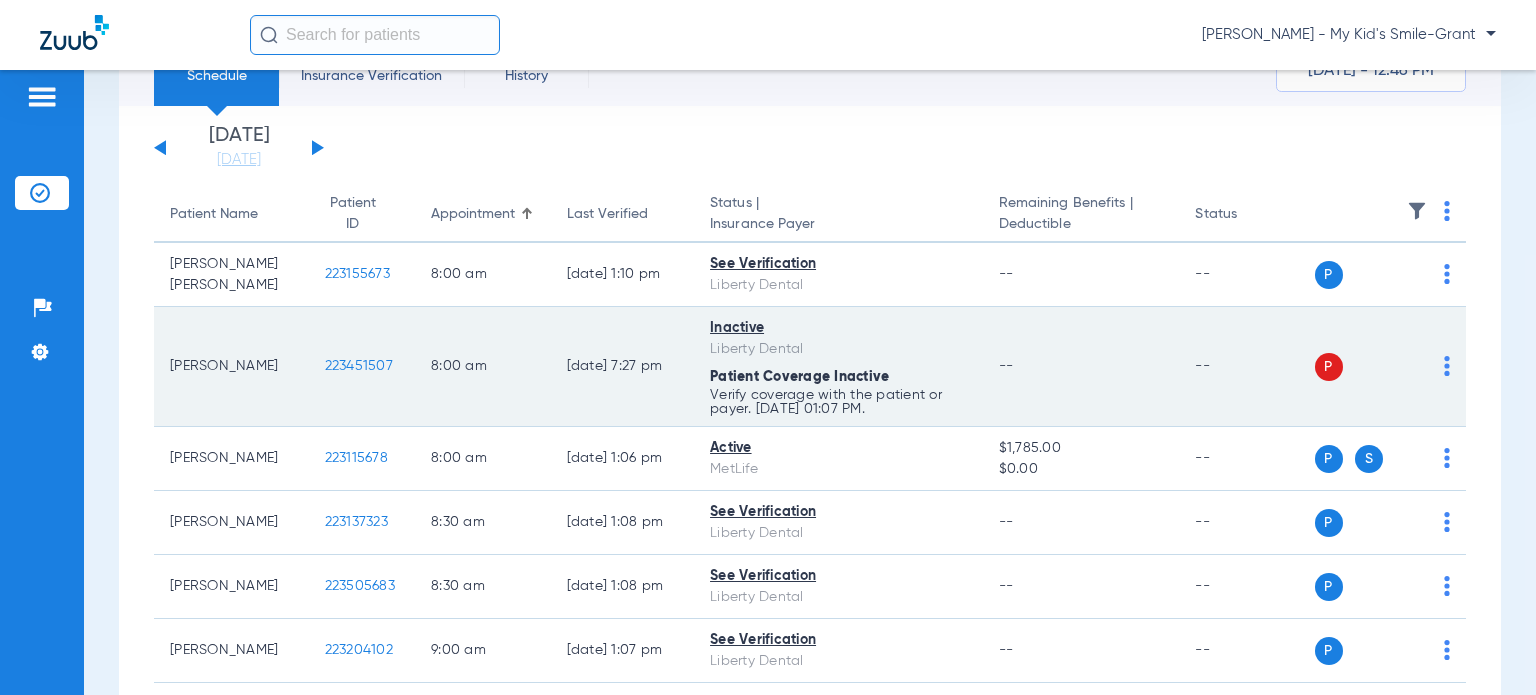 scroll, scrollTop: 0, scrollLeft: 0, axis: both 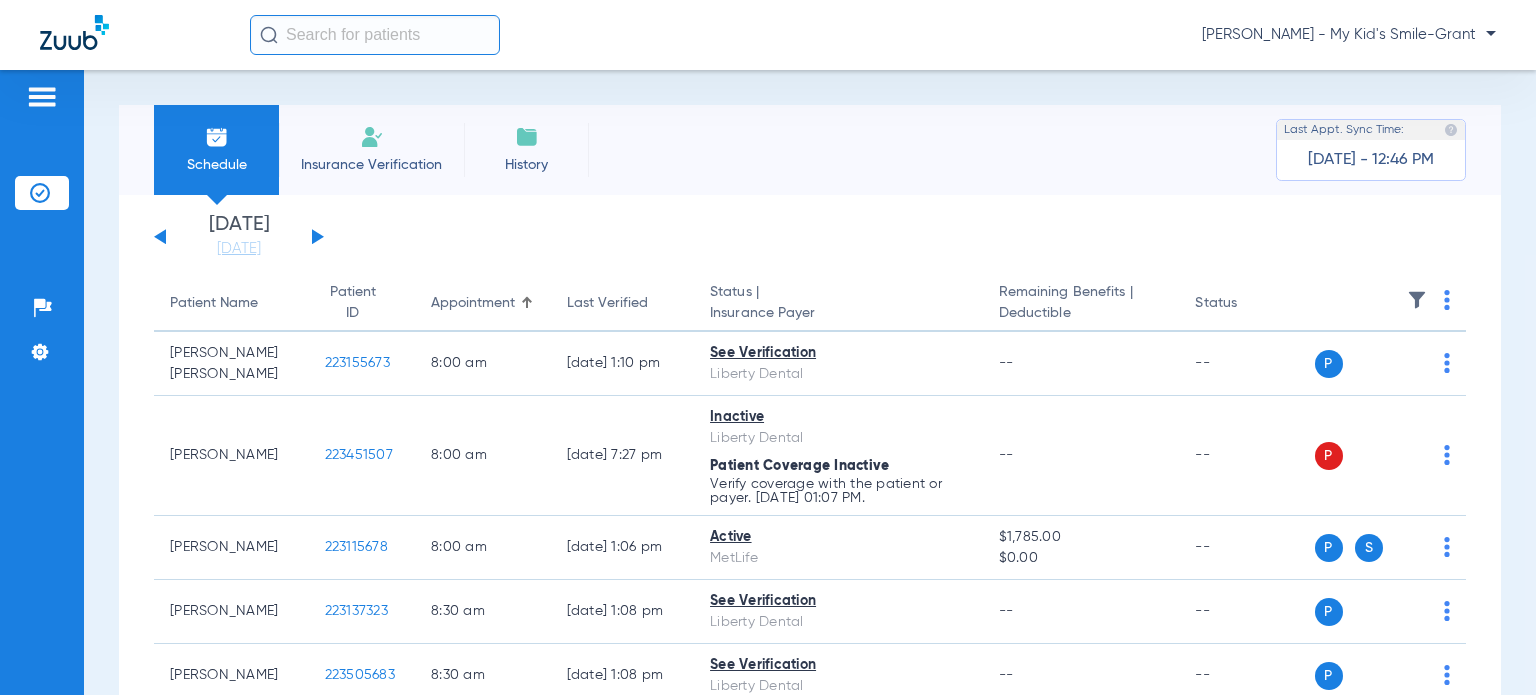 click on "[PERSON_NAME] - My Kid's Smile-Grant" 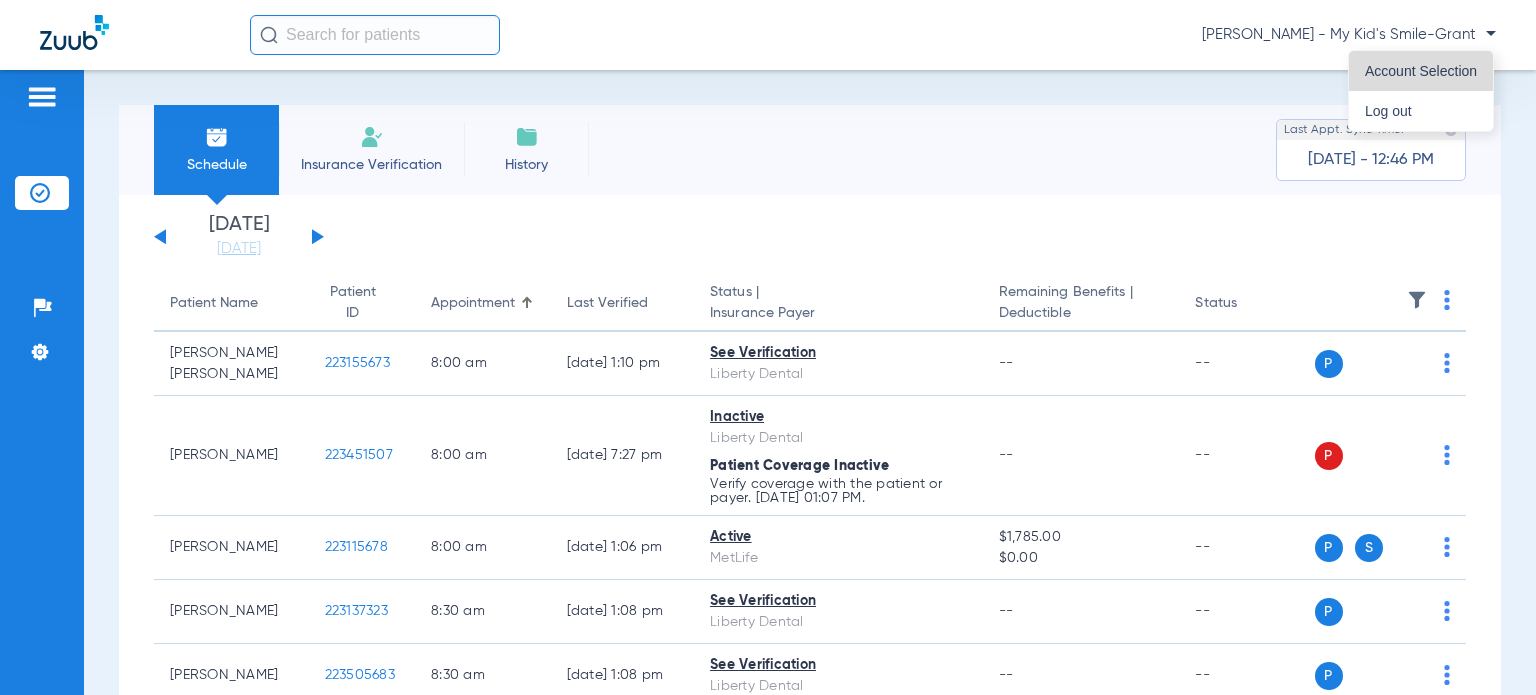 click on "Account Selection" at bounding box center [1421, 71] 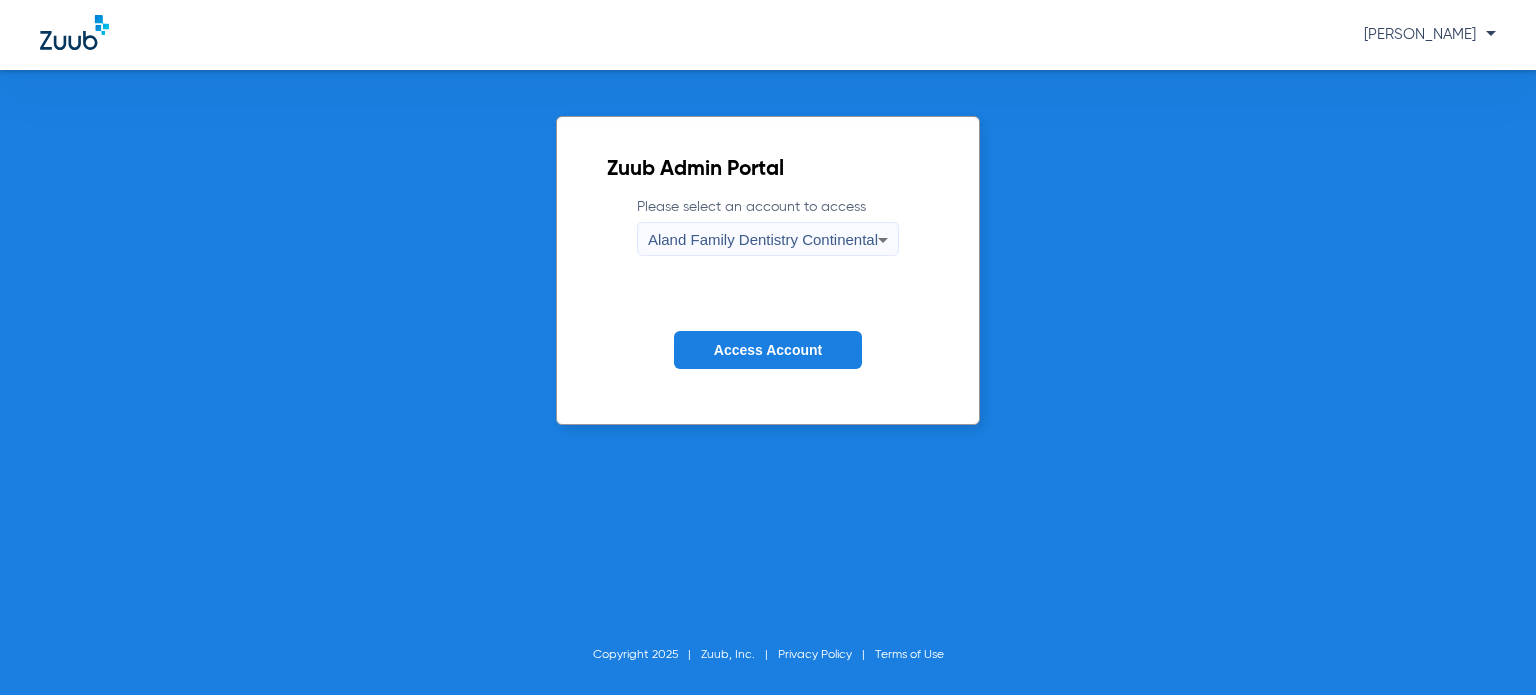 click on "Access Account" 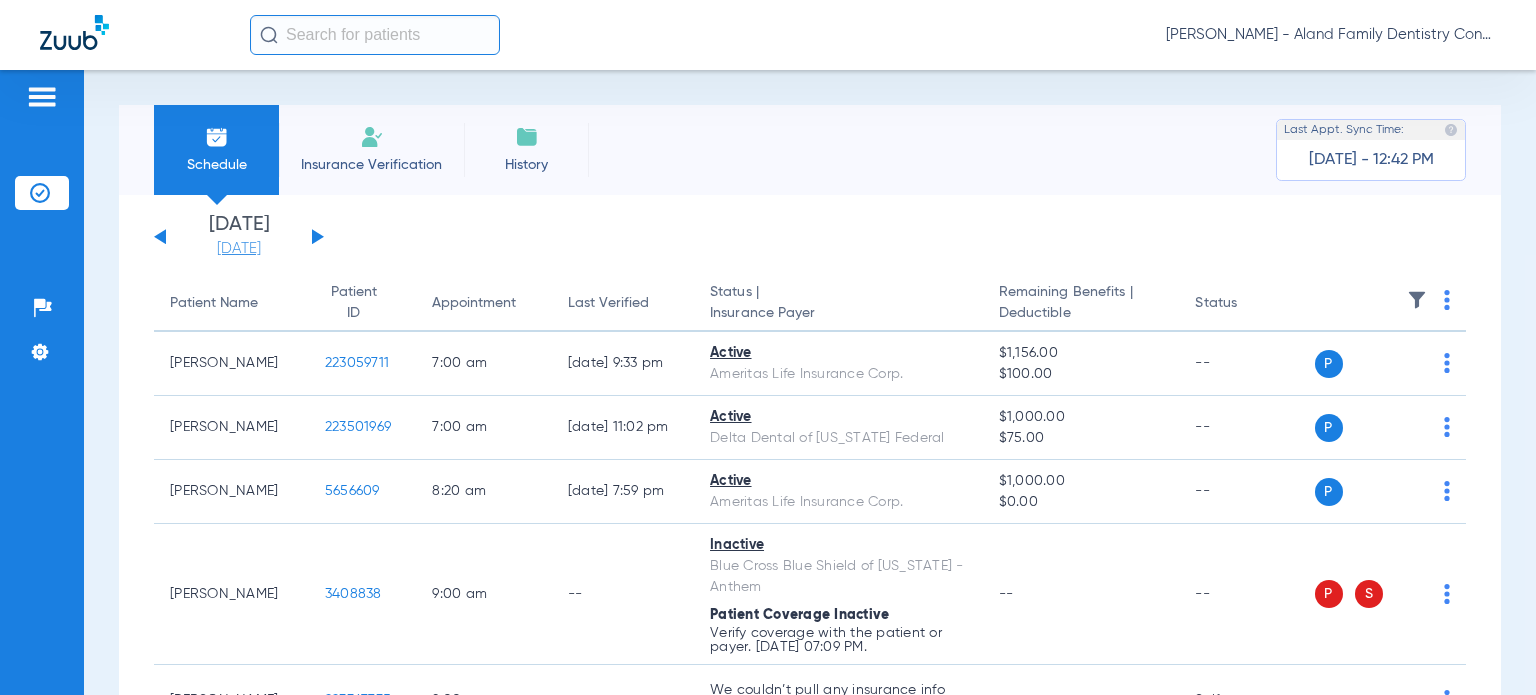 click on "[DATE]" 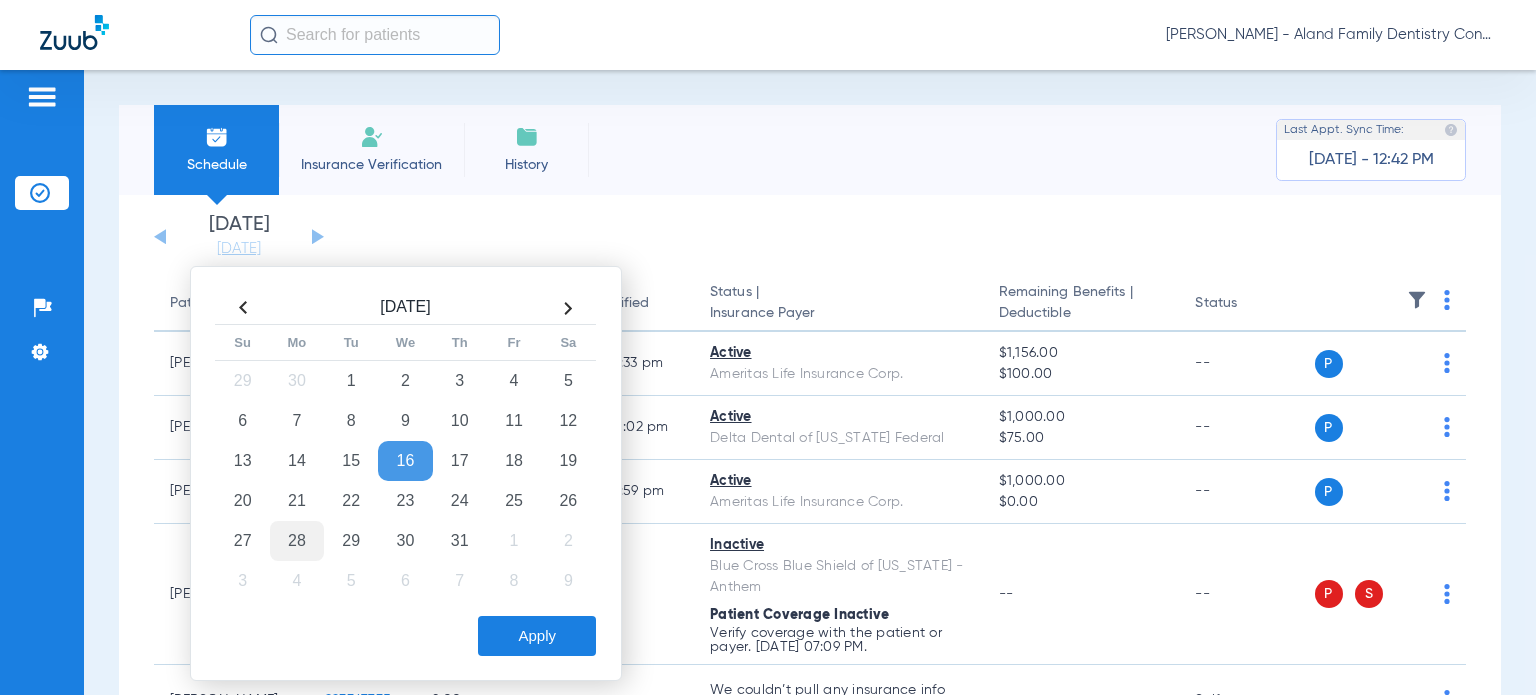 click on "28" 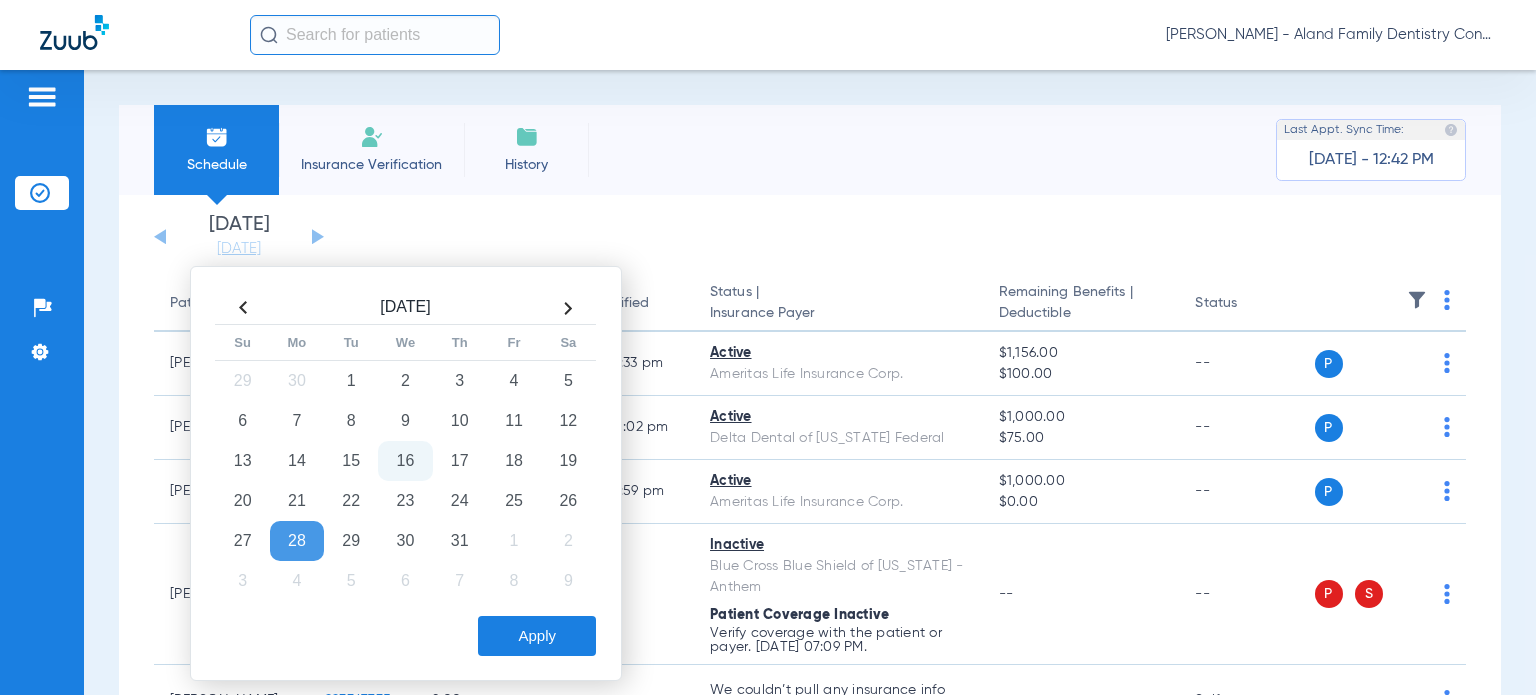 click on "Apply" 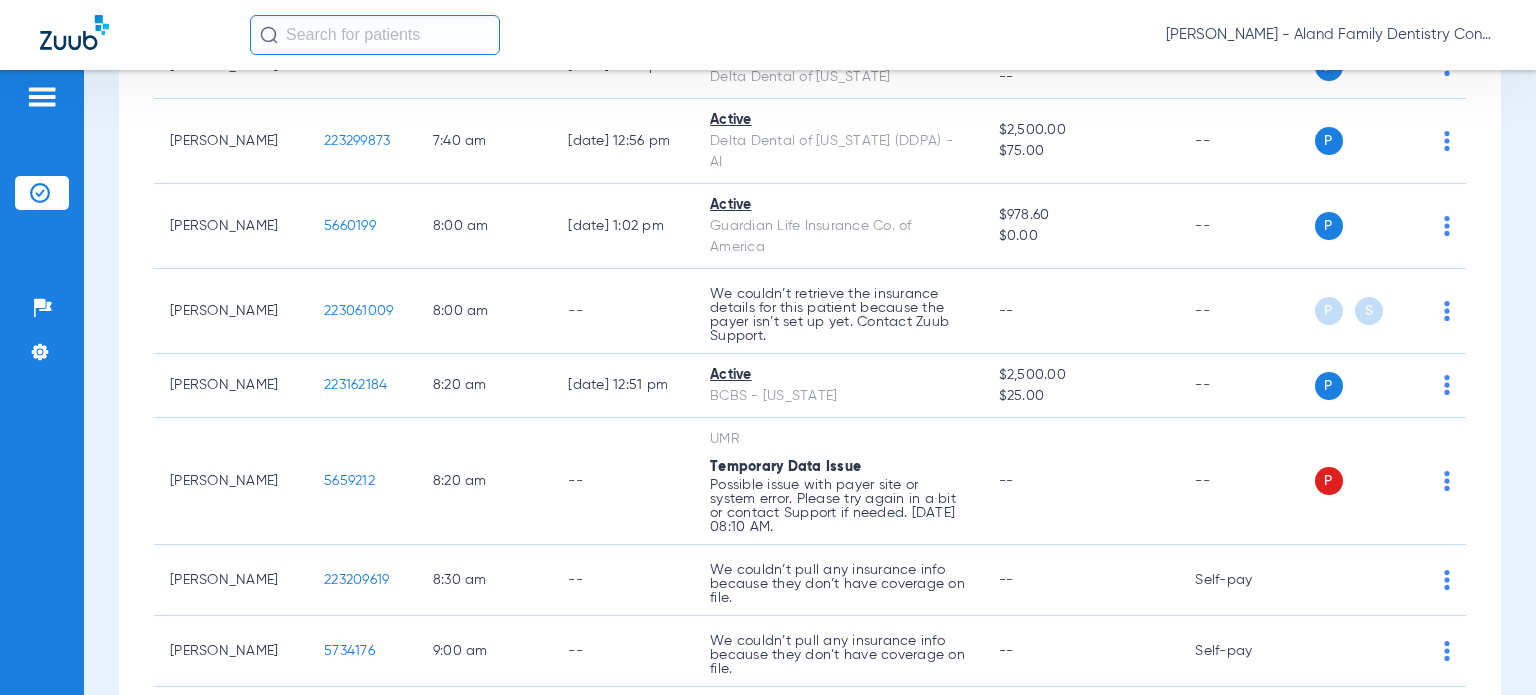 scroll, scrollTop: 300, scrollLeft: 0, axis: vertical 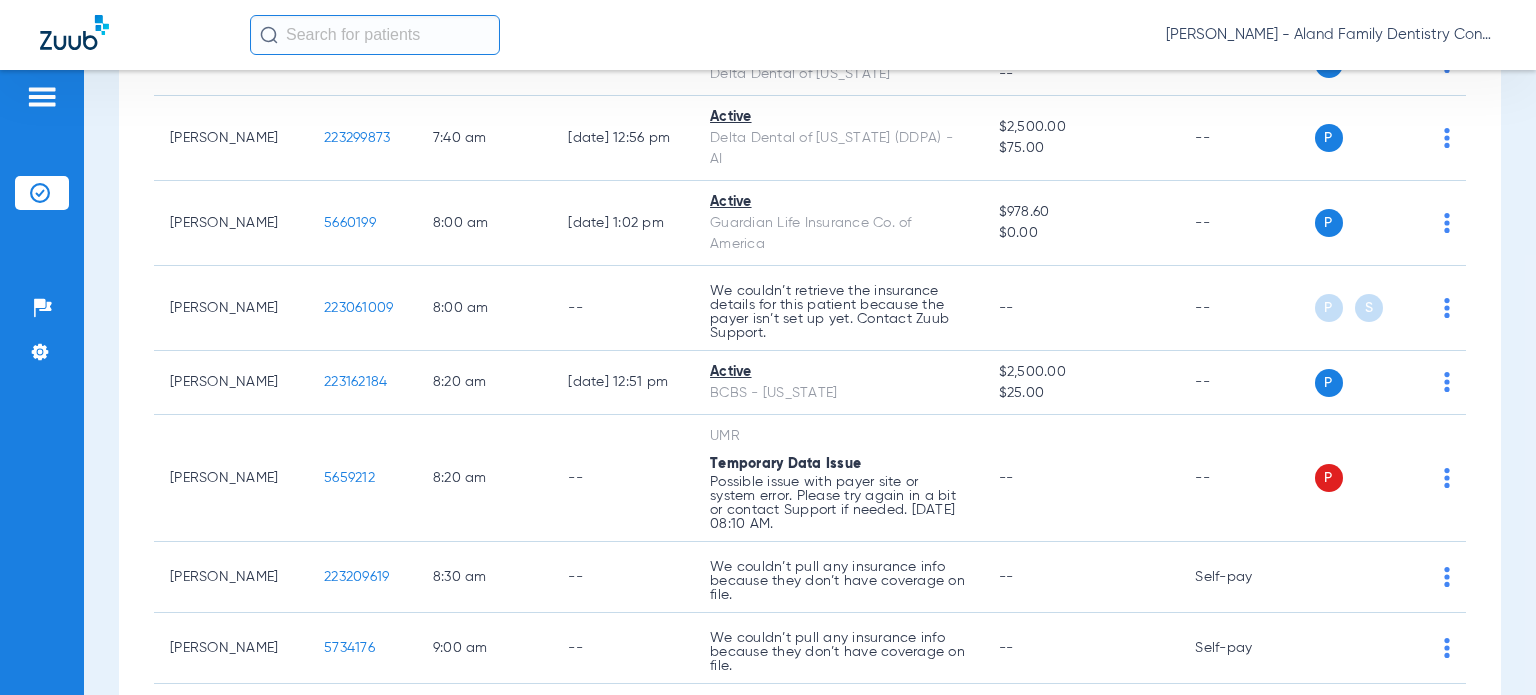 click on "Schedule Insurance Verification History  Last Appt. Sync Time:   [DATE] - 12:42 PM   [DATE]   [DATE]   [DATE]   [DATE]   [DATE]   [DATE]   [DATE]   [DATE]   [DATE]   [DATE]   [DATE]   [DATE]   [DATE]   [DATE]   [DATE]   [DATE]   [DATE]   [DATE]   [DATE]   [DATE]   [DATE]   [DATE]   [DATE]   [DATE]   [DATE]   [DATE]   [DATE]   [DATE]   [DATE]   [DATE]   [DATE]   [DATE]   [DATE]   [DATE]   [DATE]   [DATE]   [DATE]   [DATE]   [DATE]   [DATE]   [DATE]  Su 1" at bounding box center (810, 382) 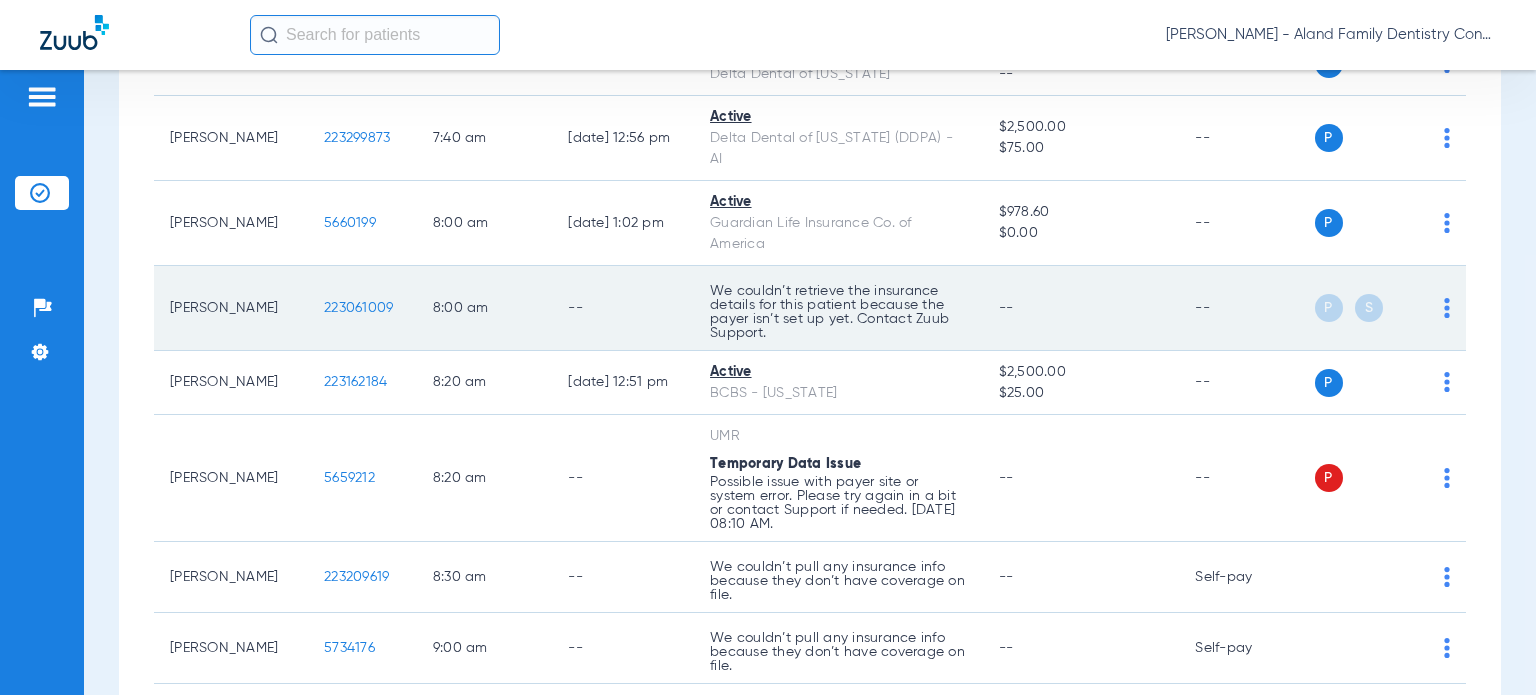 scroll, scrollTop: 0, scrollLeft: 0, axis: both 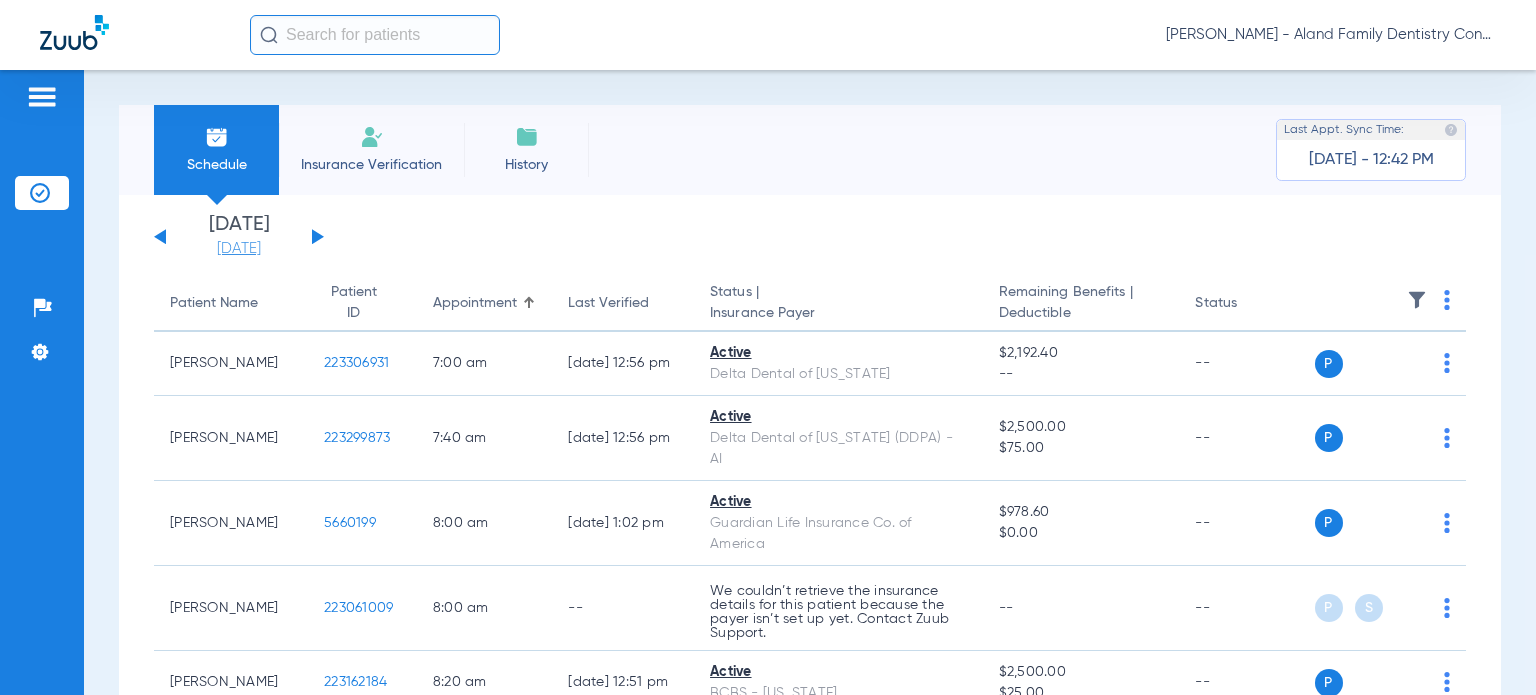 click on "[DATE]" 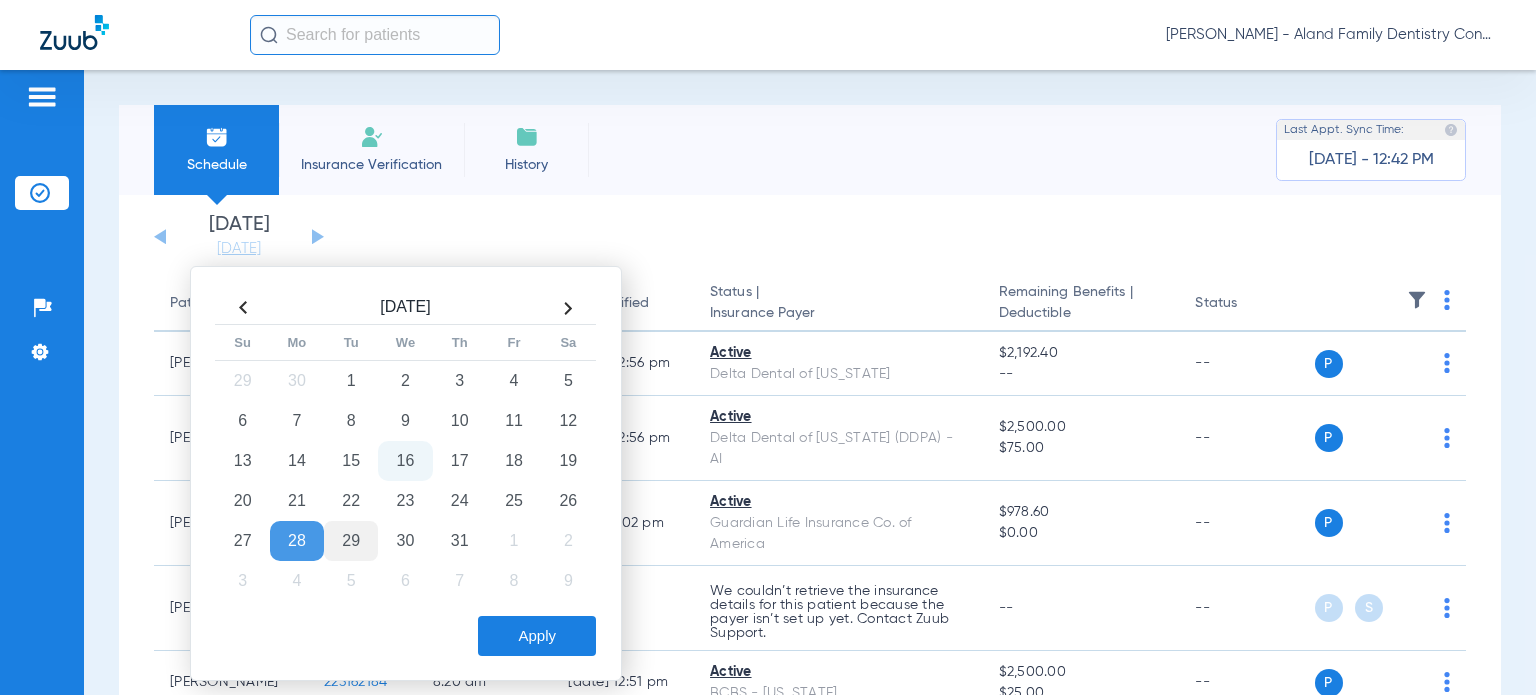 click on "29" 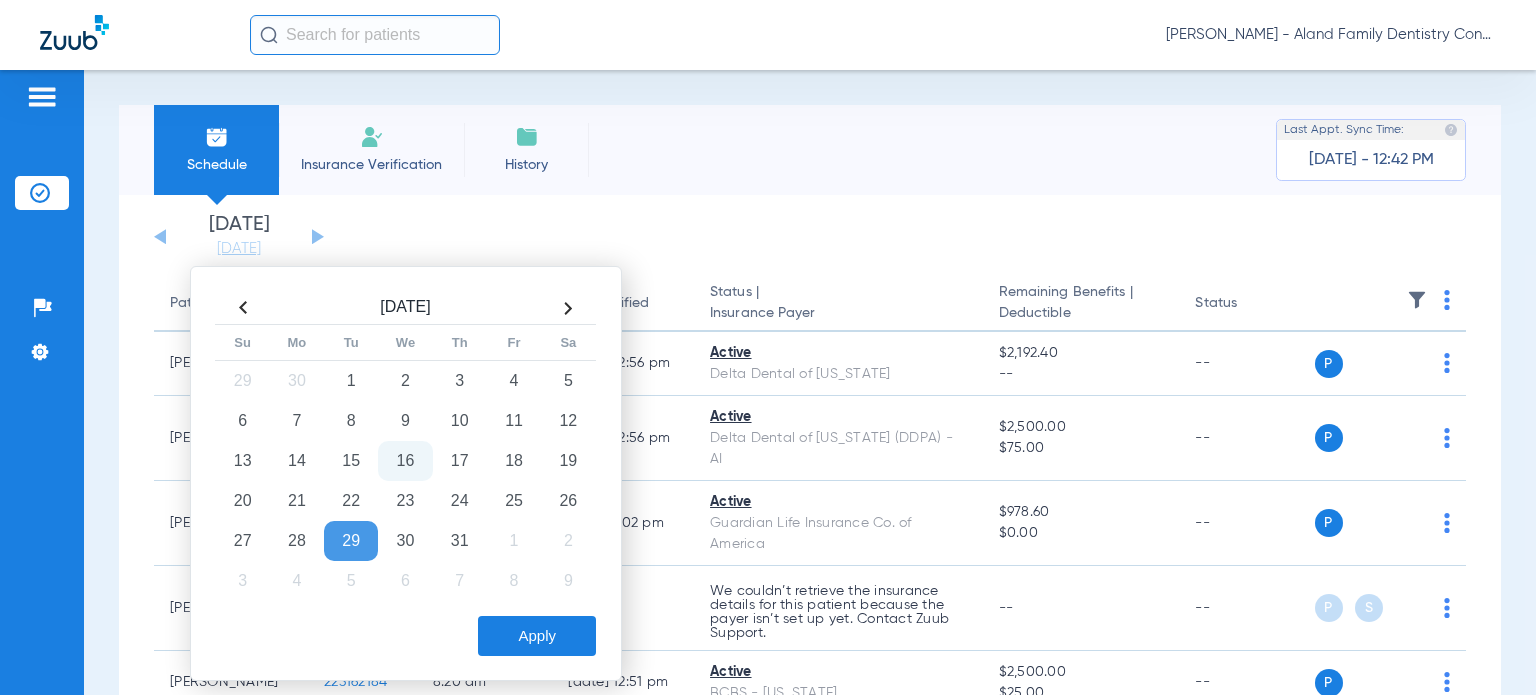 click on "Apply" 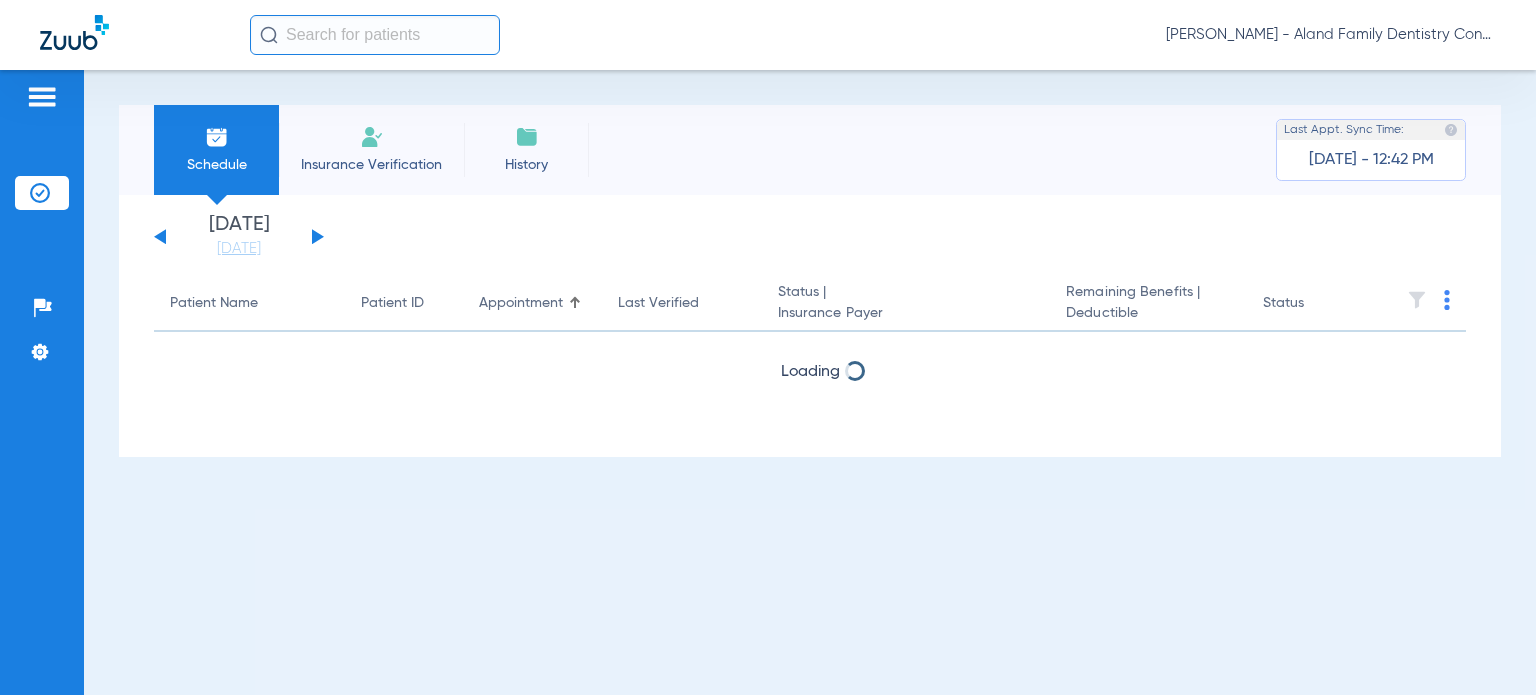 click on "Schedule Insurance Verification History  Last Appt. Sync Time:   [DATE] - 12:42 PM   [DATE]   [DATE]   [DATE]   [DATE]   [DATE]   [DATE]   [DATE]   [DATE]   [DATE]   [DATE]   [DATE]   [DATE]   [DATE]   [DATE]   [DATE]   [DATE]   [DATE]   [DATE]   [DATE]   [DATE]   [DATE]   [DATE]   [DATE]   [DATE]   [DATE]   [DATE]   [DATE]   [DATE]   [DATE]   [DATE]   [DATE]   [DATE]   [DATE]   [DATE]   [DATE]   [DATE]   [DATE]   [DATE]   [DATE]   [DATE]   [DATE]  Su 1" at bounding box center [810, 382] 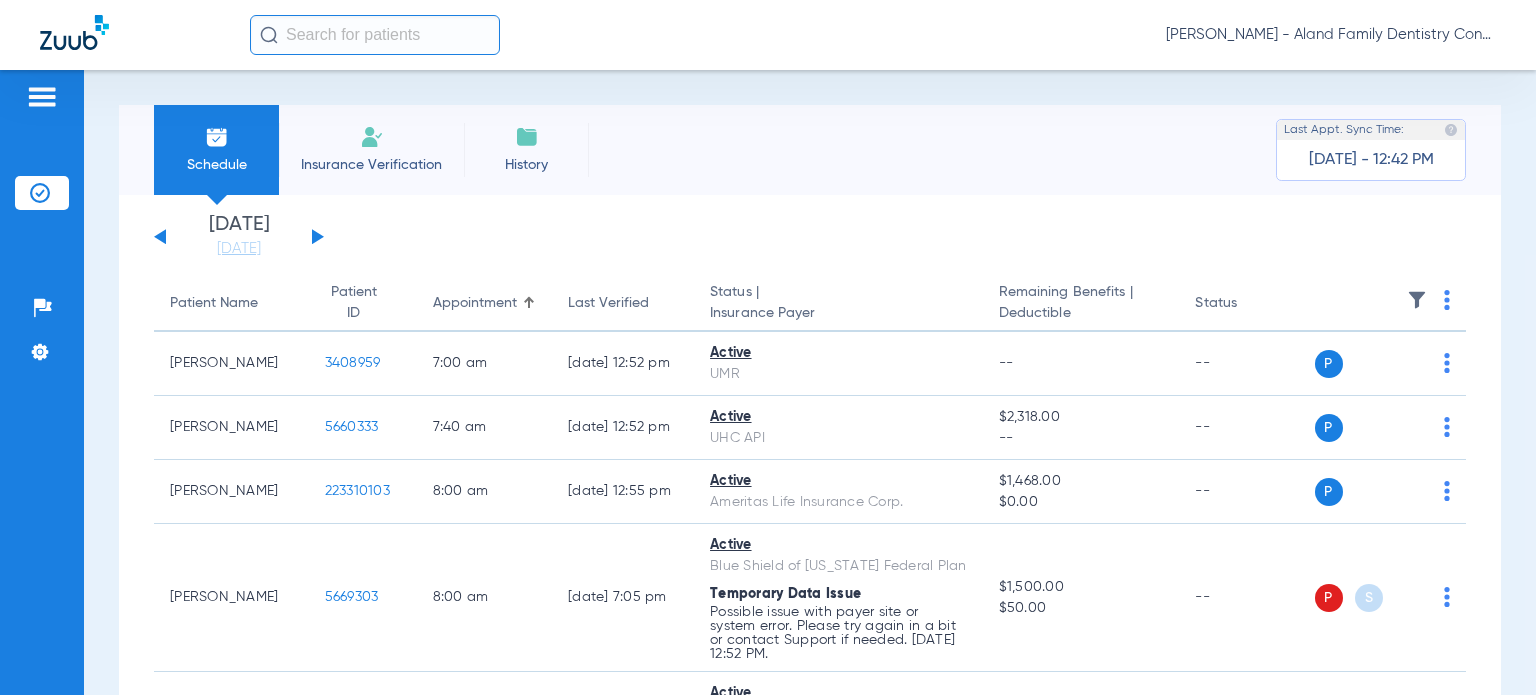 click on "Schedule Insurance Verification History  Last Appt. Sync Time:   [DATE] - 12:42 PM   [DATE]   [DATE]   [DATE]   [DATE]   [DATE]   [DATE]   [DATE]   [DATE]   [DATE]   [DATE]   [DATE]   [DATE]   [DATE]   [DATE]   [DATE]   [DATE]   [DATE]   [DATE]   [DATE]   [DATE]   [DATE]   [DATE]   [DATE]   [DATE]   [DATE]   [DATE]   [DATE]   [DATE]   [DATE]   [DATE]   [DATE]   [DATE]   [DATE]   [DATE]   [DATE]   [DATE]   [DATE]   [DATE]   [DATE]   [DATE]   [DATE]  Su 1" at bounding box center [810, 382] 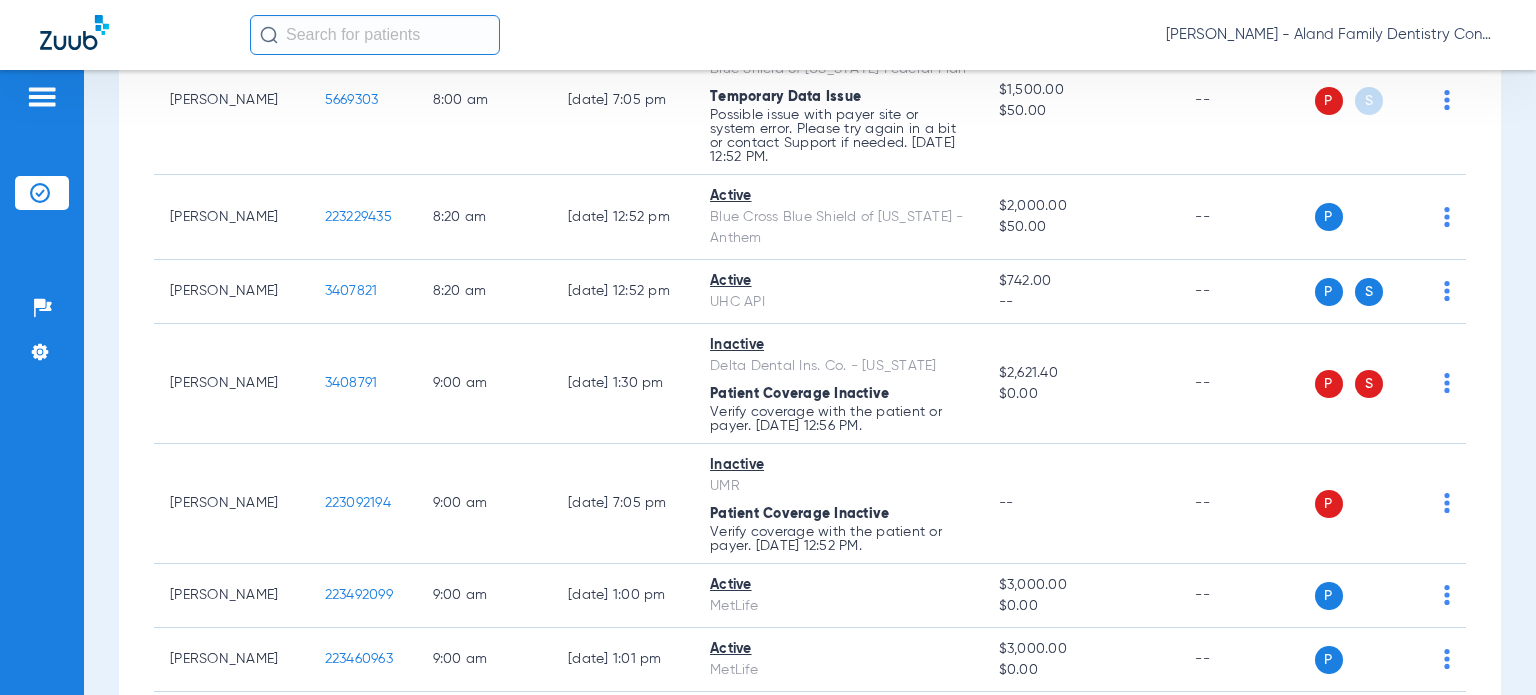 scroll, scrollTop: 500, scrollLeft: 0, axis: vertical 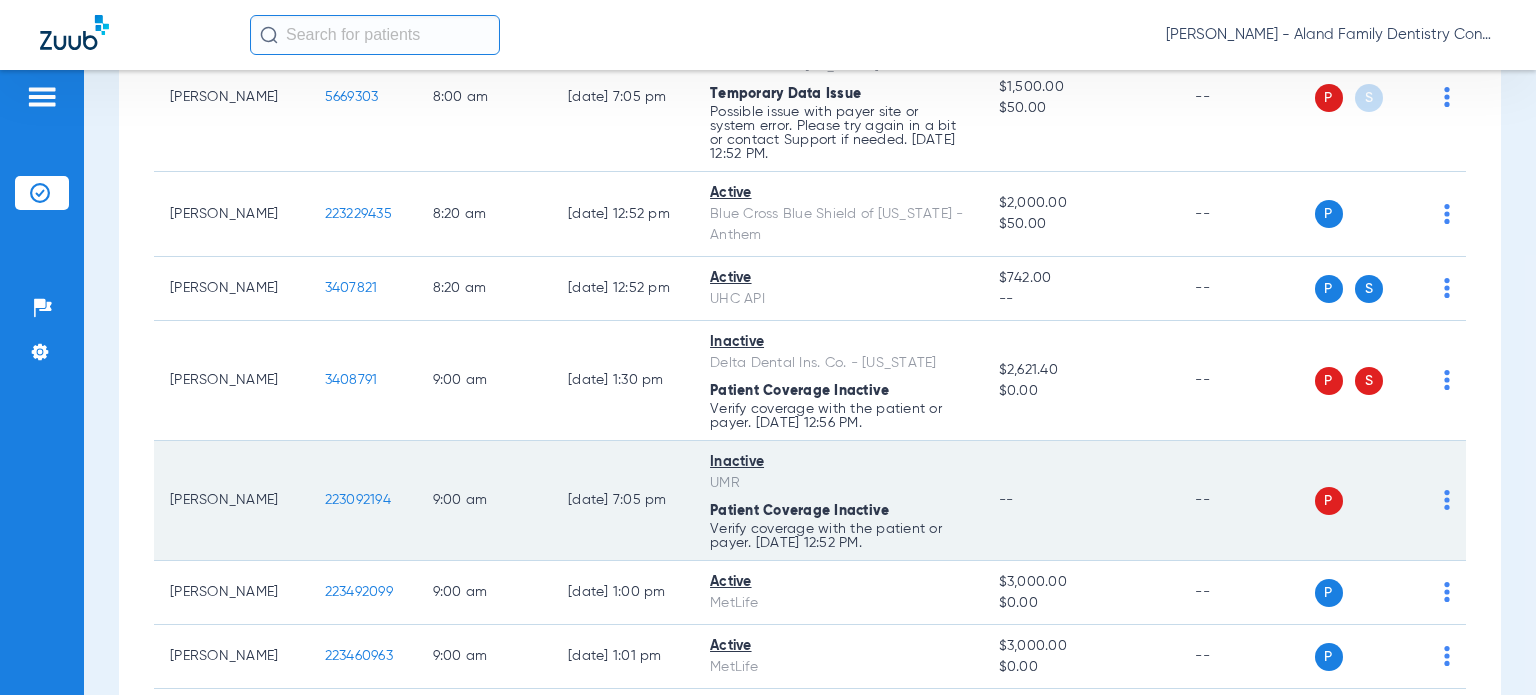 click 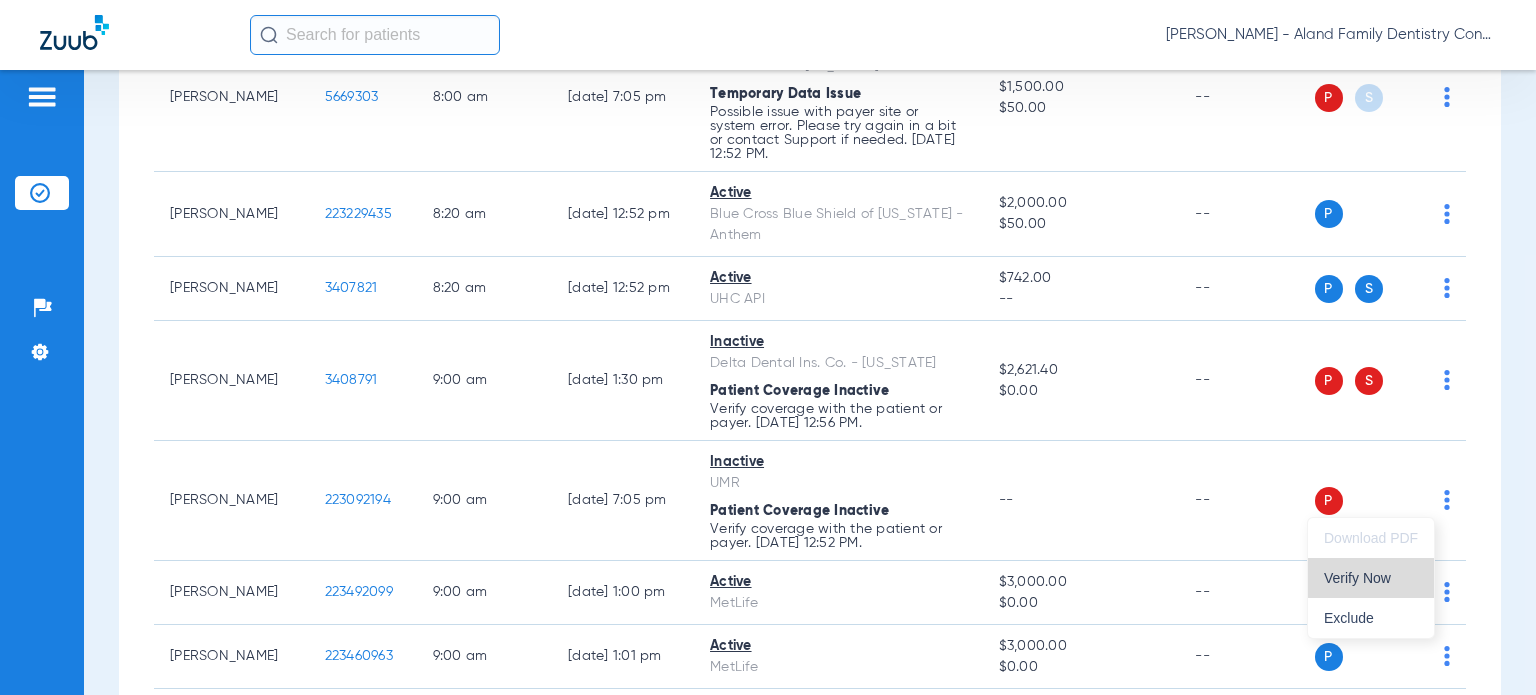 click on "Verify Now" at bounding box center (1371, 578) 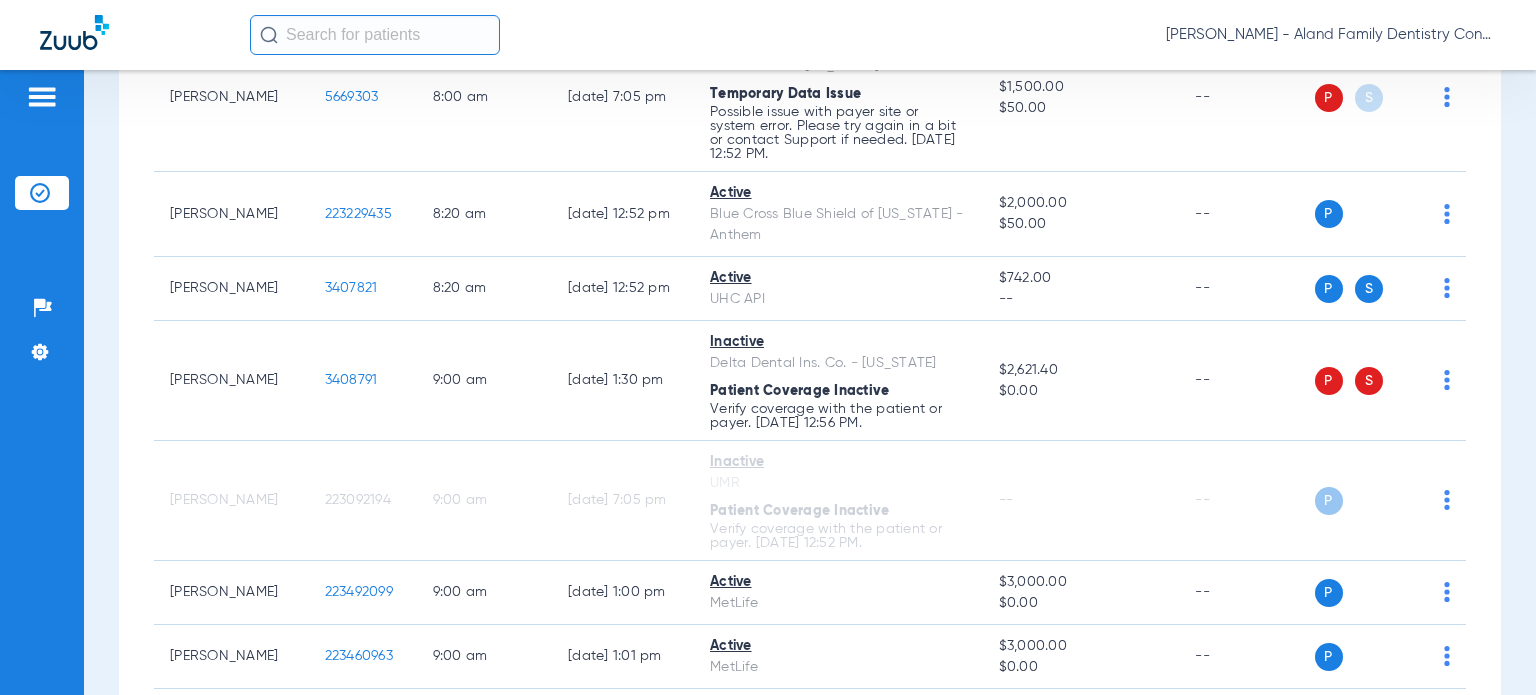 click on "Schedule Insurance Verification History  Last Appt. Sync Time:   [DATE] - 12:42 PM   [DATE]   [DATE]   [DATE]   [DATE]   [DATE]   [DATE]   [DATE]   [DATE]   [DATE]   [DATE]   [DATE]   [DATE]   [DATE]   [DATE]   [DATE]   [DATE]   [DATE]   [DATE]   [DATE]   [DATE]   [DATE]   [DATE]   [DATE]   [DATE]   [DATE]   [DATE]   [DATE]   [DATE]   [DATE]   [DATE]   [DATE]   [DATE]   [DATE]   [DATE]   [DATE]   [DATE]   [DATE]   [DATE]   [DATE]   [DATE]   [DATE]  Su 1" at bounding box center [810, 382] 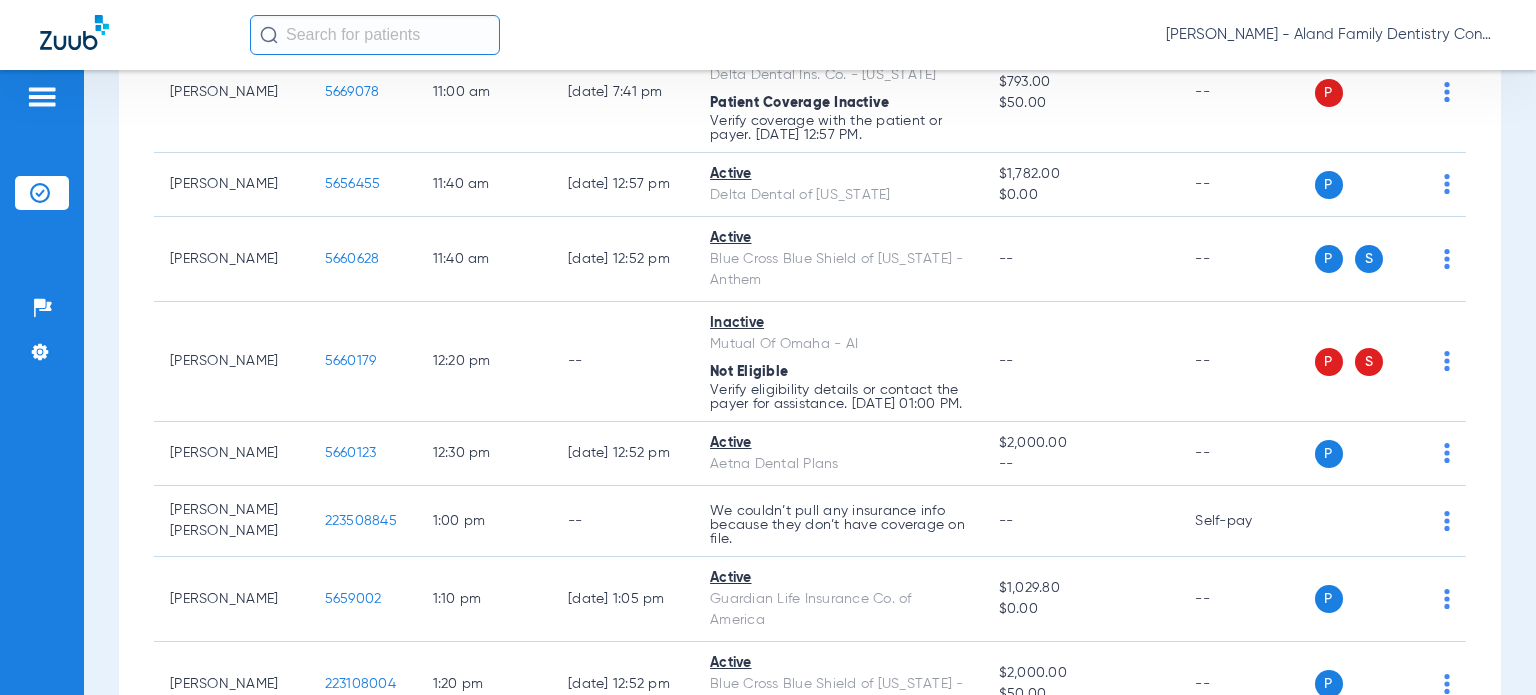 scroll, scrollTop: 1800, scrollLeft: 0, axis: vertical 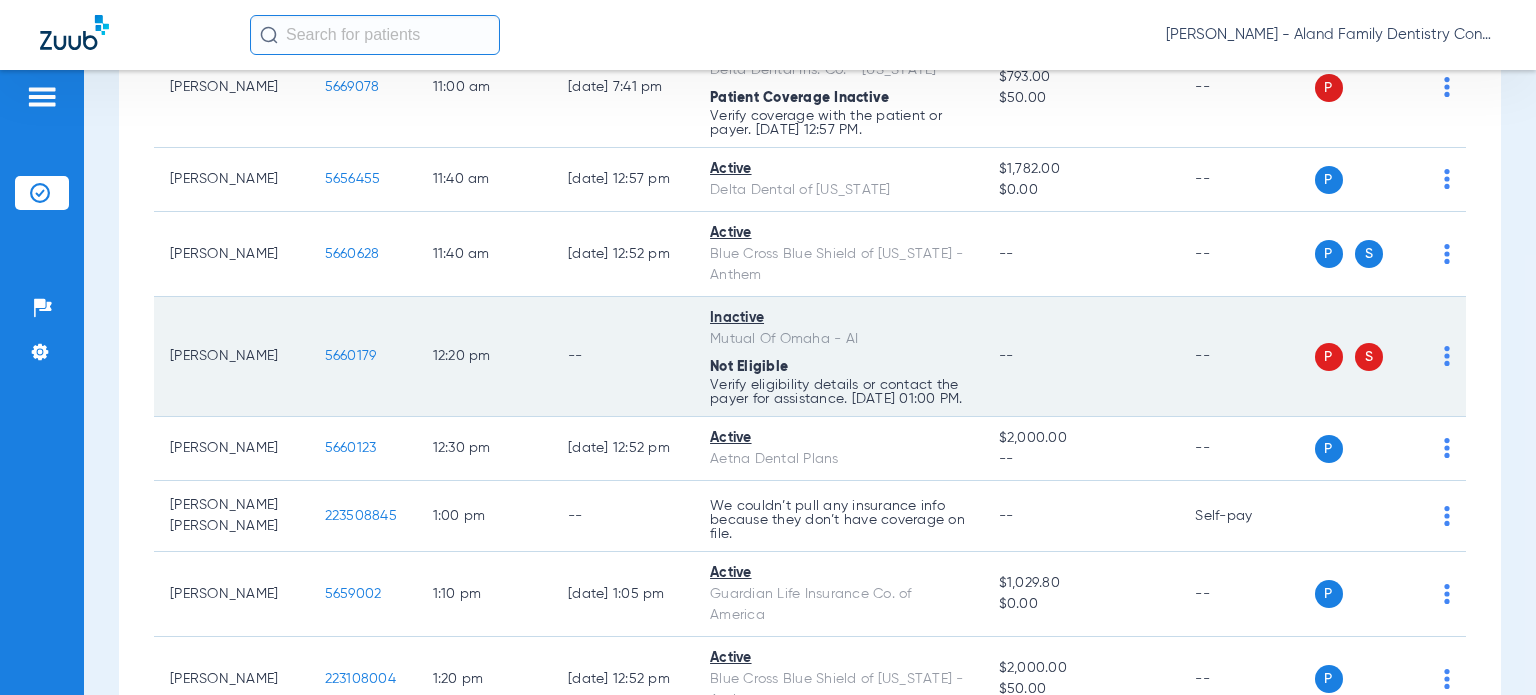 click 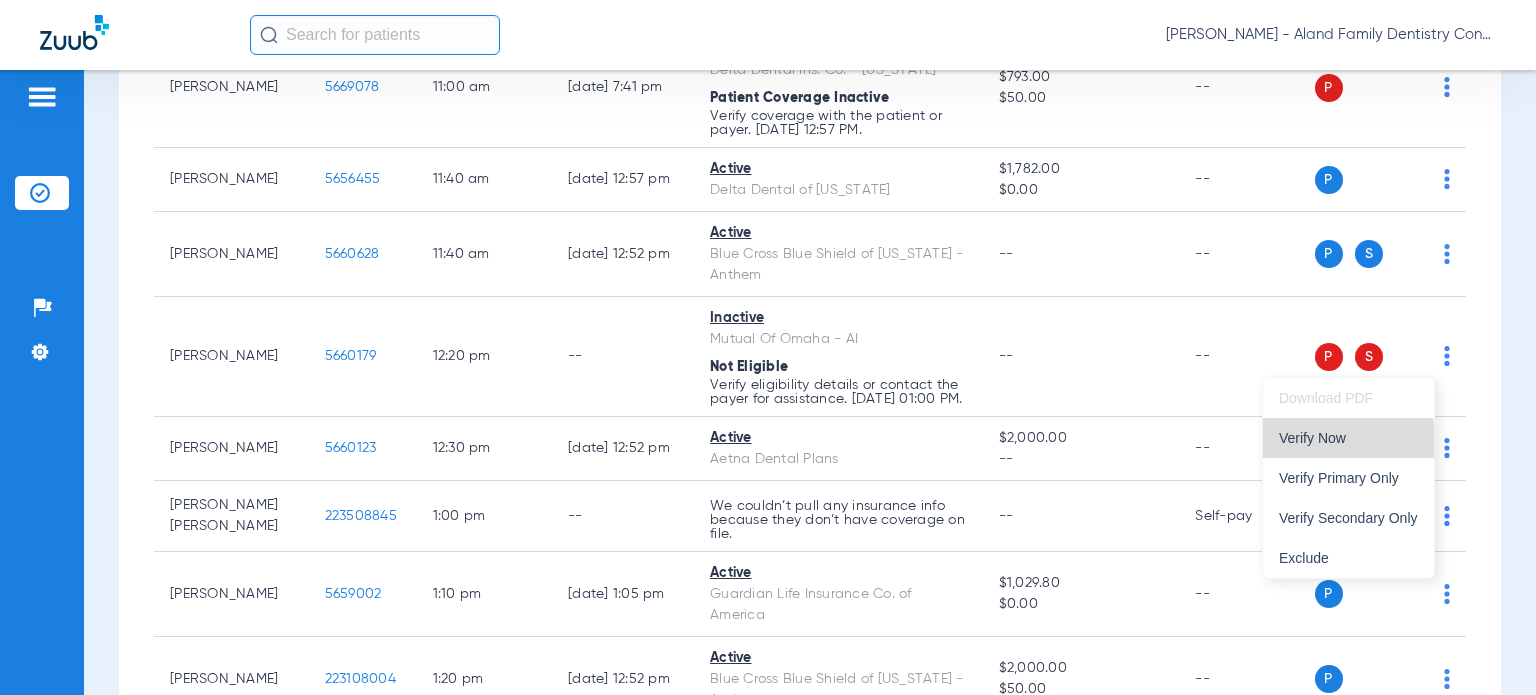 click on "Verify Now" at bounding box center [1348, 438] 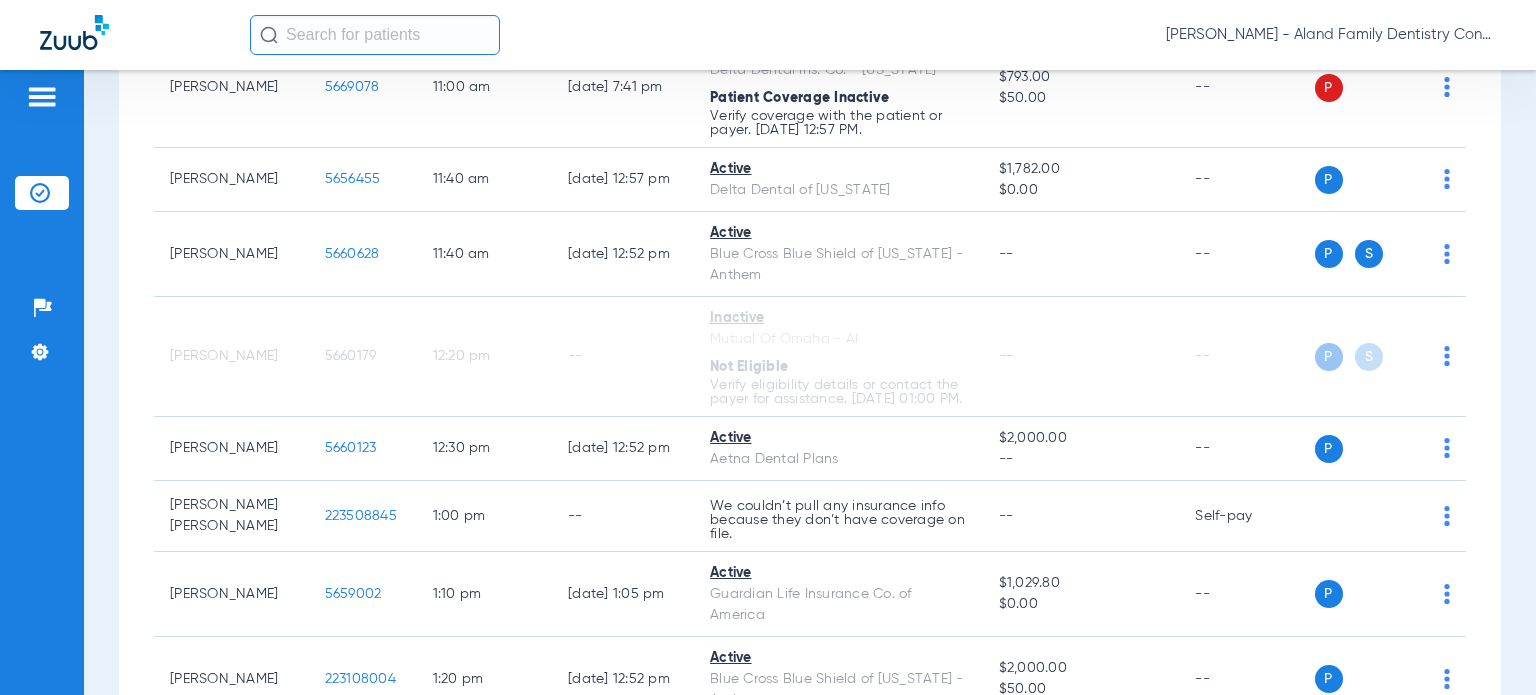 click on "Schedule Insurance Verification History  Last Appt. Sync Time:   [DATE] - 12:42 PM   [DATE]   [DATE]   [DATE]   [DATE]   [DATE]   [DATE]   [DATE]   [DATE]   [DATE]   [DATE]   [DATE]   [DATE]   [DATE]   [DATE]   [DATE]   [DATE]   [DATE]   [DATE]   [DATE]   [DATE]   [DATE]   [DATE]   [DATE]   [DATE]   [DATE]   [DATE]   [DATE]   [DATE]   [DATE]   [DATE]   [DATE]   [DATE]   [DATE]   [DATE]   [DATE]   [DATE]   [DATE]   [DATE]   [DATE]   [DATE]   [DATE]  Su 1" at bounding box center (810, 382) 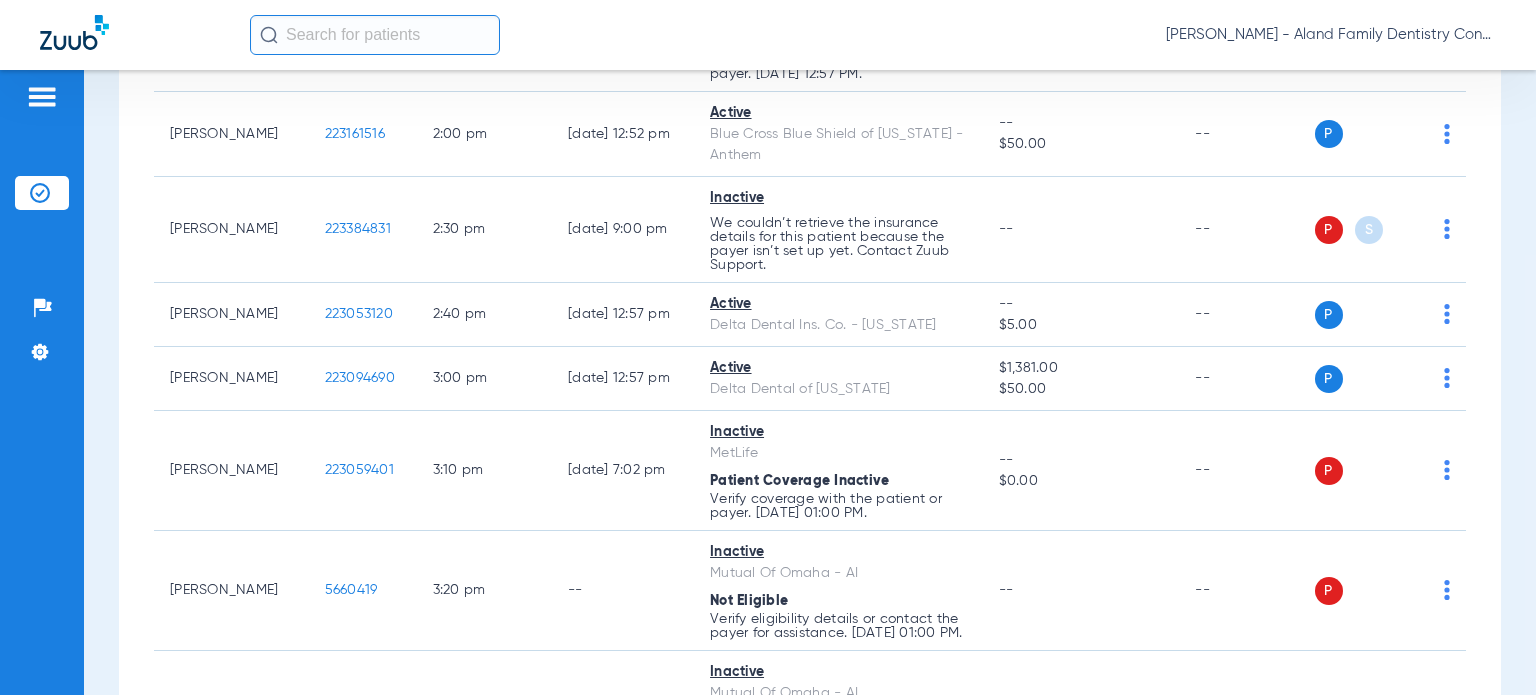 scroll, scrollTop: 2200, scrollLeft: 0, axis: vertical 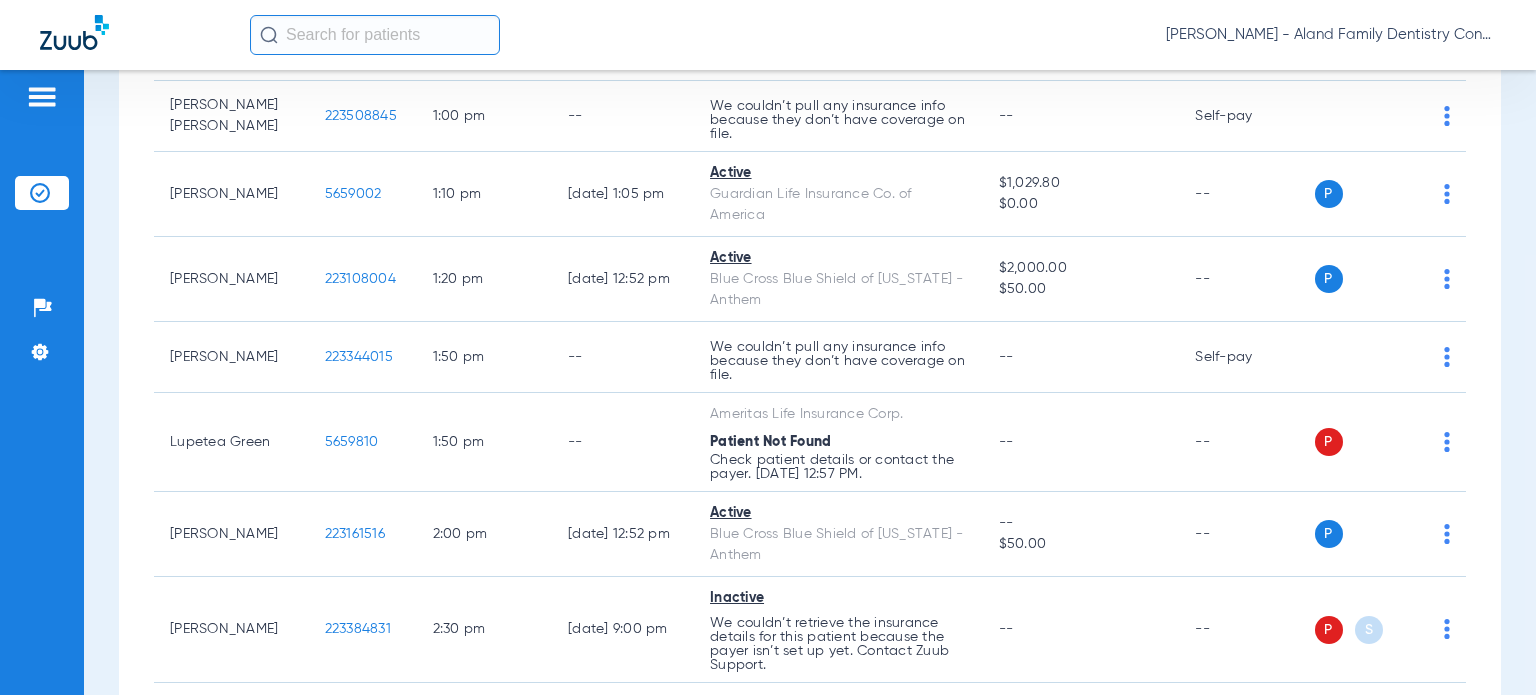 click on "Schedule Insurance Verification History  Last Appt. Sync Time:   [DATE] - 12:42 PM   [DATE]   [DATE]   [DATE]   [DATE]   [DATE]   [DATE]   [DATE]   [DATE]   [DATE]   [DATE]   [DATE]   [DATE]   [DATE]   [DATE]   [DATE]   [DATE]   [DATE]   [DATE]   [DATE]   [DATE]   [DATE]   [DATE]   [DATE]   [DATE]   [DATE]   [DATE]   [DATE]   [DATE]   [DATE]   [DATE]   [DATE]   [DATE]   [DATE]   [DATE]   [DATE]   [DATE]   [DATE]   [DATE]   [DATE]   [DATE]   [DATE]  Su 1" at bounding box center [810, 382] 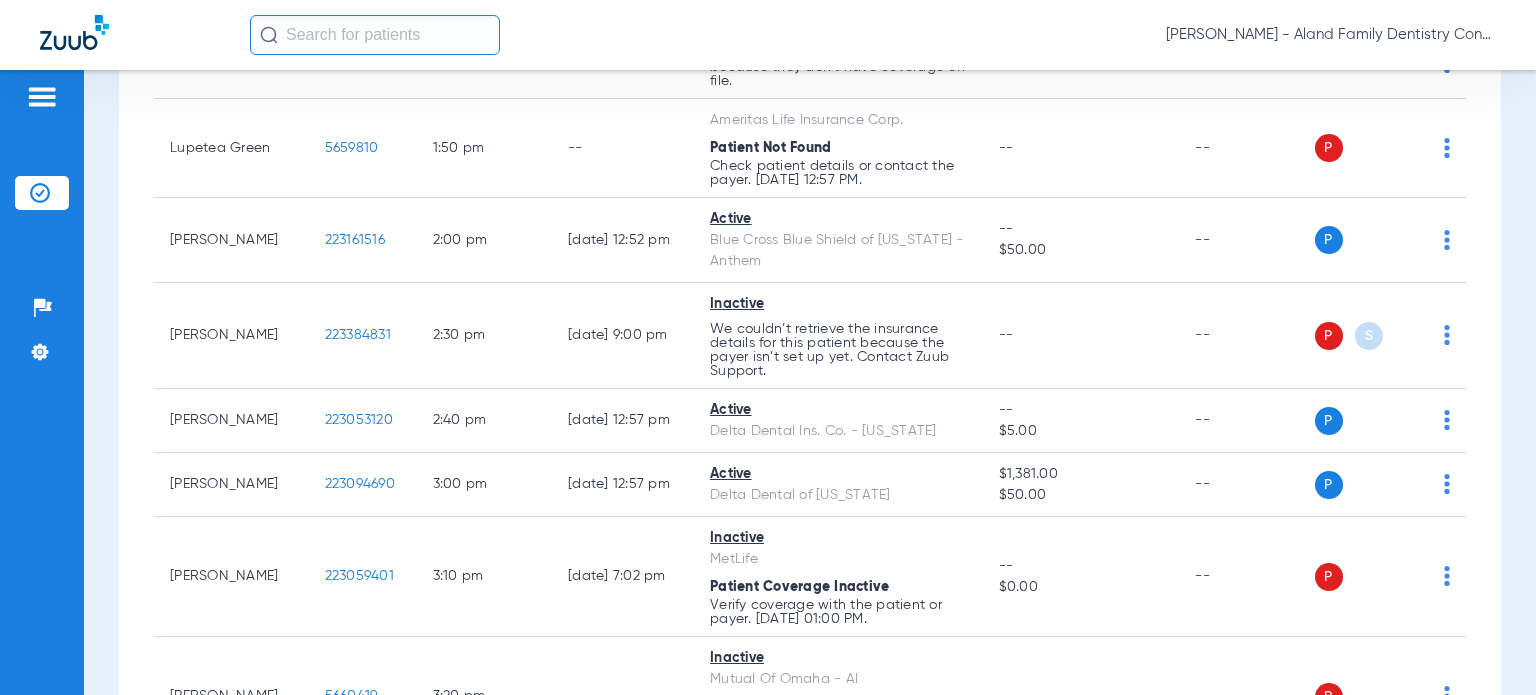 scroll, scrollTop: 2600, scrollLeft: 0, axis: vertical 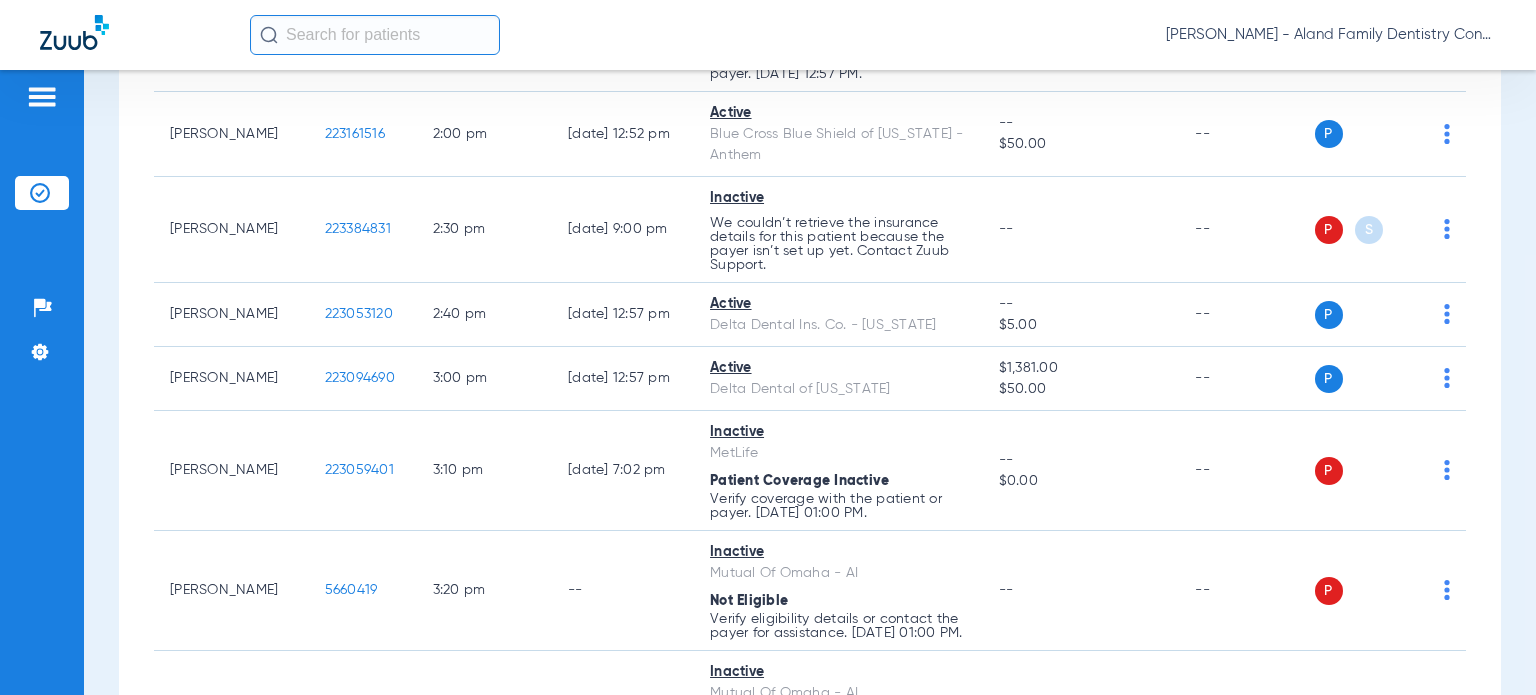 click on "Schedule Insurance Verification History  Last Appt. Sync Time:   [DATE] - 12:42 PM   [DATE]   [DATE]   [DATE]   [DATE]   [DATE]   [DATE]   [DATE]   [DATE]   [DATE]   [DATE]   [DATE]   [DATE]   [DATE]   [DATE]   [DATE]   [DATE]   [DATE]   [DATE]   [DATE]   [DATE]   [DATE]   [DATE]   [DATE]   [DATE]   [DATE]   [DATE]   [DATE]   [DATE]   [DATE]   [DATE]   [DATE]   [DATE]   [DATE]   [DATE]   [DATE]   [DATE]   [DATE]   [DATE]   [DATE]   [DATE]   [DATE]  Su 1" at bounding box center (810, 382) 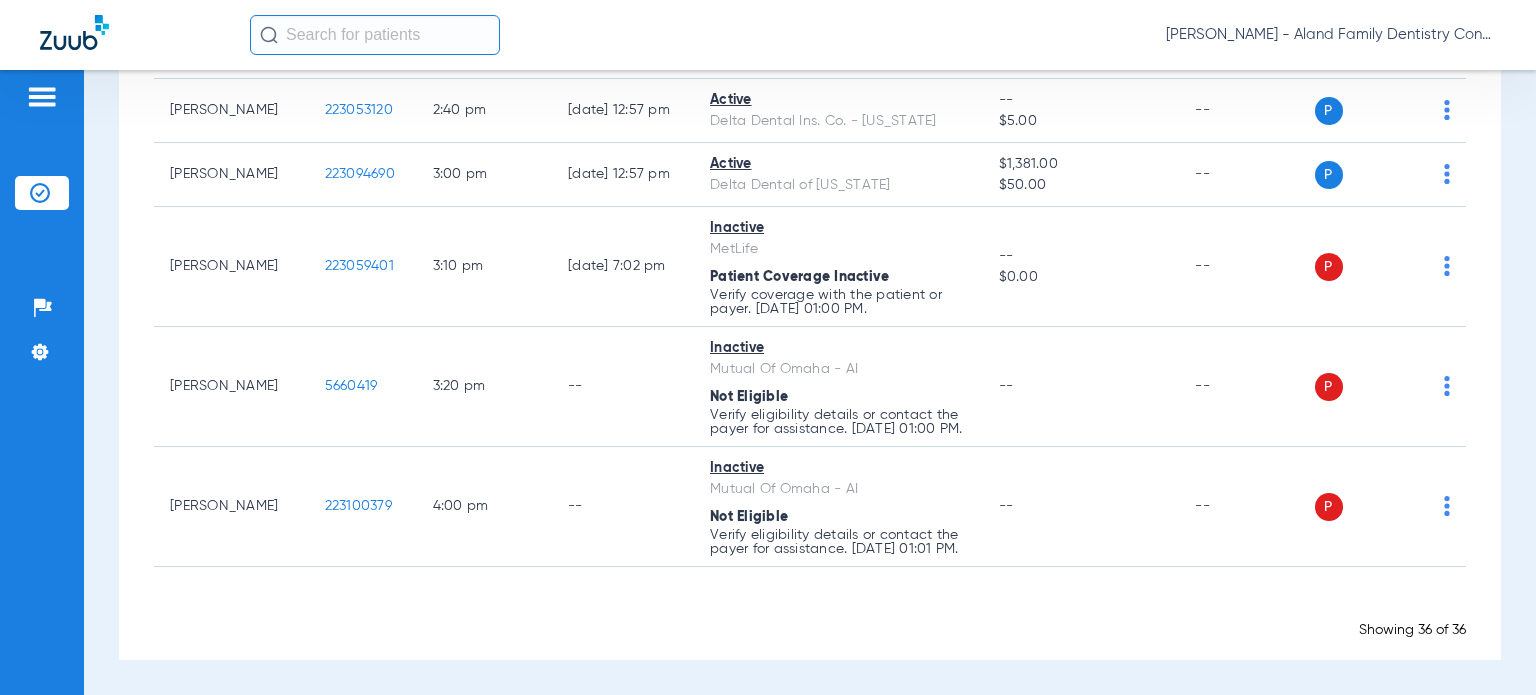 scroll, scrollTop: 2852, scrollLeft: 0, axis: vertical 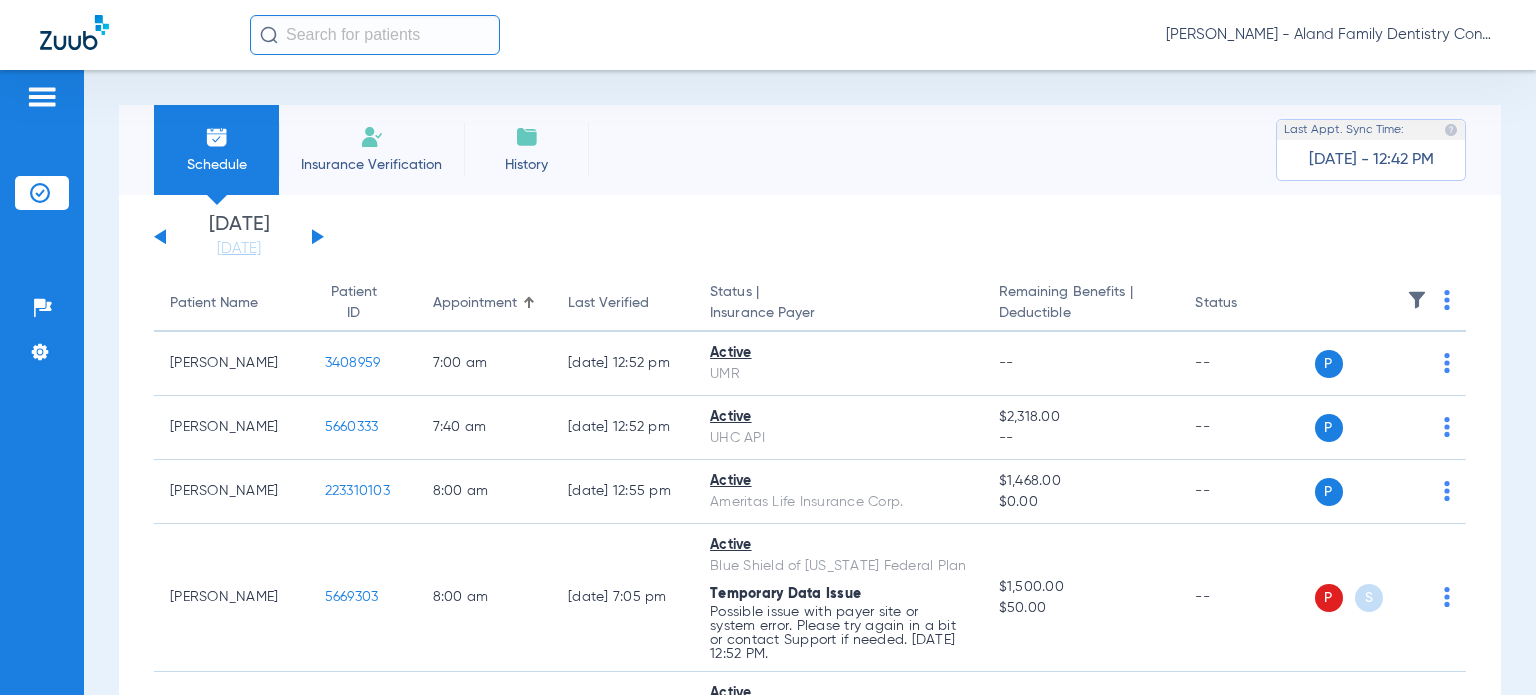 click on "[DATE]   [DATE]   [DATE]   [DATE]   [DATE]   [DATE]   [DATE]   [DATE]   [DATE]   [DATE]   [DATE]   [DATE]   [DATE]   [DATE]   [DATE]   [DATE]   [DATE]   [DATE]   [DATE]   [DATE]   [DATE]   [DATE]   [DATE]   [DATE]   [DATE]   [DATE]   [DATE]   [DATE]   [DATE]   [DATE]   [DATE]   [DATE]   [DATE]   [DATE]   [DATE]   [DATE]   [DATE]   [DATE]   [DATE]   [DATE]   [DATE]   [DATE]   [DATE]   [DATE]   [DATE]" 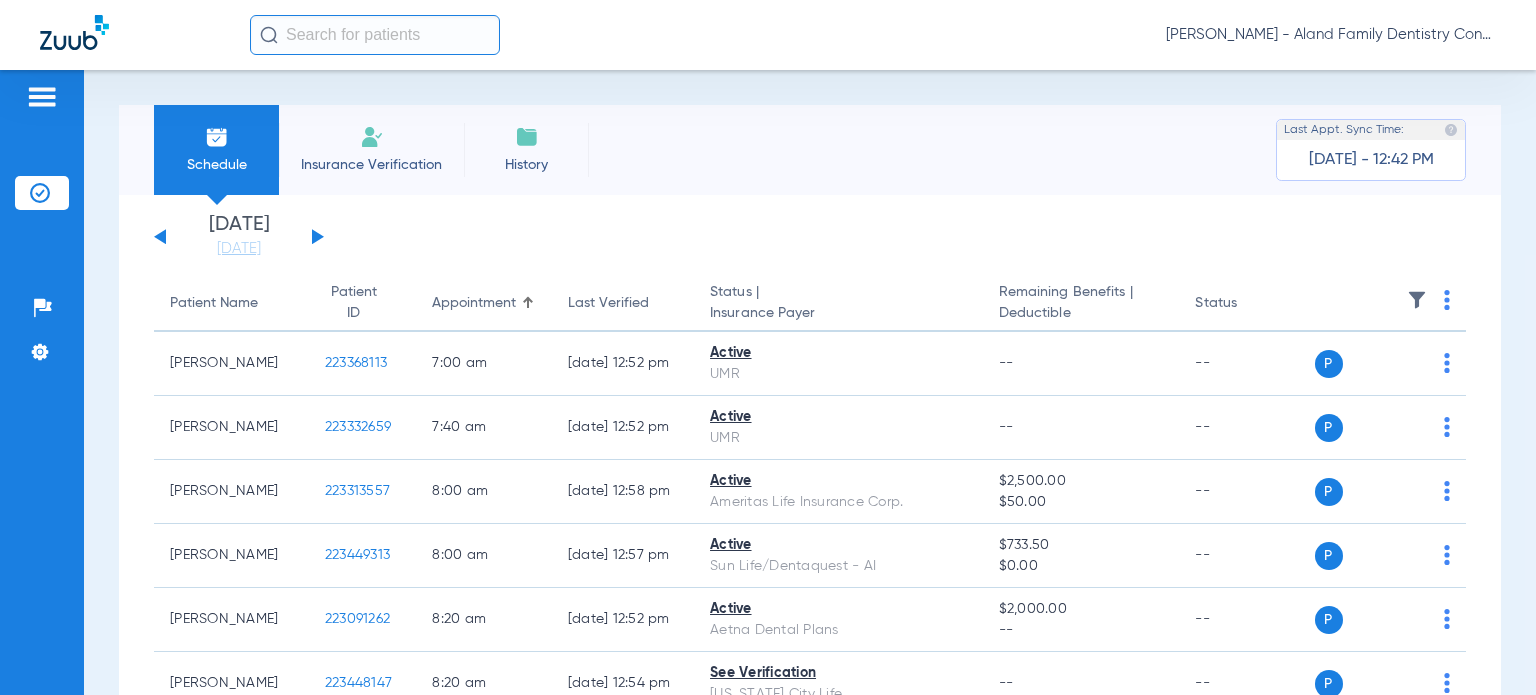 click on "[DATE]   [DATE]   [DATE]   [DATE]   [DATE]   [DATE]   [DATE]   [DATE]   [DATE]   [DATE]   [DATE]   [DATE]   [DATE]   [DATE]   [DATE]   [DATE]   [DATE]   [DATE]   [DATE]   [DATE]   [DATE]   [DATE]   [DATE]   [DATE]   [DATE]   [DATE]   [DATE]   [DATE]   [DATE]   [DATE]   [DATE]   [DATE]   [DATE]   [DATE]   [DATE]   [DATE]   [DATE]   [DATE]   [DATE]   [DATE]   [DATE]   [DATE]   [DATE]   [DATE]   [DATE]" 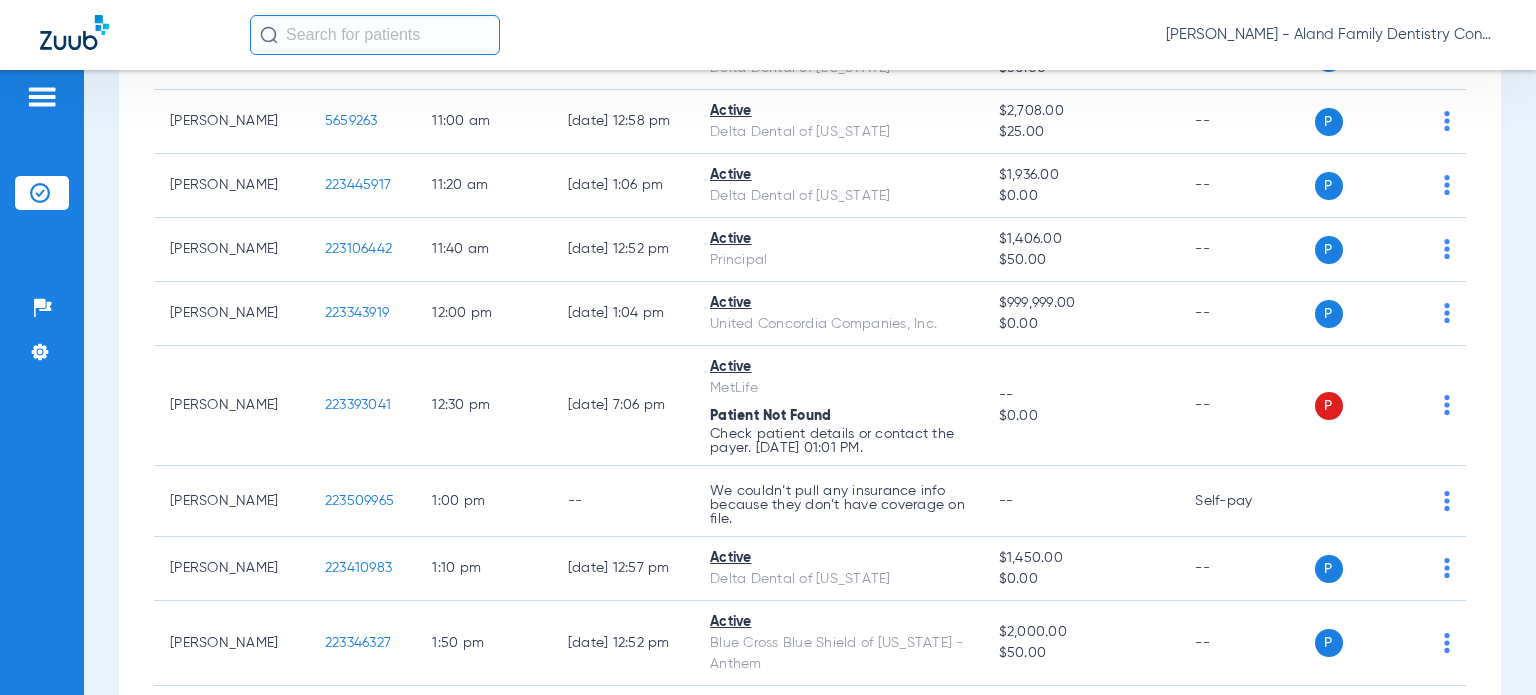 click on "Schedule Insurance Verification History  Last Appt. Sync Time:   [DATE] - 12:42 PM   [DATE]   [DATE]   [DATE]   [DATE]   [DATE]   [DATE]   [DATE]   [DATE]   [DATE]   [DATE]   [DATE]   [DATE]   [DATE]   [DATE]   [DATE]   [DATE]   [DATE]   [DATE]   [DATE]   [DATE]   [DATE]   [DATE]   [DATE]   [DATE]   [DATE]   [DATE]   [DATE]   [DATE]   [DATE]   [DATE]   [DATE]   [DATE]   [DATE]   [DATE]   [DATE]   [DATE]   [DATE]   [DATE]   [DATE]   [DATE]   [DATE]  Su 1" at bounding box center (810, 382) 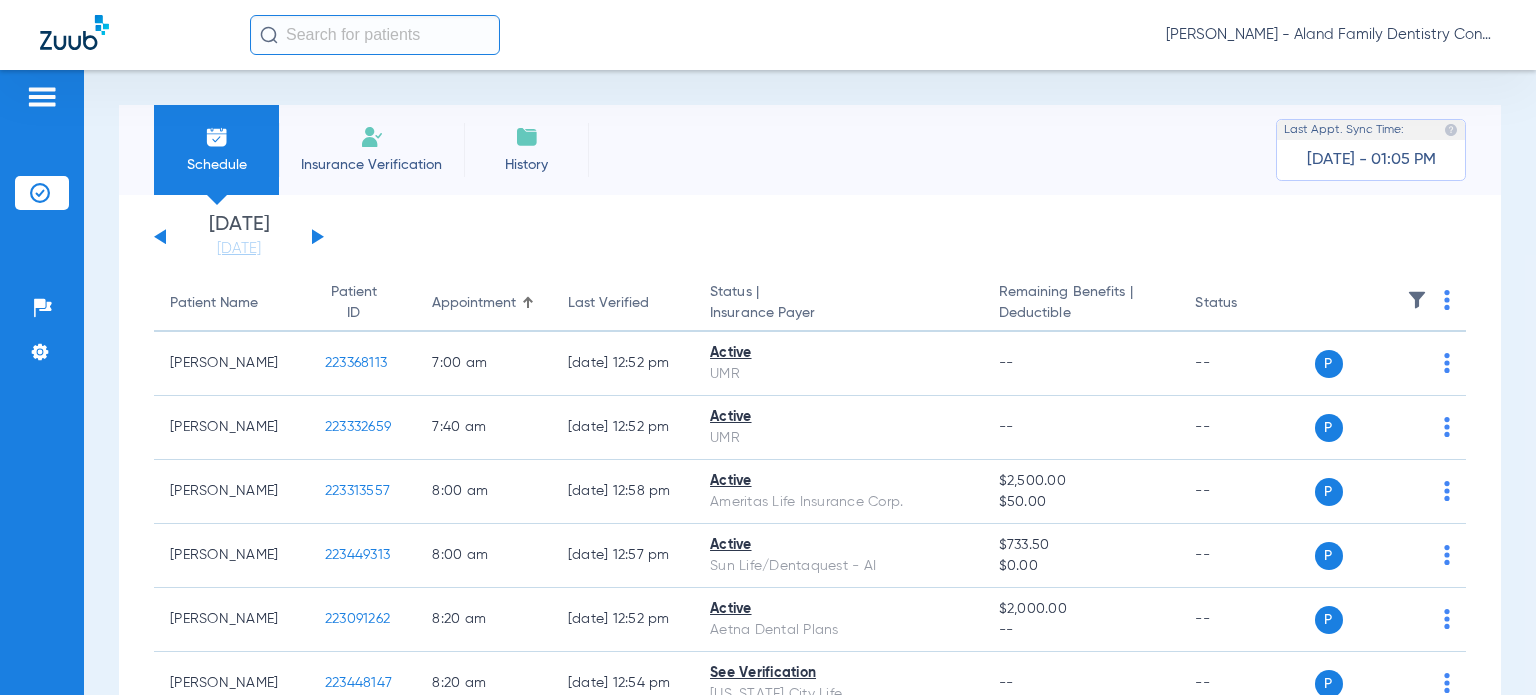 scroll, scrollTop: 0, scrollLeft: 0, axis: both 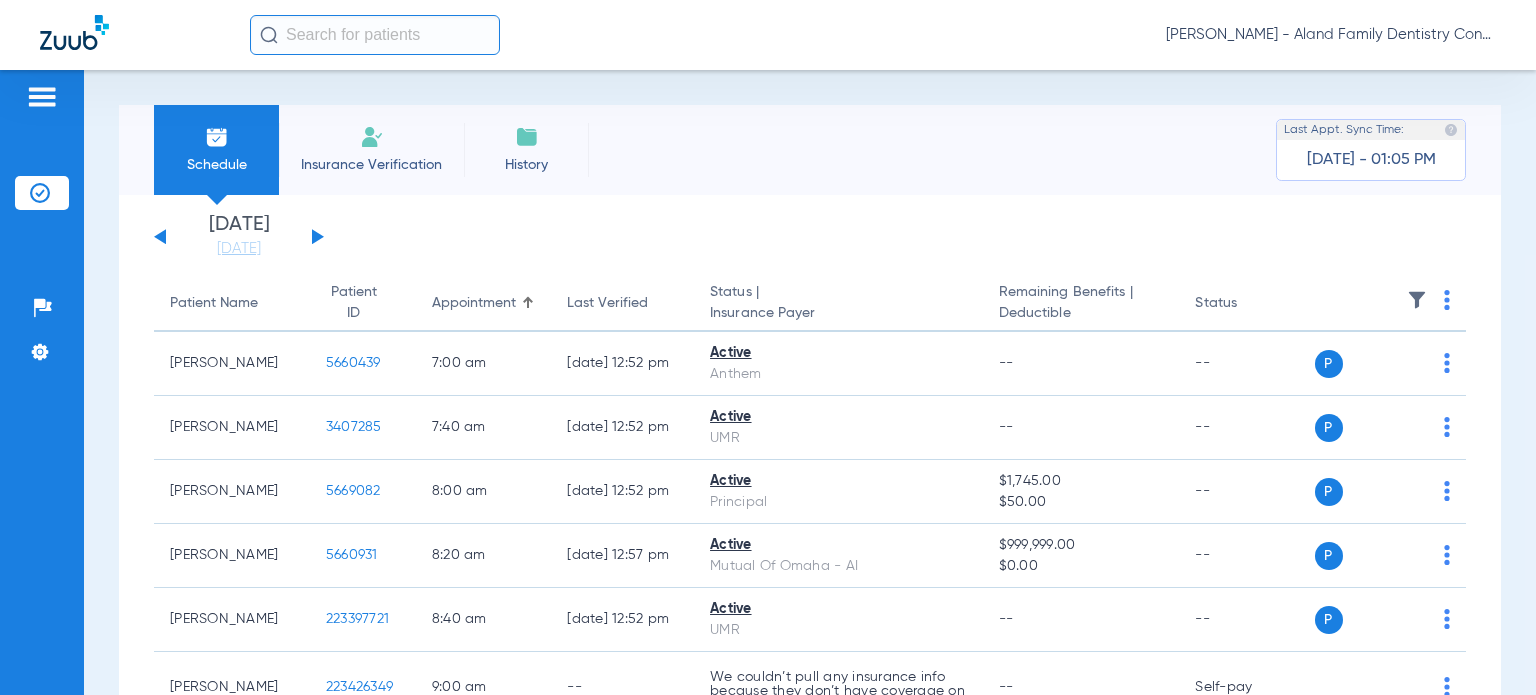 click on "Schedule Insurance Verification History  Last Appt. Sync Time:   [DATE] - 01:05 PM   [DATE]   [DATE]   [DATE]   [DATE]   [DATE]   [DATE]   [DATE]   [DATE]   [DATE]   [DATE]   [DATE]   [DATE]   [DATE]   [DATE]   [DATE]   [DATE]   [DATE]   [DATE]   [DATE]   [DATE]   [DATE]   [DATE]   [DATE]   [DATE]   [DATE]   [DATE]   [DATE]   [DATE]   [DATE]   [DATE]   [DATE]   [DATE]   [DATE]   [DATE]   [DATE]   [DATE]   [DATE]   [DATE]   [DATE]   [DATE]   [DATE]  Su 1" at bounding box center [810, 382] 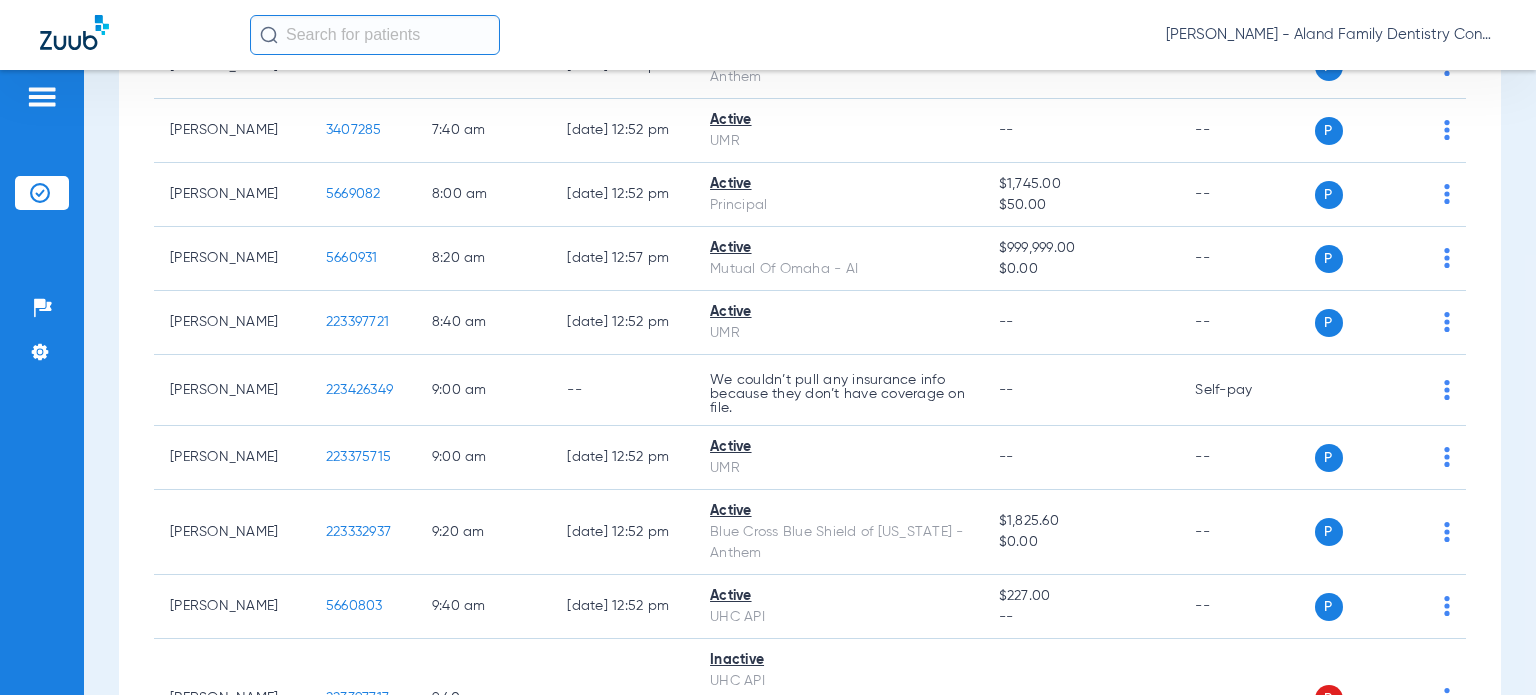 scroll, scrollTop: 300, scrollLeft: 0, axis: vertical 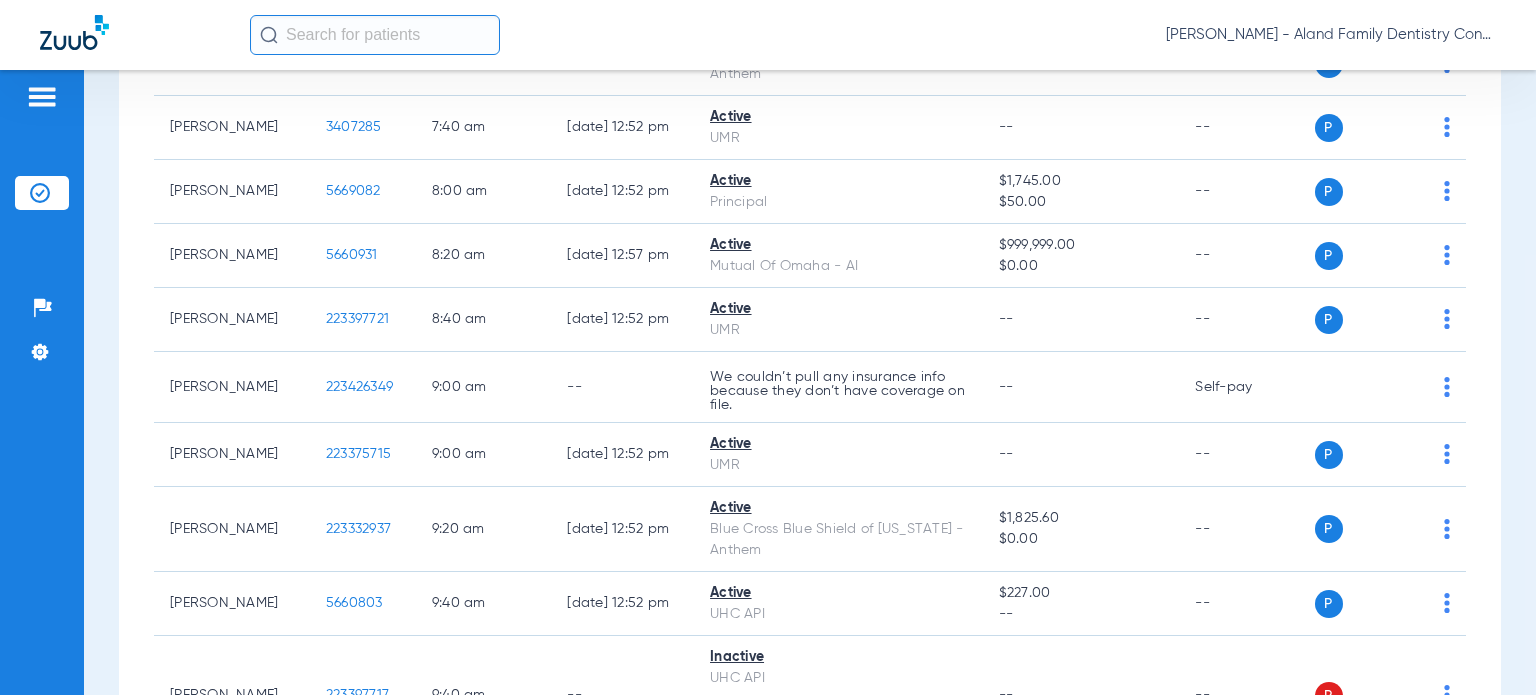 click on "Schedule Insurance Verification History  Last Appt. Sync Time:   [DATE] - 01:05 PM   [DATE]   [DATE]   [DATE]   [DATE]   [DATE]   [DATE]   [DATE]   [DATE]   [DATE]   [DATE]   [DATE]   [DATE]   [DATE]   [DATE]   [DATE]   [DATE]   [DATE]   [DATE]   [DATE]   [DATE]   [DATE]   [DATE]   [DATE]   [DATE]   [DATE]   [DATE]   [DATE]   [DATE]   [DATE]   [DATE]   [DATE]   [DATE]   [DATE]   [DATE]   [DATE]   [DATE]   [DATE]   [DATE]   [DATE]   [DATE]   [DATE]  Su 1" at bounding box center [810, 382] 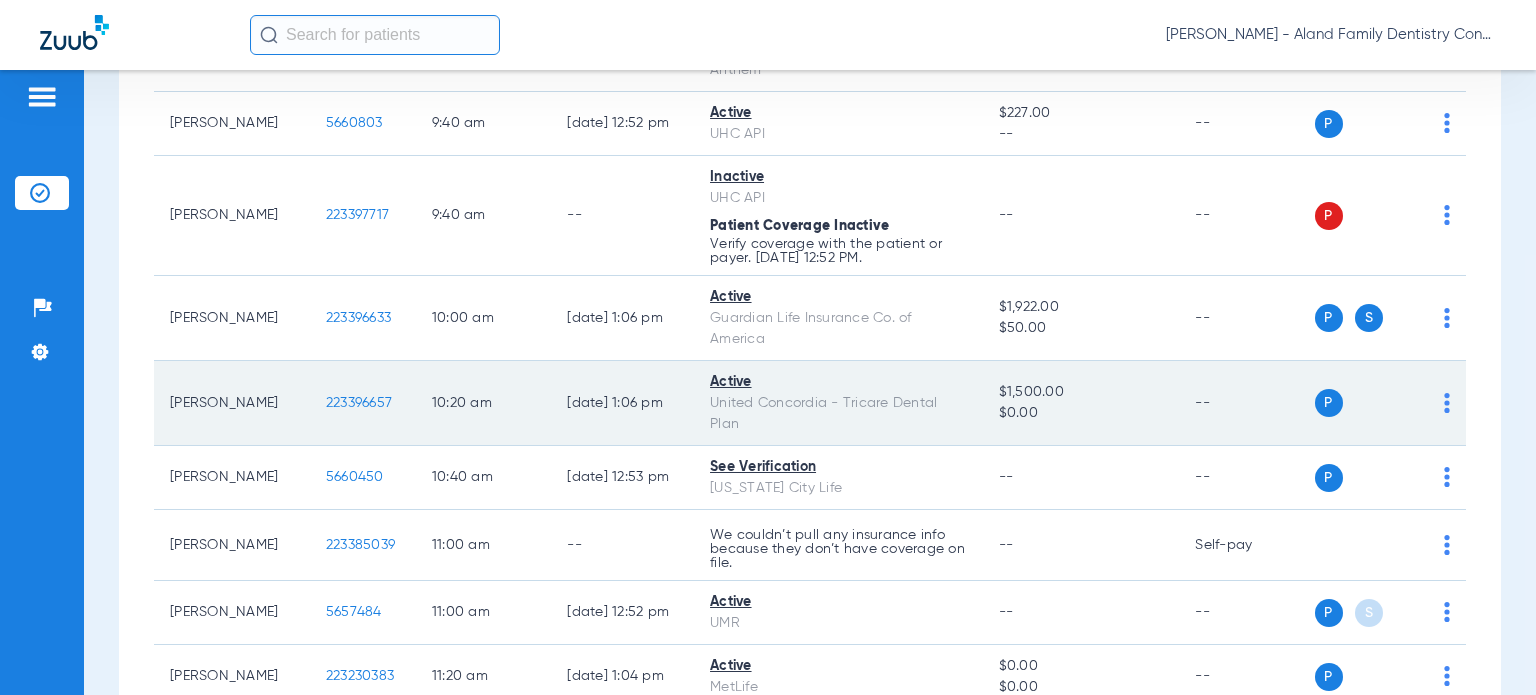 scroll, scrollTop: 800, scrollLeft: 0, axis: vertical 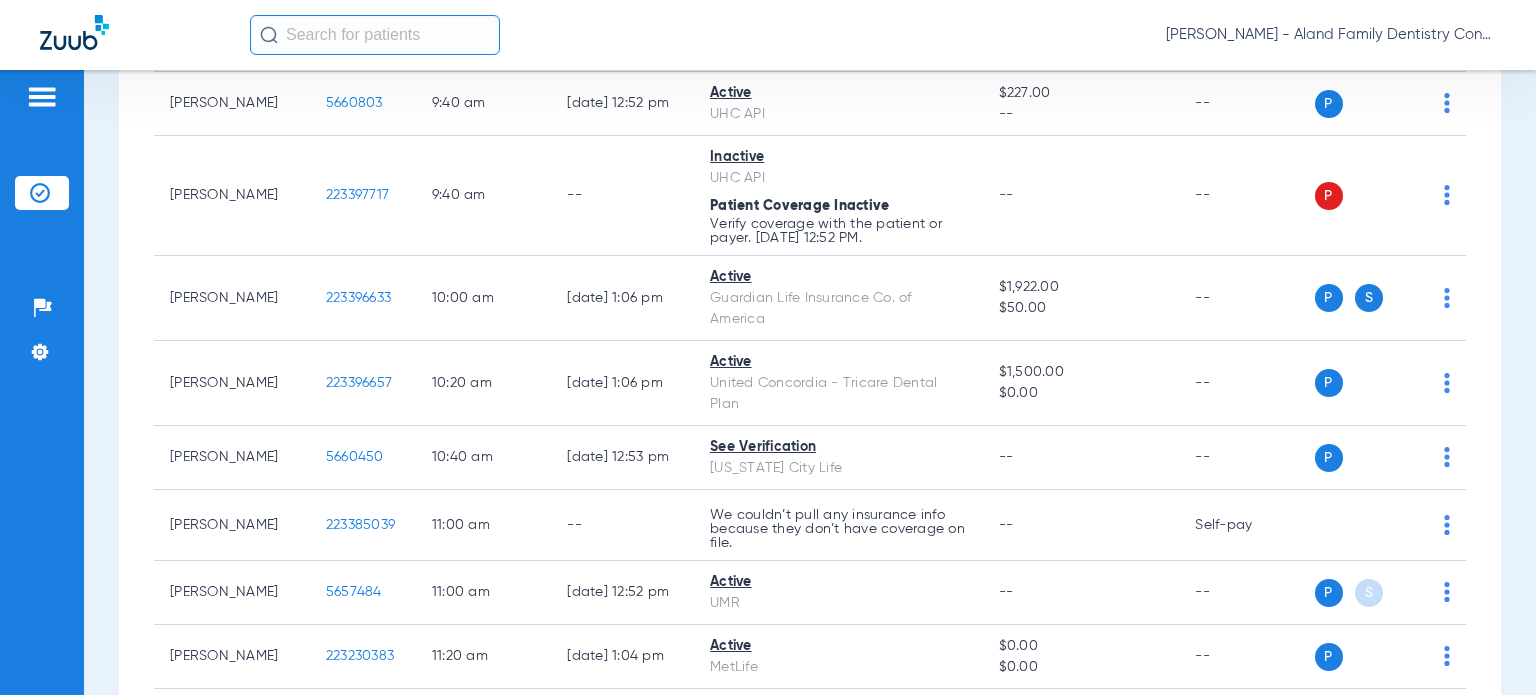 click on "[DATE]   [DATE]   [DATE]   [DATE]   [DATE]   [DATE]   [DATE]   [DATE]   [DATE]   [DATE]   [DATE]   [DATE]   [DATE]   [DATE]   [DATE]   [DATE]   [DATE]   [DATE]   [DATE]   [DATE]   [DATE]   [DATE]   [DATE]   [DATE]   [DATE]   [DATE]   [DATE]   [DATE]   [DATE]   [DATE]   [DATE]   [DATE]   [DATE]   [DATE]   [DATE]   [DATE]   [DATE]   [DATE]   [DATE]   [DATE]   [DATE]   [DATE]   [DATE]   [DATE]   [DATE]" 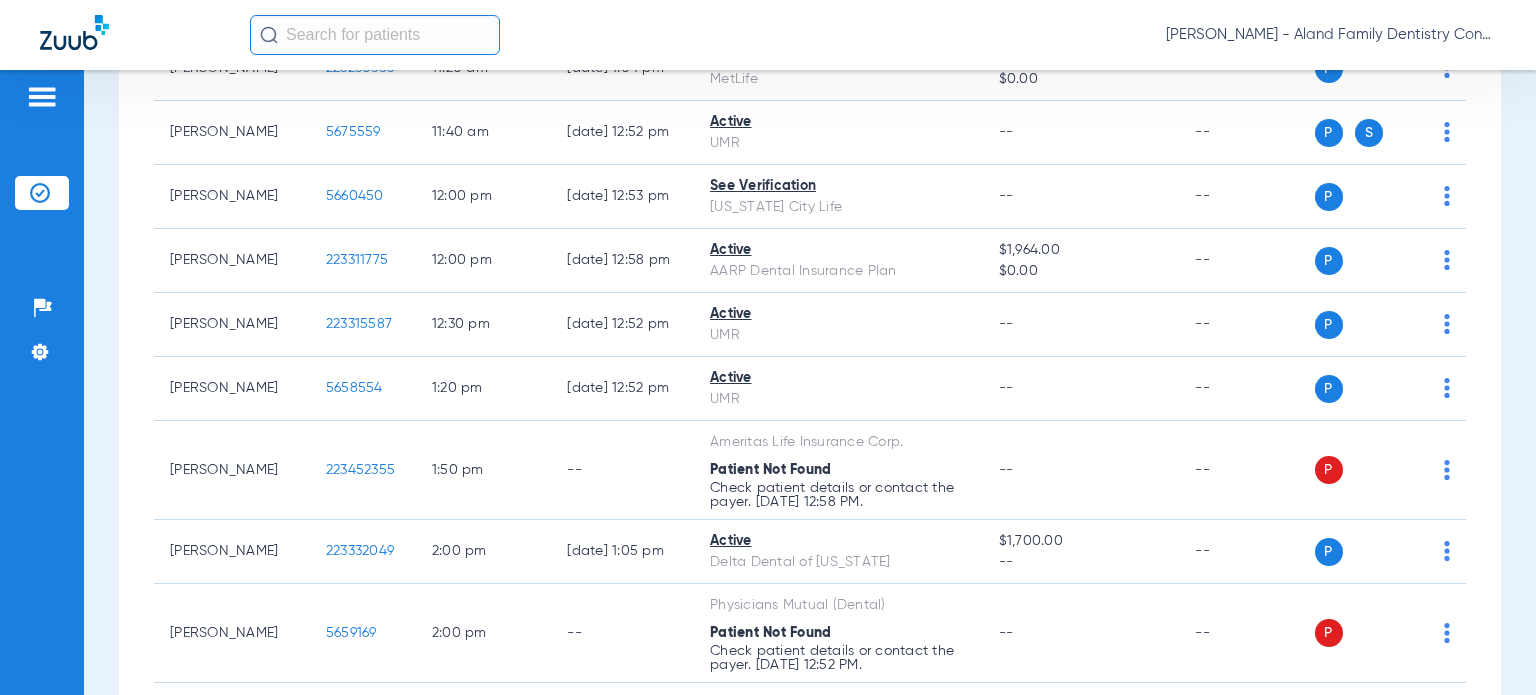 scroll, scrollTop: 1400, scrollLeft: 0, axis: vertical 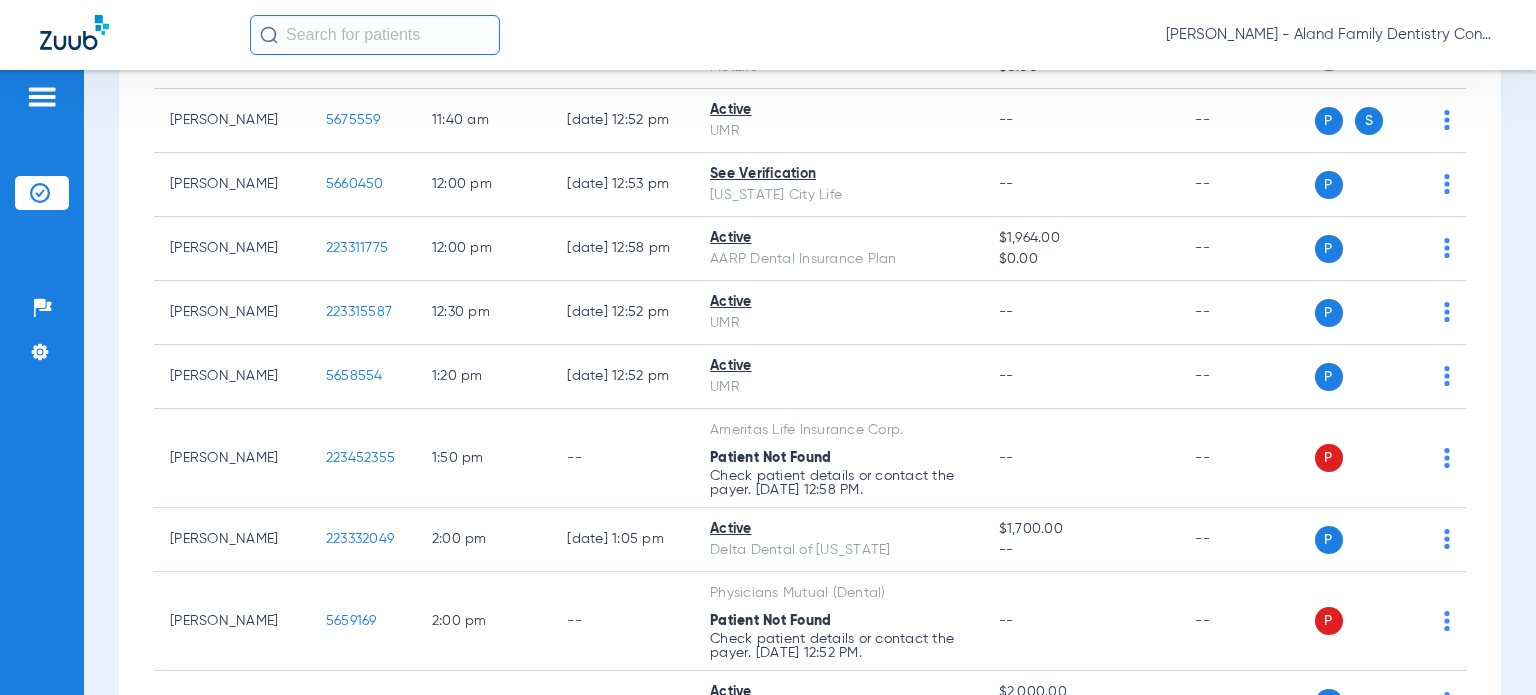 click on "[DATE]   [DATE]   [DATE]   [DATE]   [DATE]   [DATE]   [DATE]   [DATE]   [DATE]   [DATE]   [DATE]   [DATE]   [DATE]   [DATE]   [DATE]   [DATE]   [DATE]   [DATE]   [DATE]   [DATE]   [DATE]   [DATE]   [DATE]   [DATE]   [DATE]   [DATE]   [DATE]   [DATE]   [DATE]   [DATE]   [DATE]   [DATE]   [DATE]   [DATE]   [DATE]   [DATE]   [DATE]   [DATE]   [DATE]   [DATE]   [DATE]   [DATE]   [DATE]   [DATE]   [DATE]" 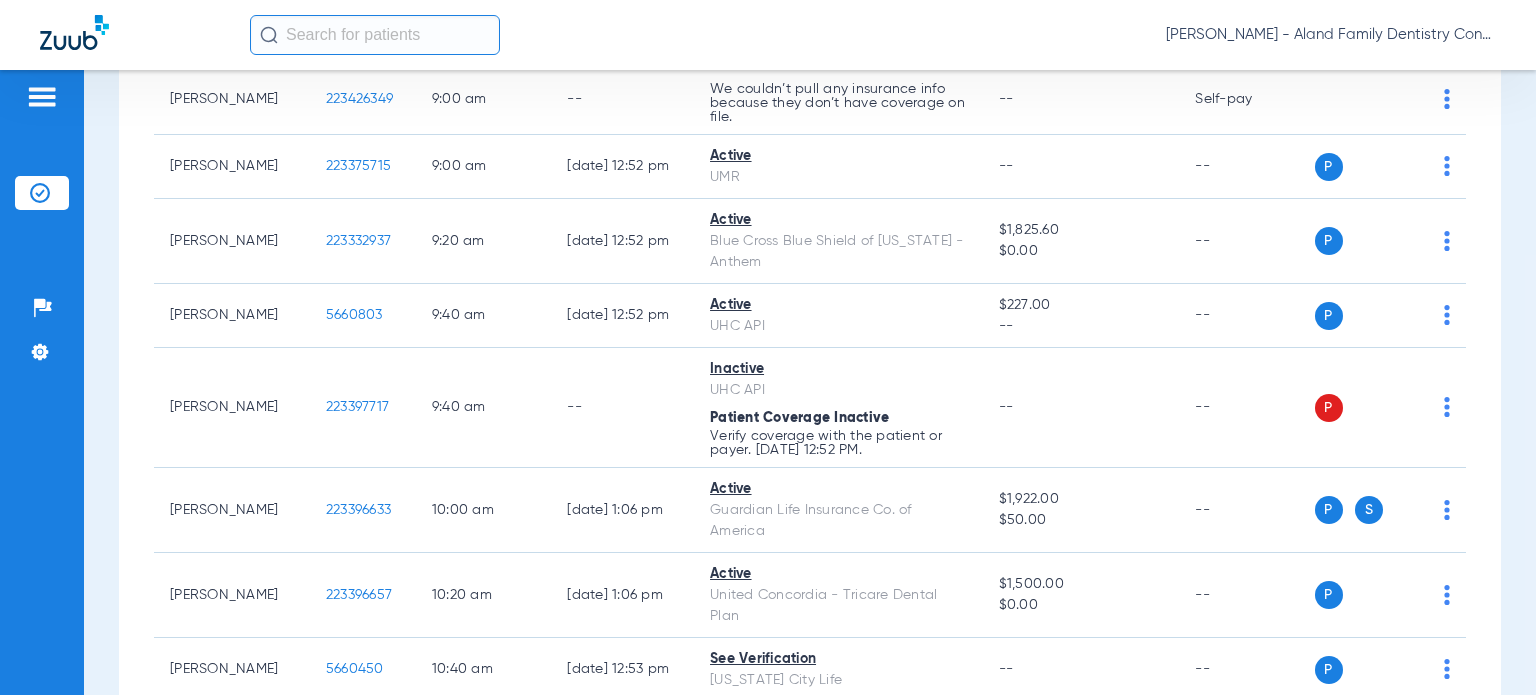 scroll, scrollTop: 700, scrollLeft: 0, axis: vertical 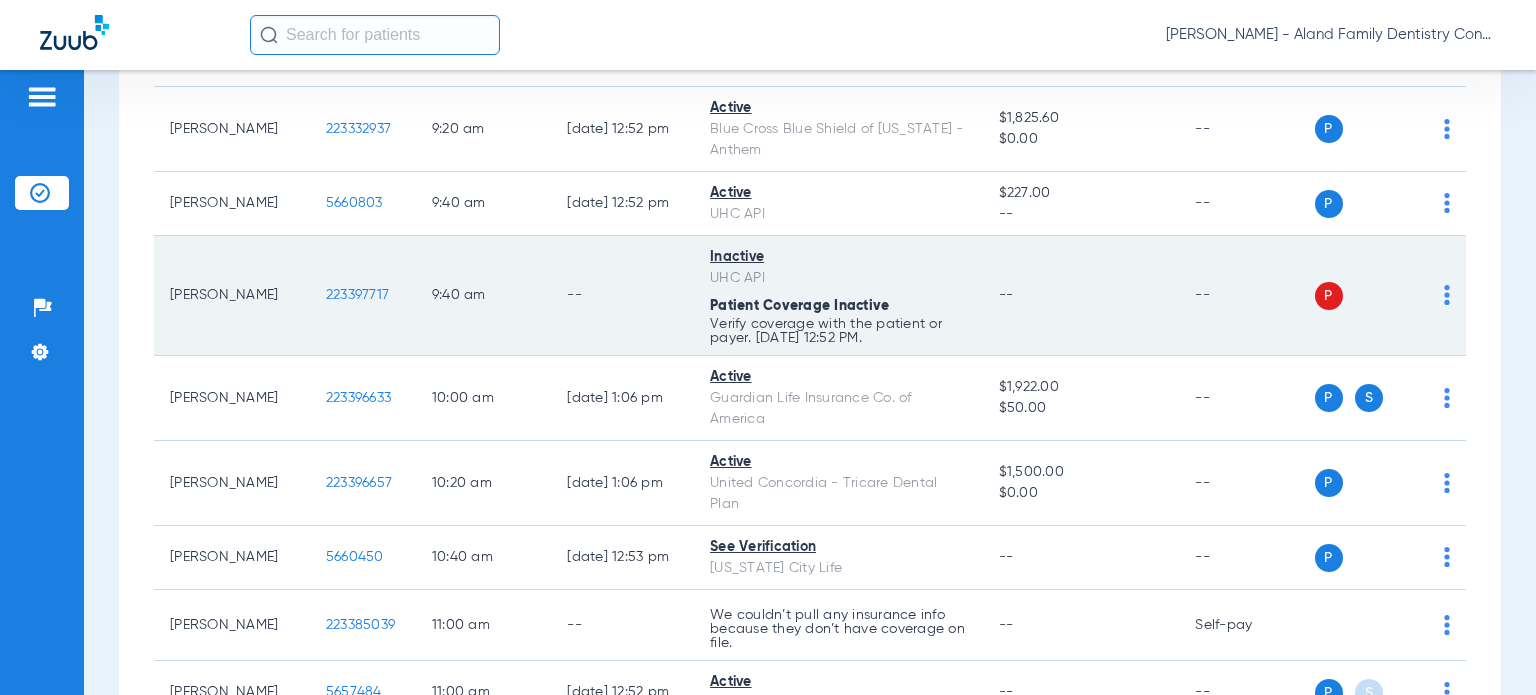 click on "P S" 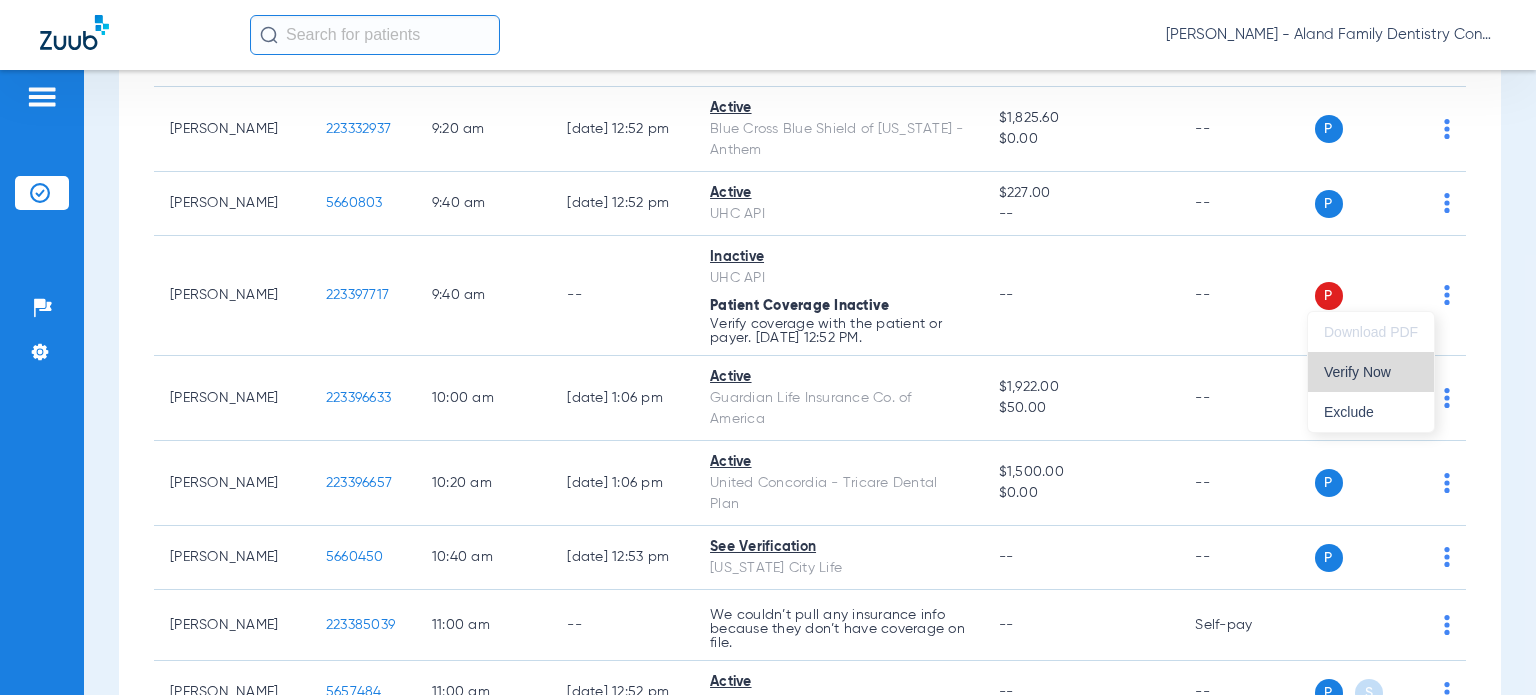 click on "Verify Now" at bounding box center (1371, 372) 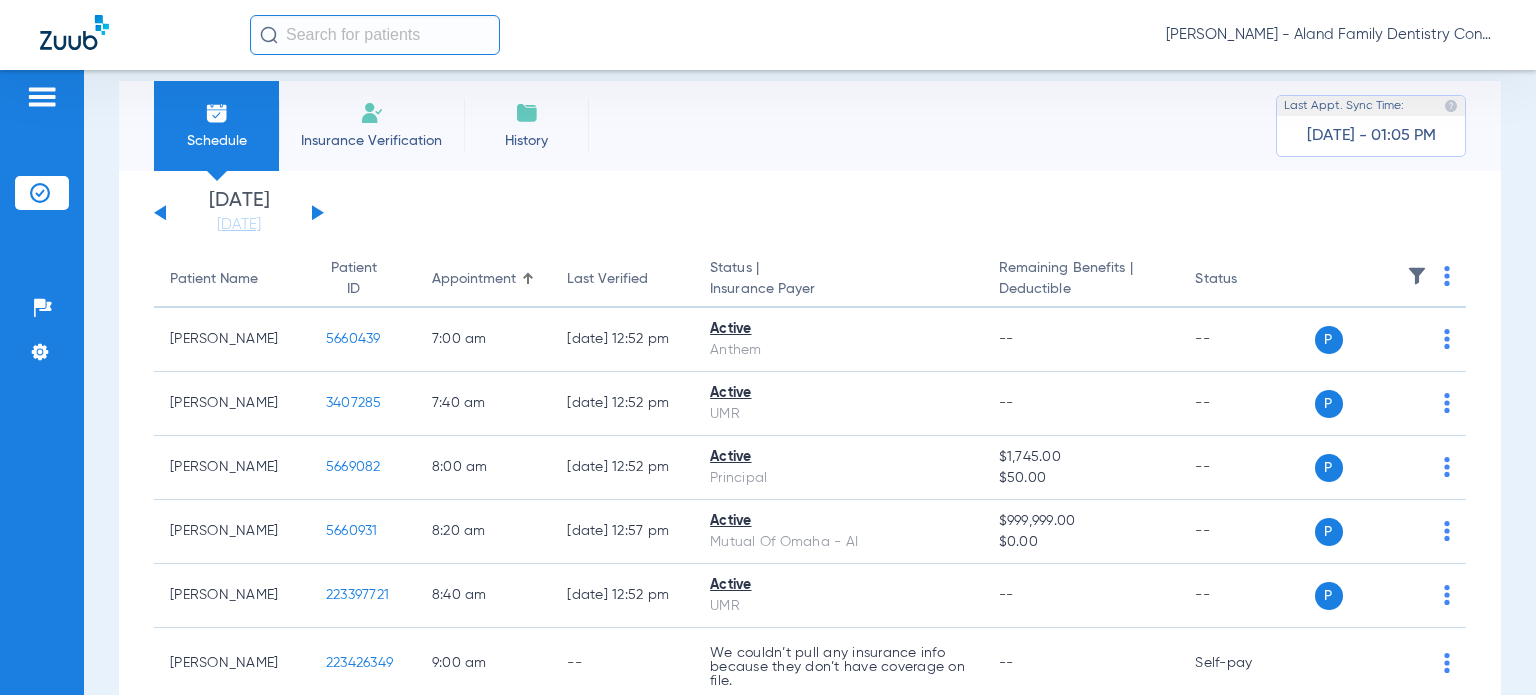 scroll, scrollTop: 0, scrollLeft: 0, axis: both 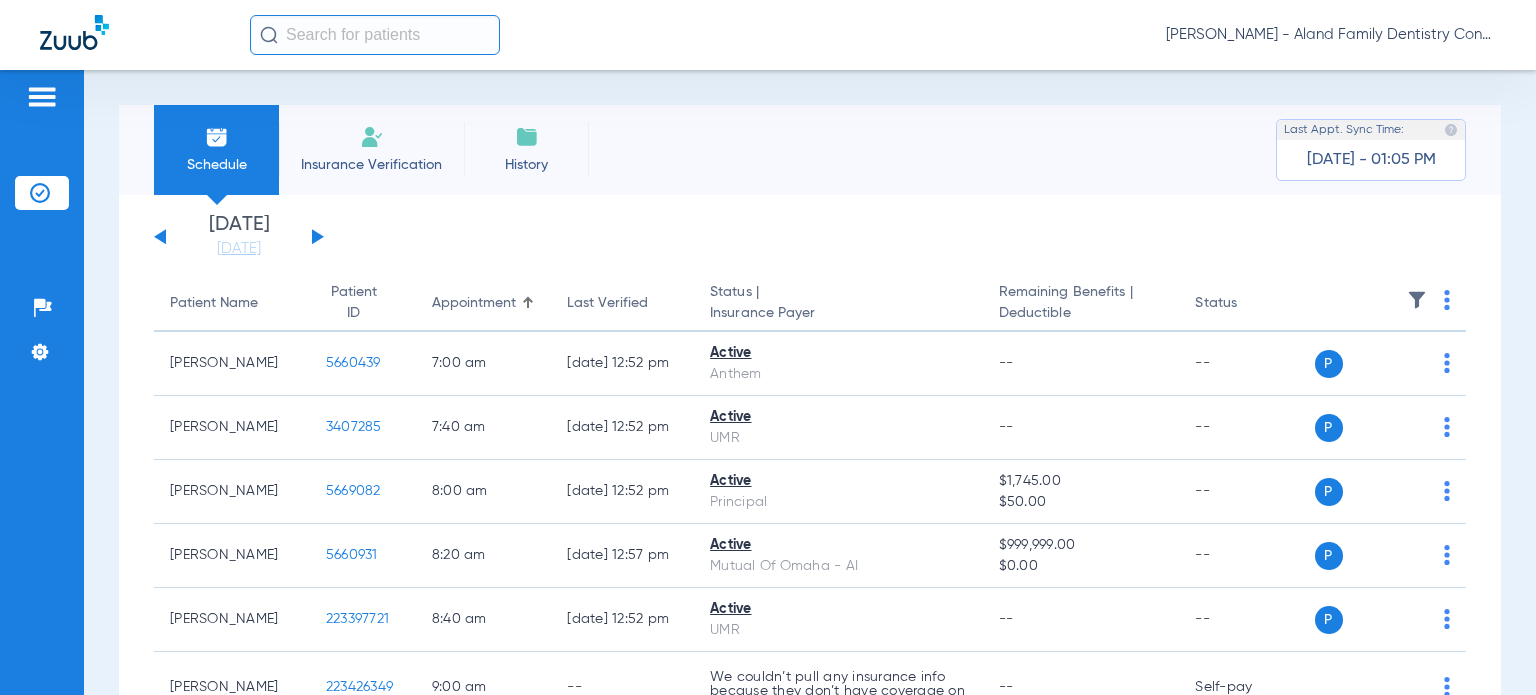 click on "[PERSON_NAME] - Aland Family Dentistry Continental" 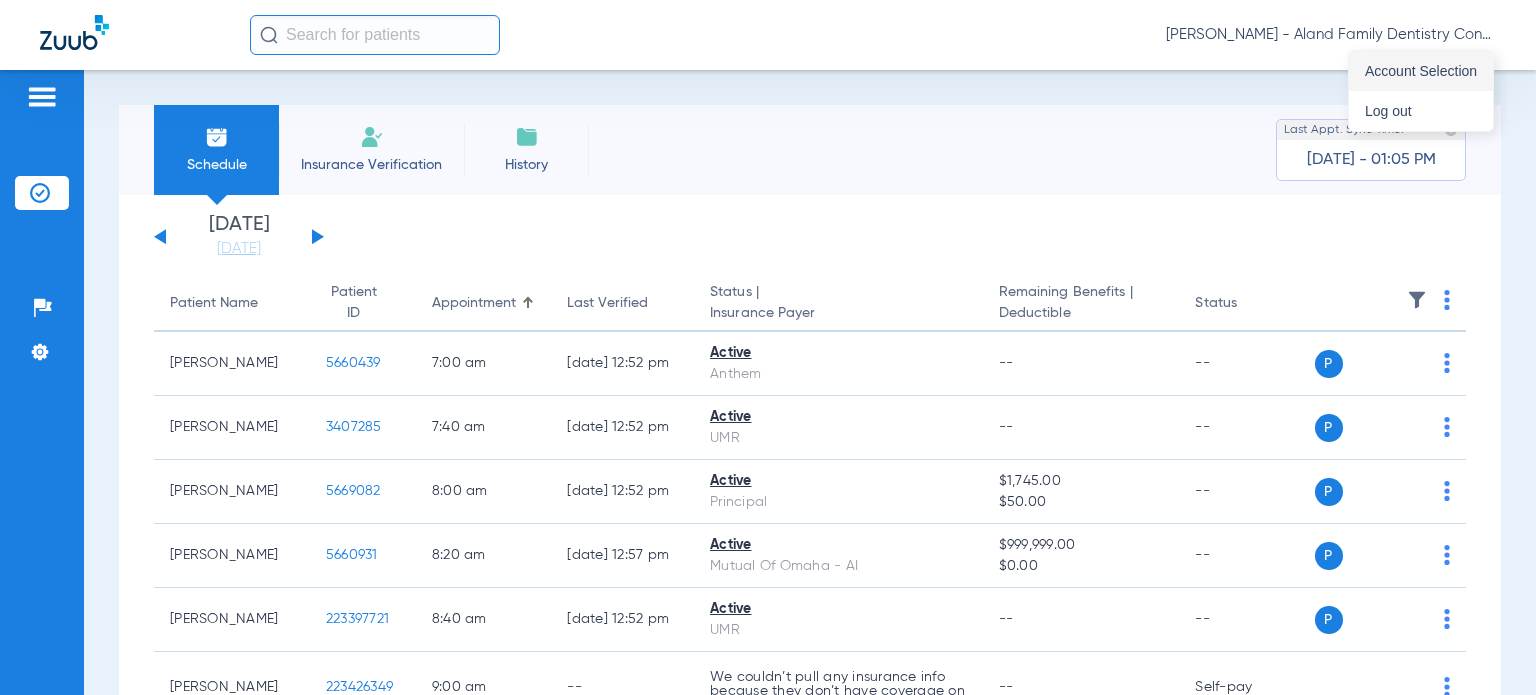 click on "Account Selection" at bounding box center [1421, 71] 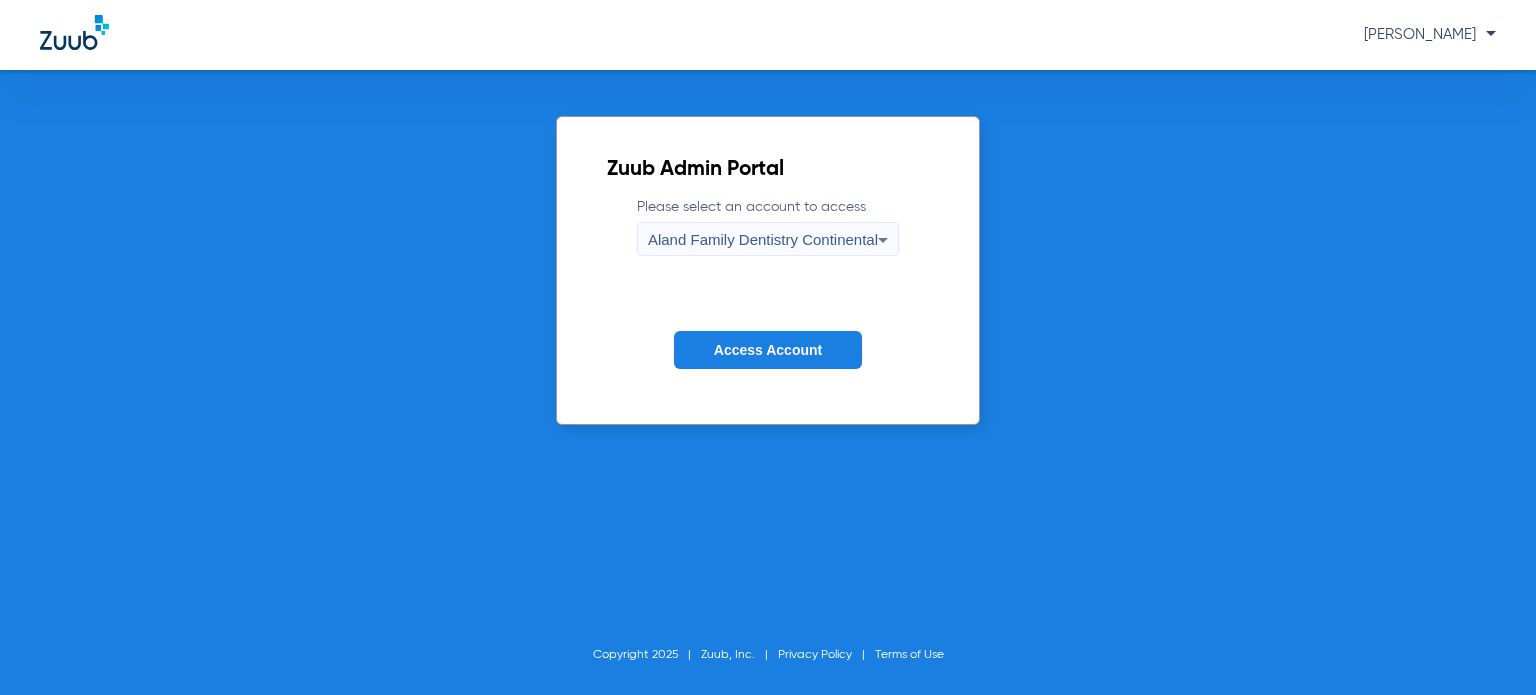 click on "Aland Family Dentistry Continental" at bounding box center [763, 239] 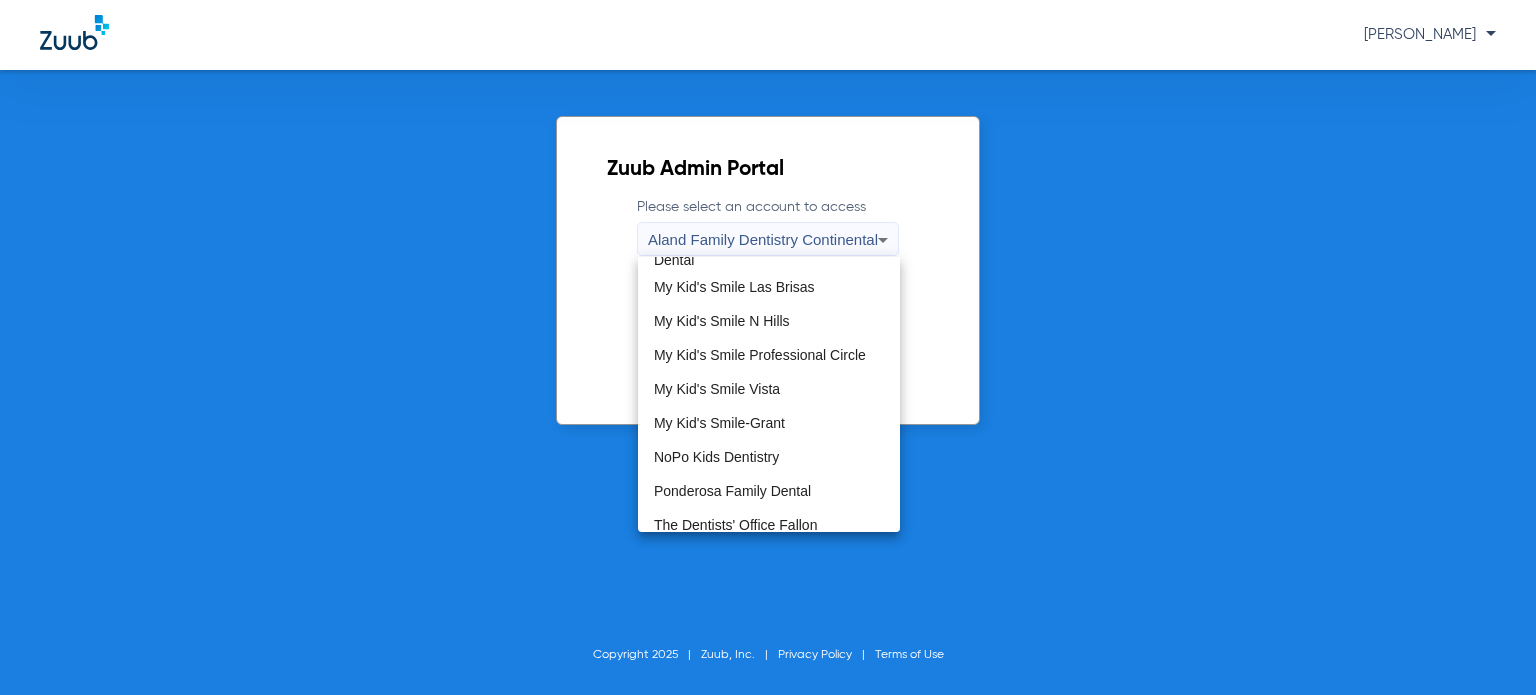 scroll, scrollTop: 500, scrollLeft: 0, axis: vertical 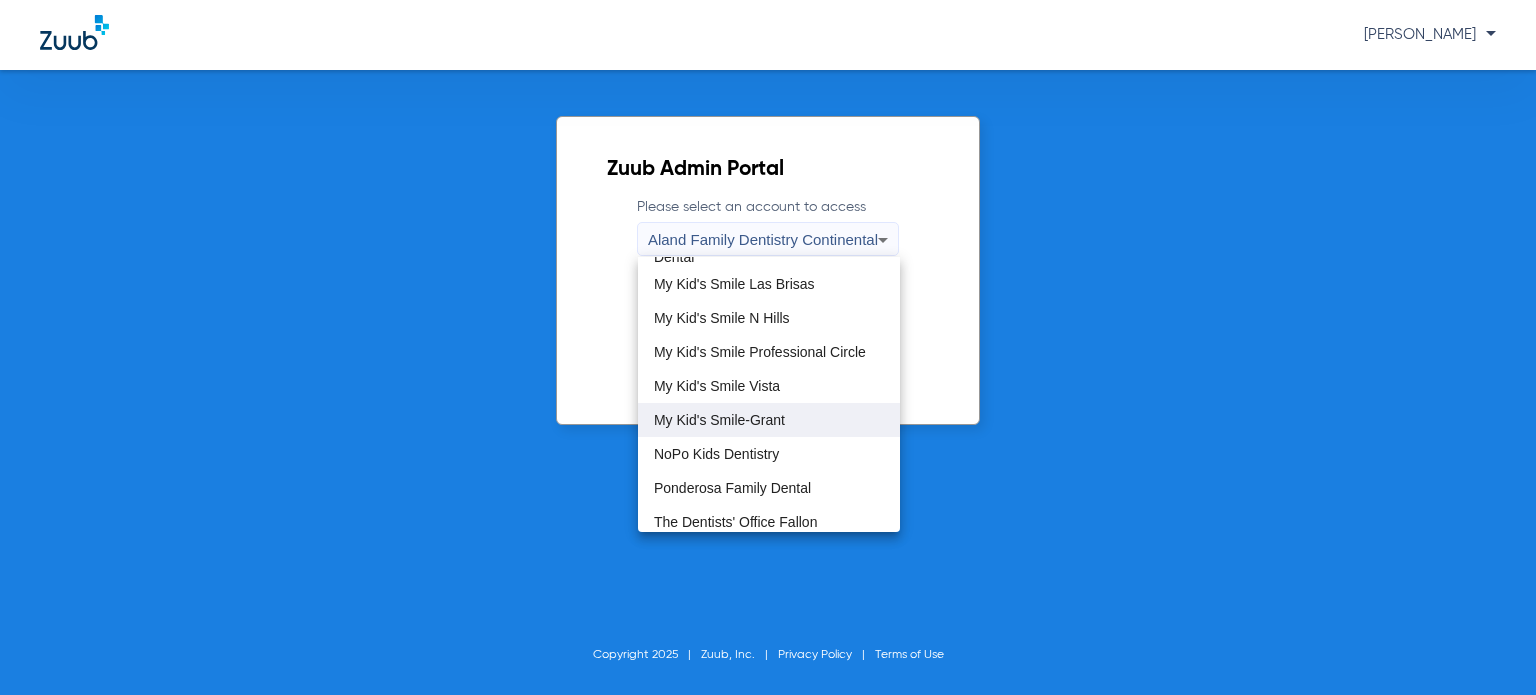 click on "My Kid's Smile-Grant" at bounding box center (719, 420) 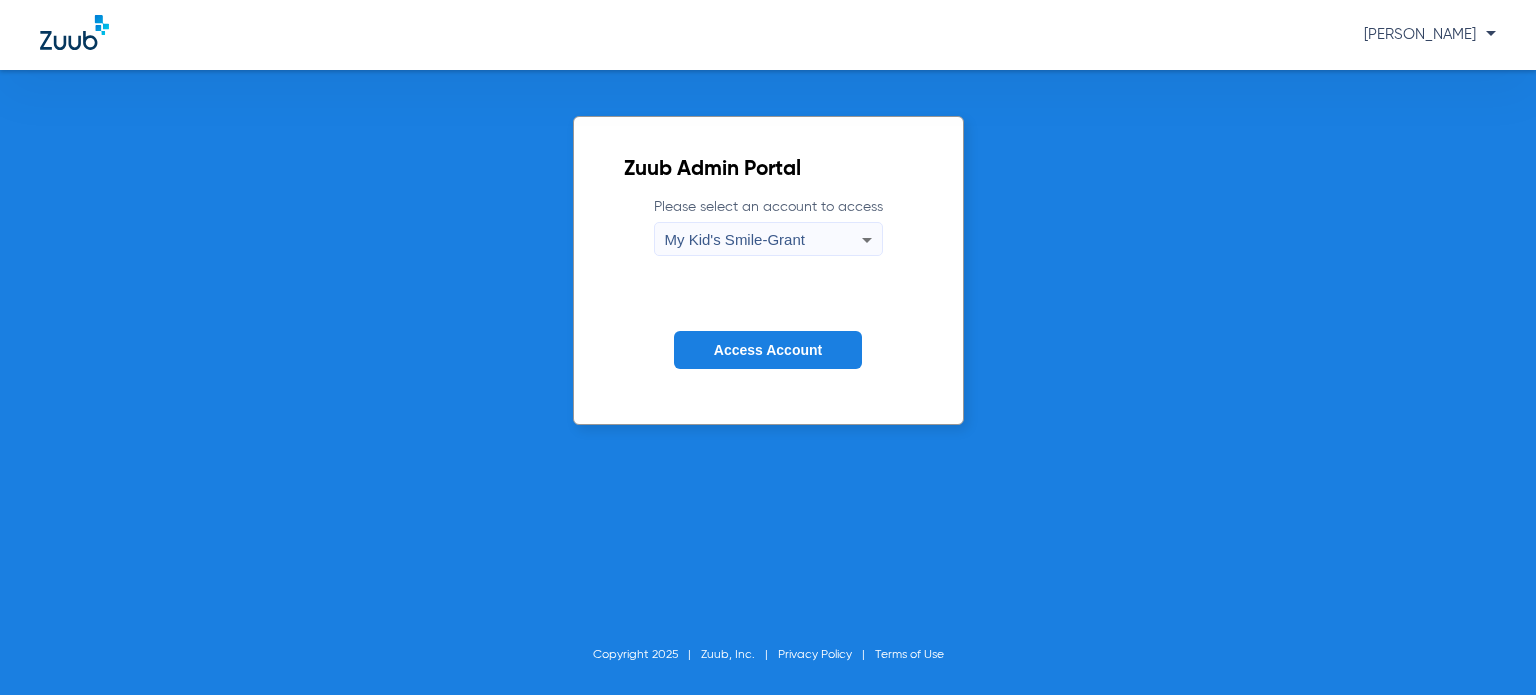 click on "Zuub Admin Portal  Please select an account to access  My Kid's Smile-Grant Access Account Copyright 2025 Zuub, Inc. Privacy Policy Terms of Use" 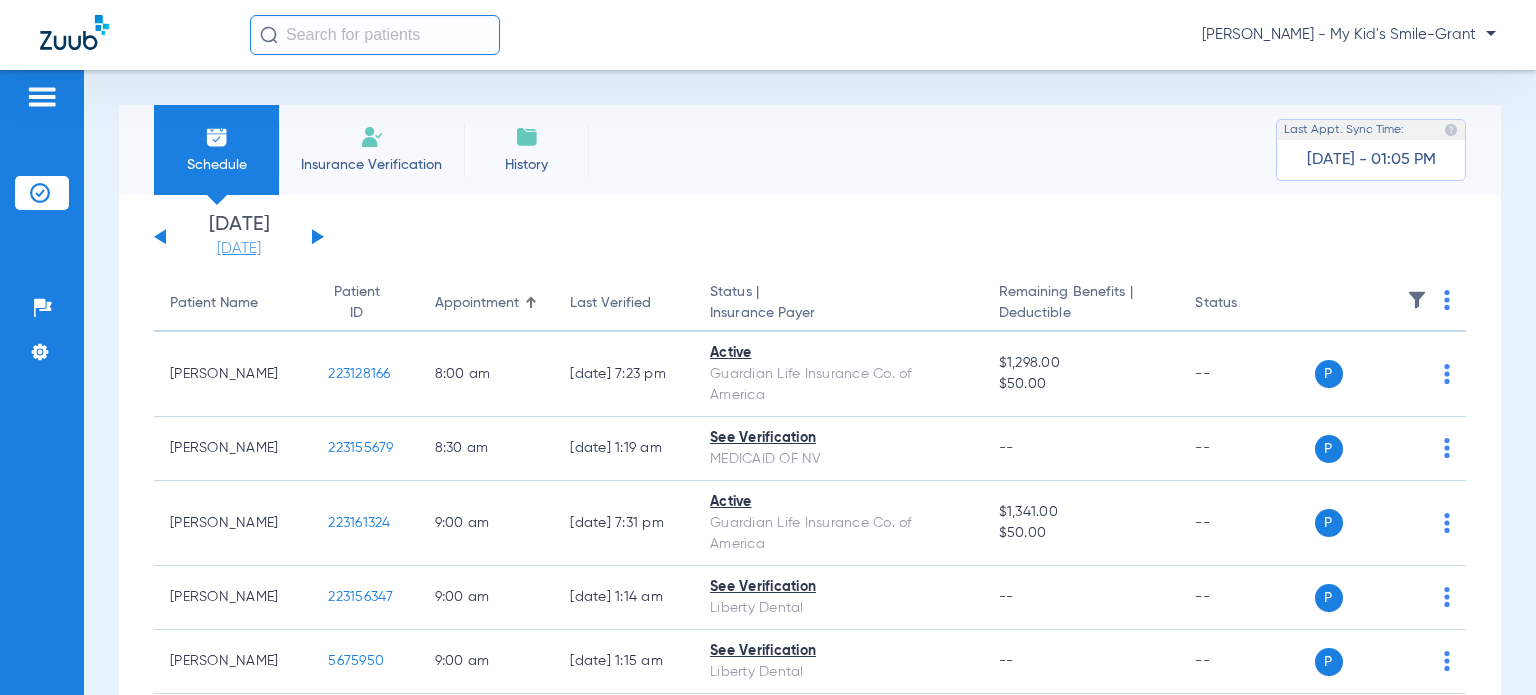 click on "[DATE]" 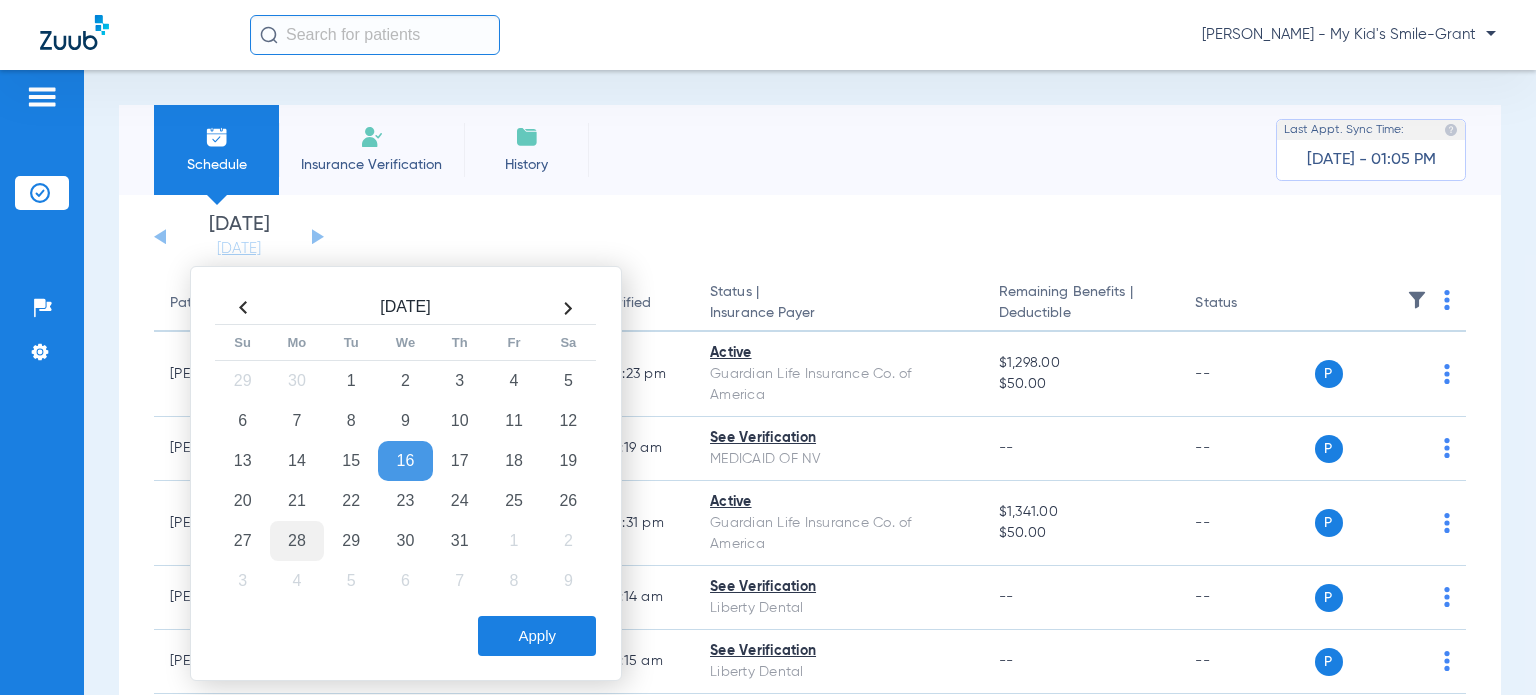 click on "28" 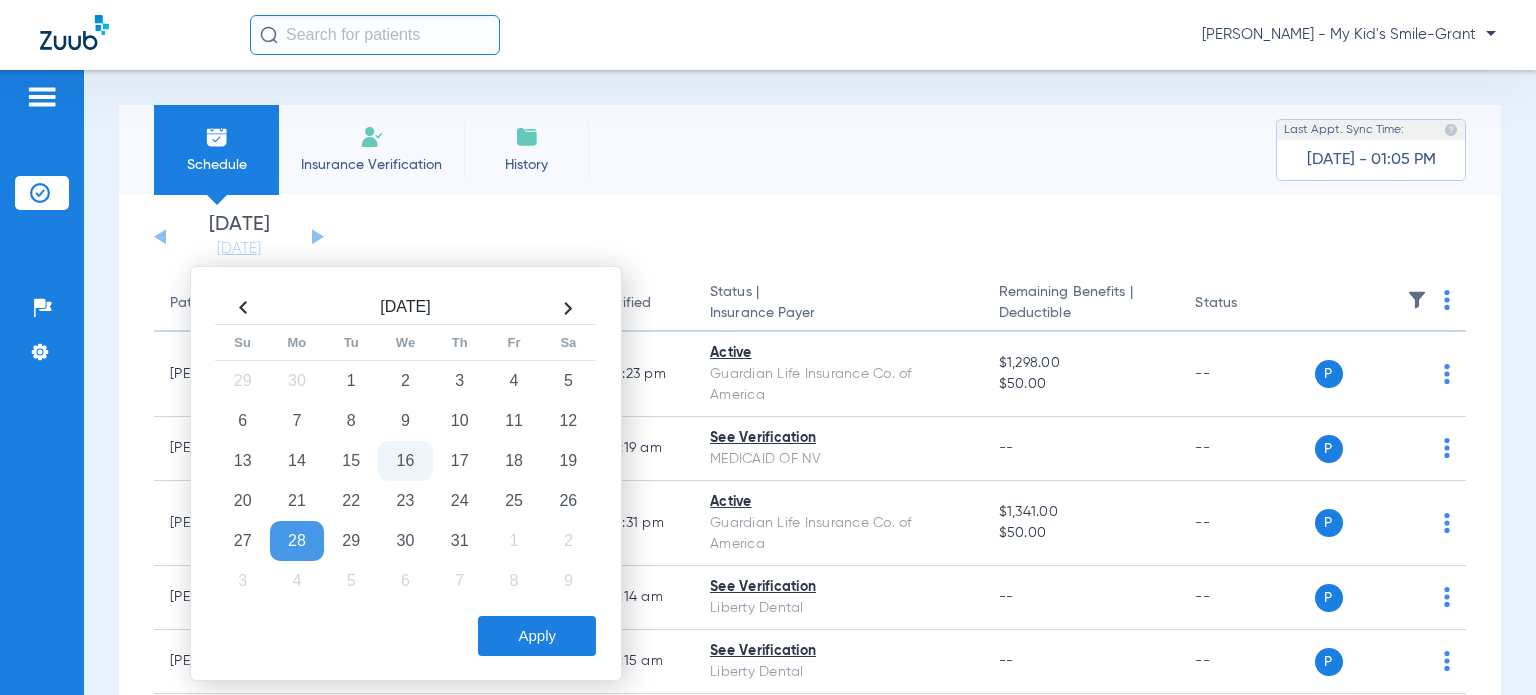 drag, startPoint x: 506, startPoint y: 624, endPoint x: 556, endPoint y: 637, distance: 51.662365 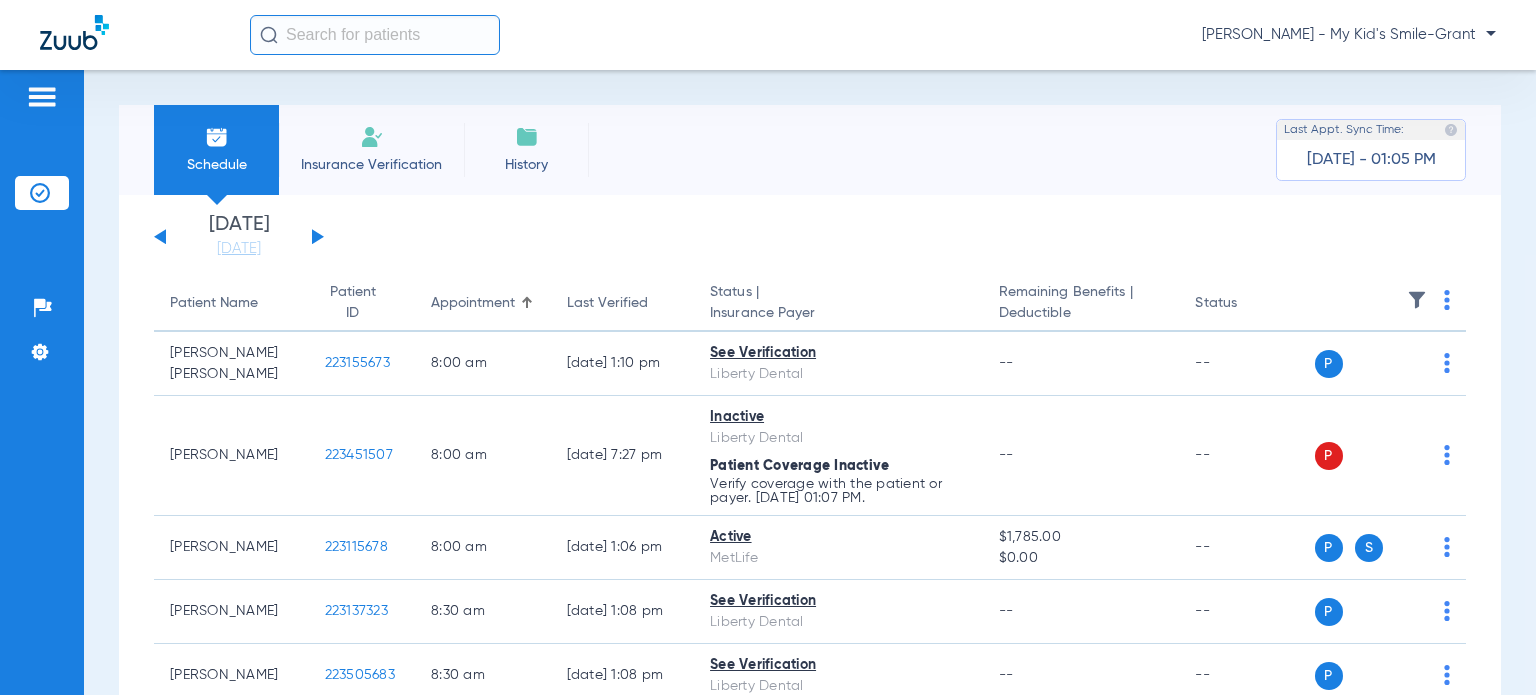 click on "Schedule Insurance Verification History  Last Appt. Sync Time:   [DATE] - 01:05 PM   [DATE]   [DATE]   [DATE]   [DATE]   [DATE]   [DATE]   [DATE]   [DATE]   [DATE]   [DATE]   [DATE]   [DATE]   [DATE]   [DATE]   [DATE]   [DATE]   [DATE]   [DATE]   [DATE]   [DATE]   [DATE]   [DATE]   [DATE]   [DATE]   [DATE]   [DATE]   [DATE]   [DATE]   [DATE]   [DATE]   [DATE]   [DATE]   [DATE]   [DATE]   [DATE]   [DATE]   [DATE]   [DATE]   [DATE]   [DATE]   [DATE]  Su 1" at bounding box center [810, 382] 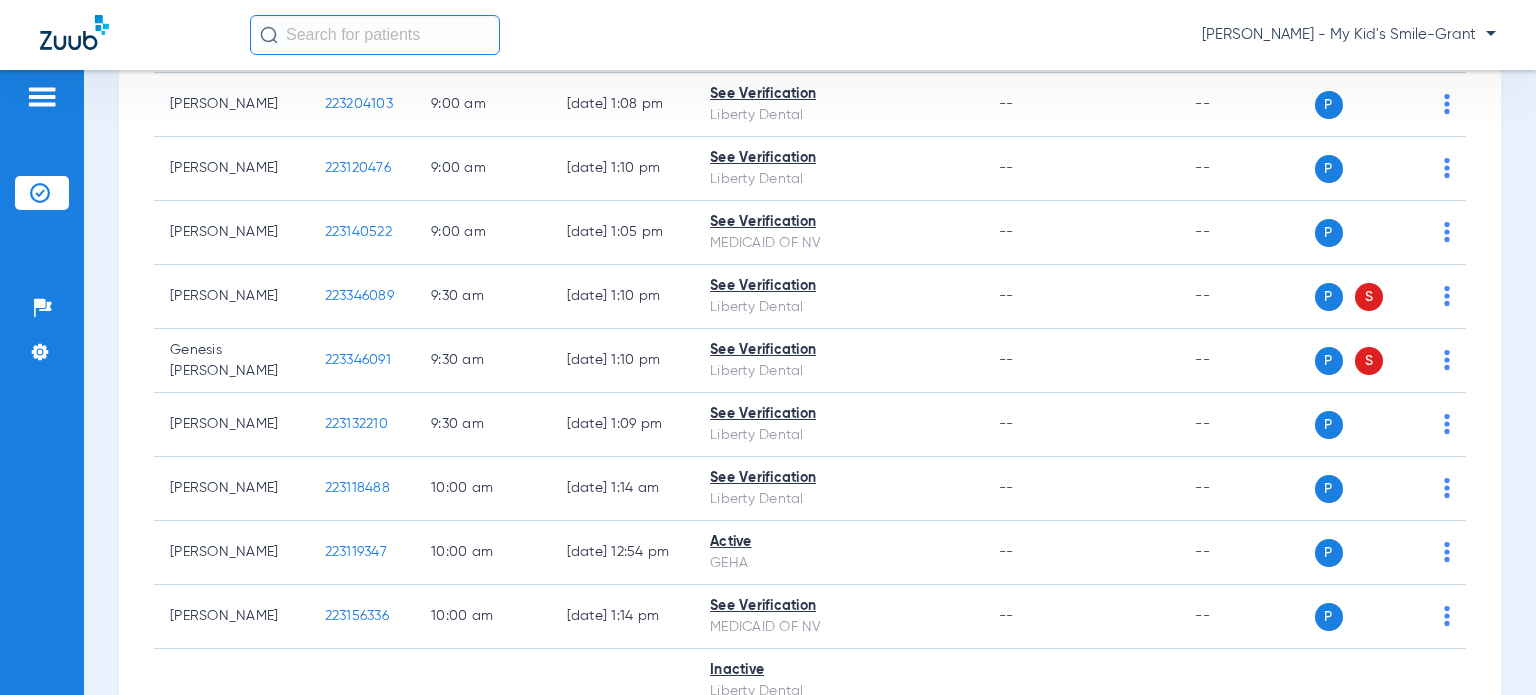 scroll, scrollTop: 700, scrollLeft: 0, axis: vertical 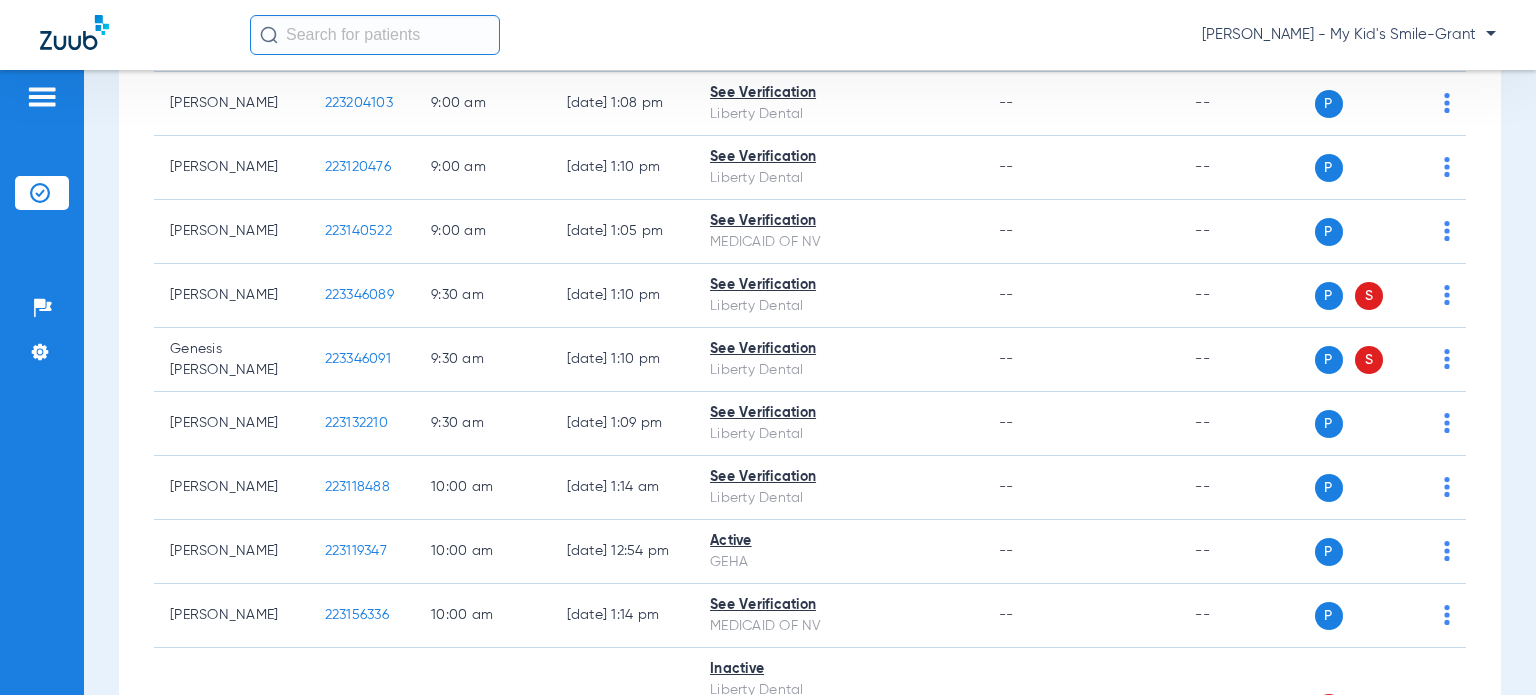 click on "[DATE]   [DATE]   [DATE]   [DATE]   [DATE]   [DATE]   [DATE]   [DATE]   [DATE]   [DATE]   [DATE]   [DATE]   [DATE]   [DATE]   [DATE]   [DATE]   [DATE]   [DATE]   [DATE]   [DATE]   [DATE]   [DATE]   [DATE]   [DATE]   [DATE]   [DATE]   [DATE]   [DATE]   [DATE]   [DATE]   [DATE]   [DATE]   [DATE]   [DATE]   [DATE]   [DATE]   [DATE]   [DATE]   [DATE]   [DATE]   [DATE]   [DATE]   [DATE]   [DATE]   [DATE]" 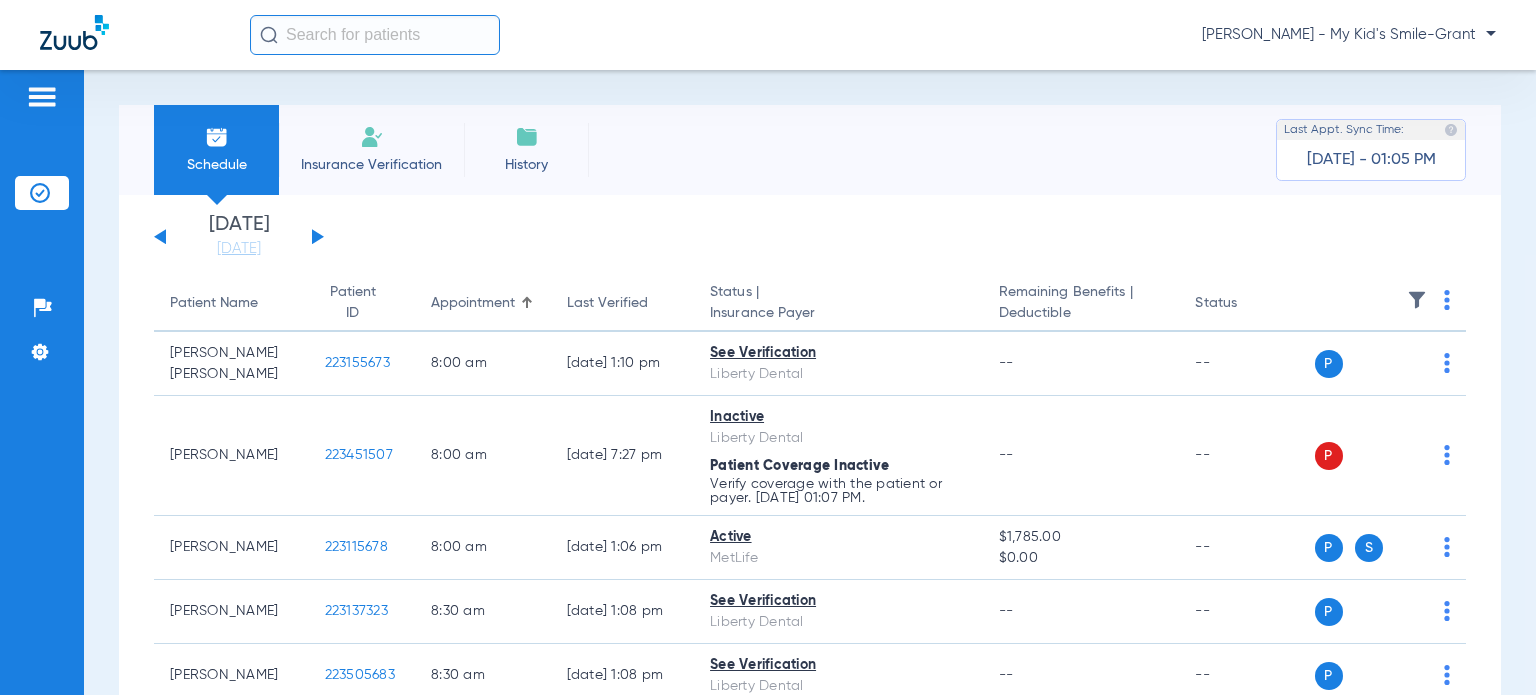 click 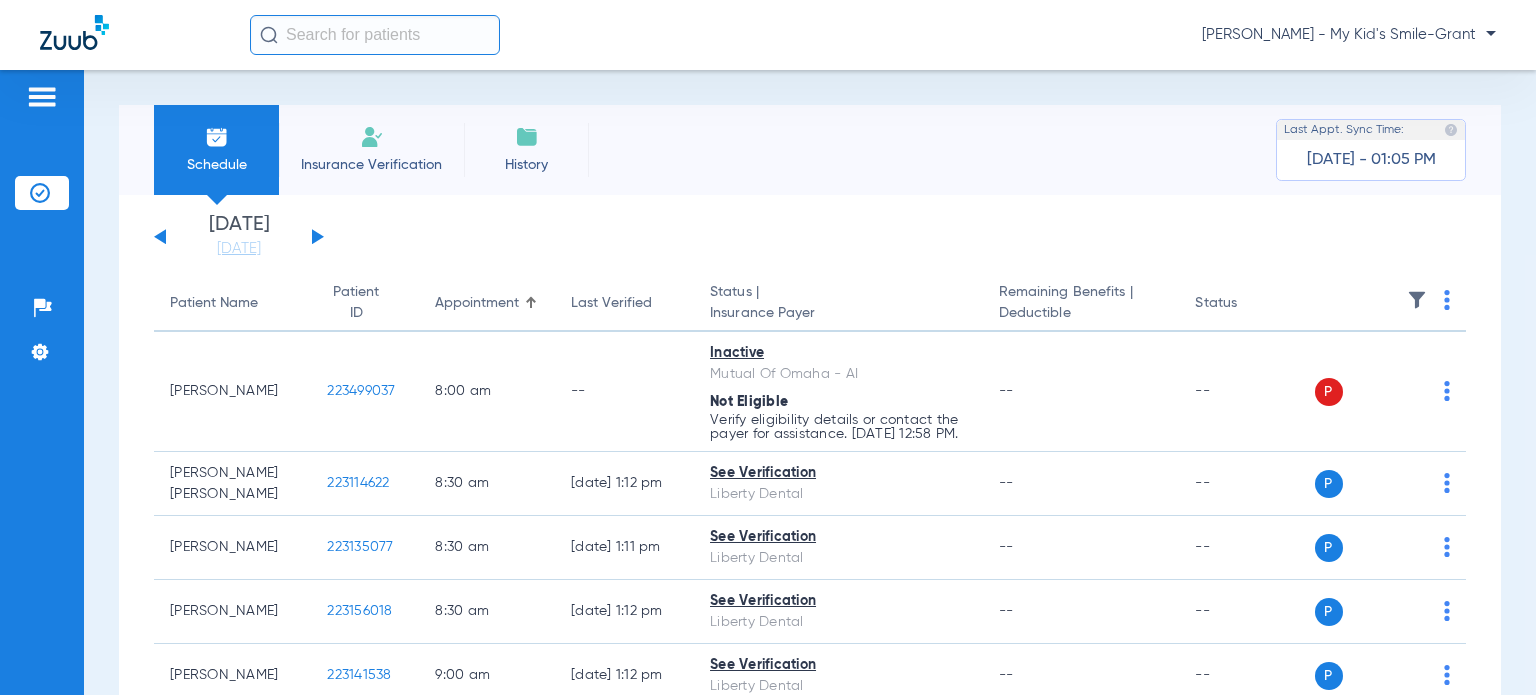 click on "Schedule Insurance Verification History  Last Appt. Sync Time:   [DATE] - 01:05 PM   [DATE]   [DATE]   [DATE]   [DATE]   [DATE]   [DATE]   [DATE]   [DATE]   [DATE]   [DATE]   [DATE]   [DATE]   [DATE]   [DATE]   [DATE]   [DATE]   [DATE]   [DATE]   [DATE]   [DATE]   [DATE]   [DATE]   [DATE]   [DATE]   [DATE]   [DATE]   [DATE]   [DATE]   [DATE]   [DATE]   [DATE]   [DATE]   [DATE]   [DATE]   [DATE]   [DATE]   [DATE]   [DATE]   [DATE]   [DATE]   [DATE]  Su 1" at bounding box center [810, 382] 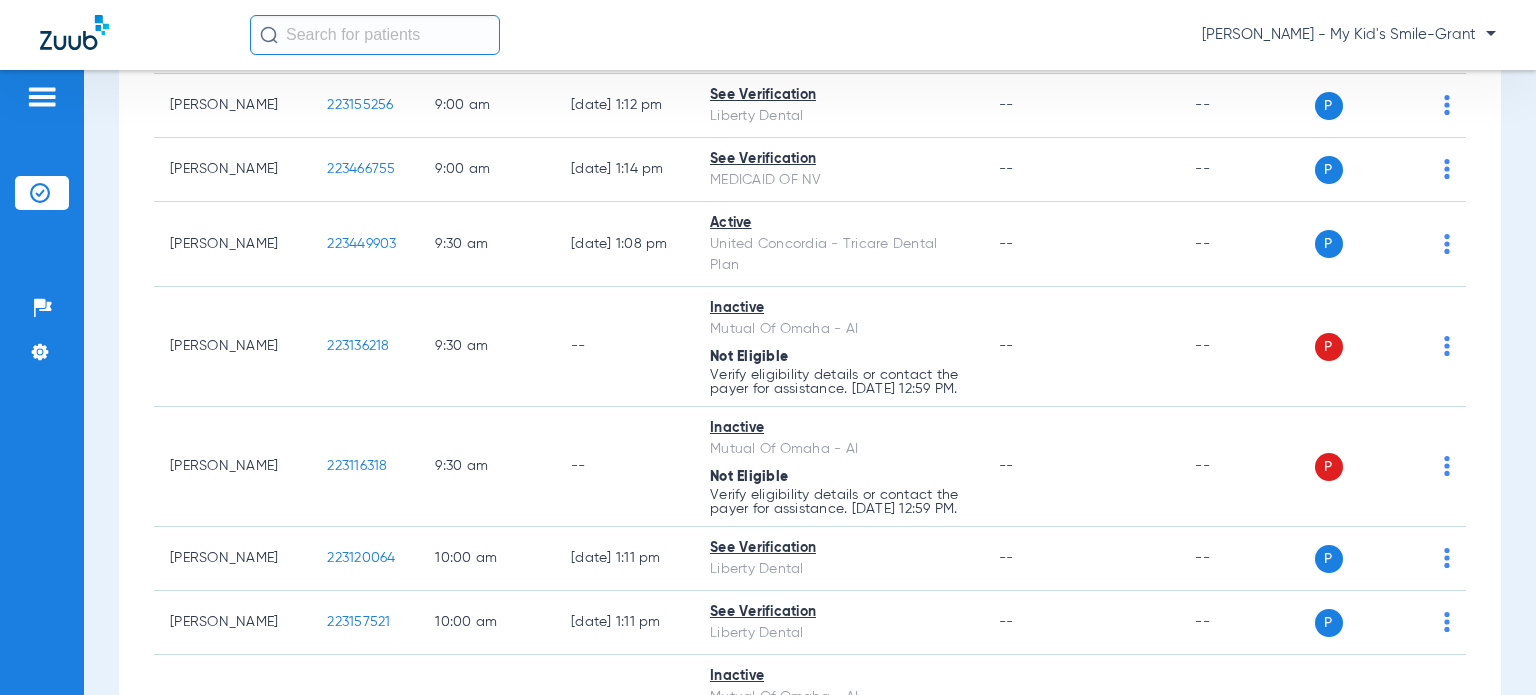 scroll, scrollTop: 700, scrollLeft: 0, axis: vertical 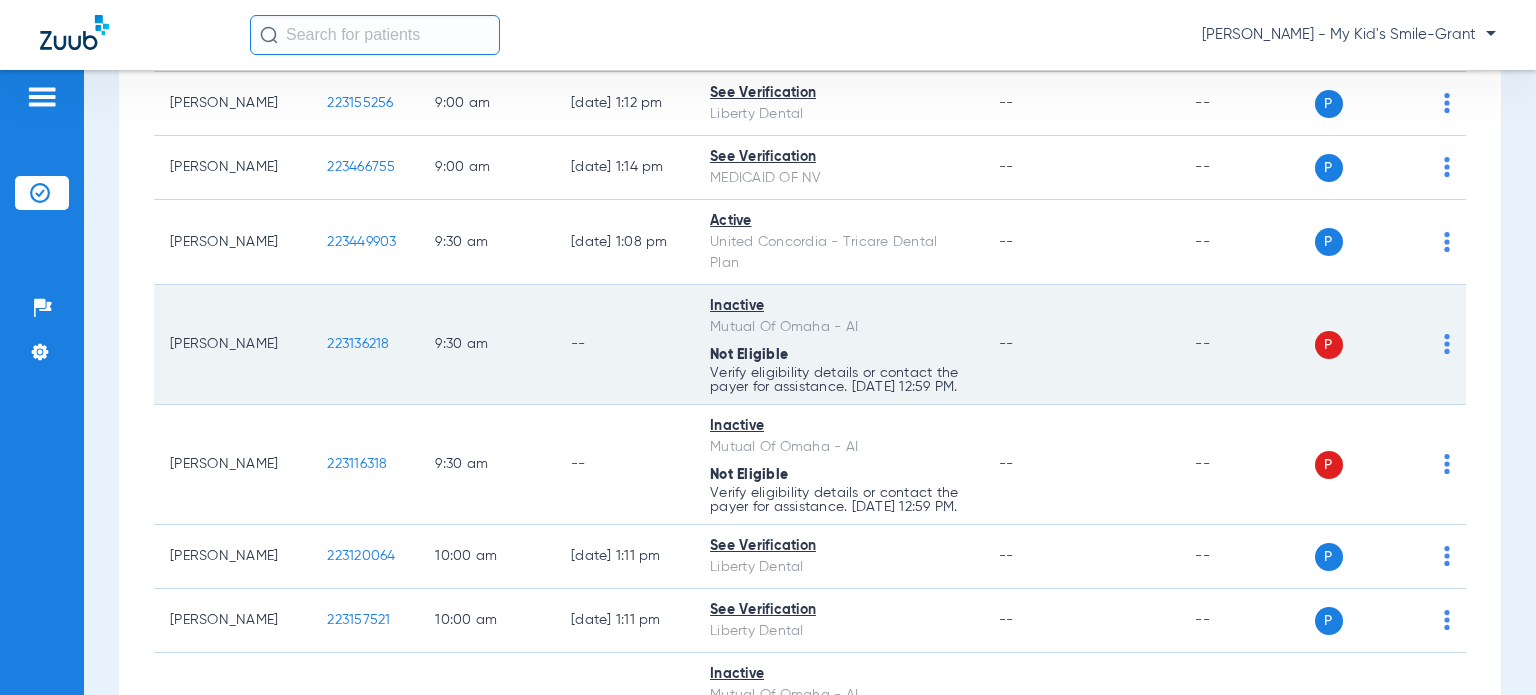 click 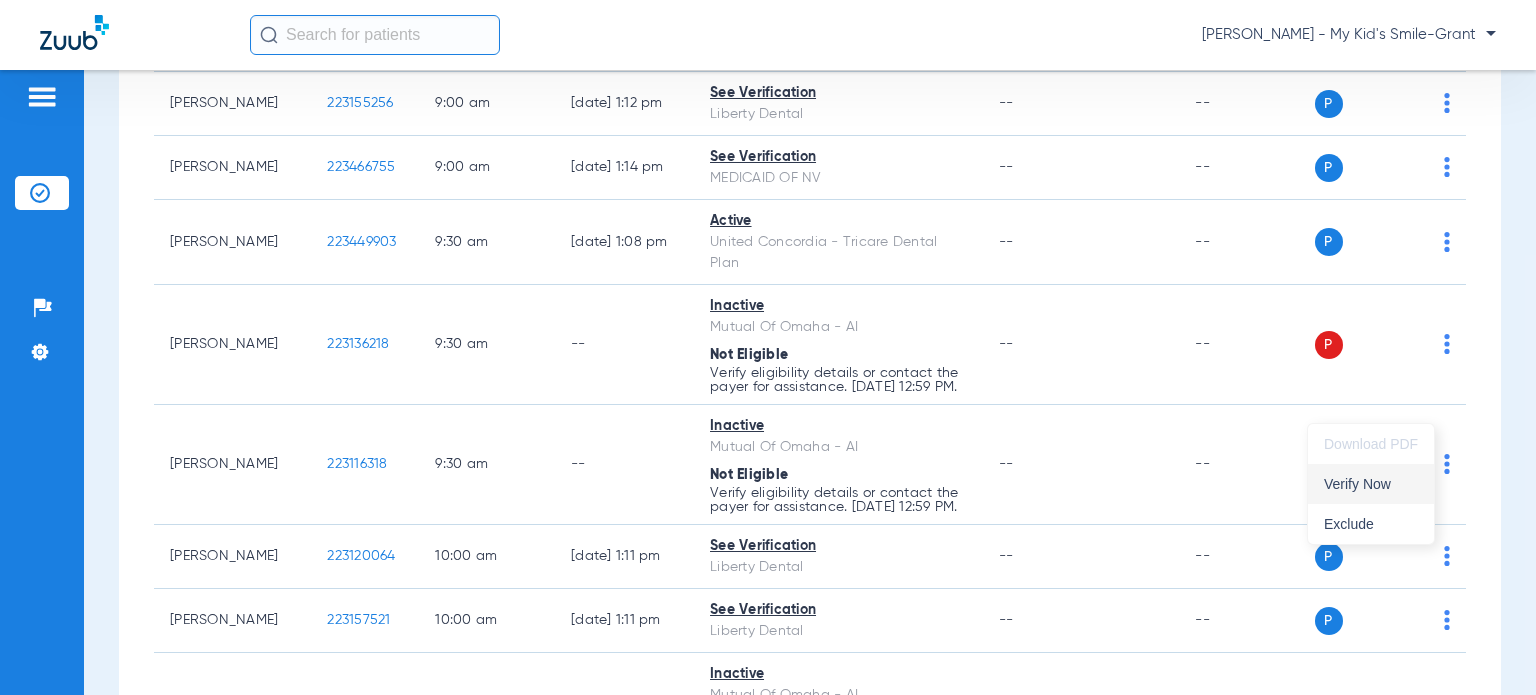 click on "Verify Now" at bounding box center [1371, 484] 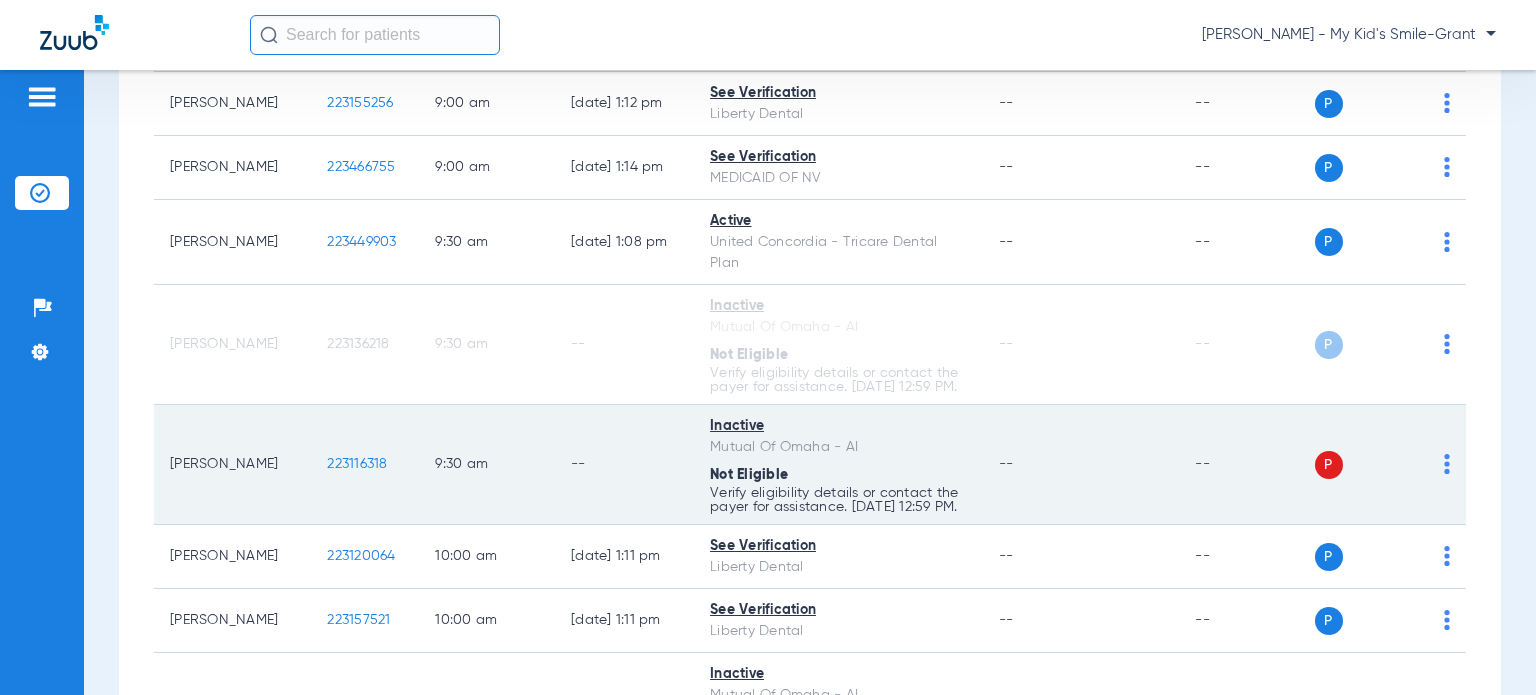 click 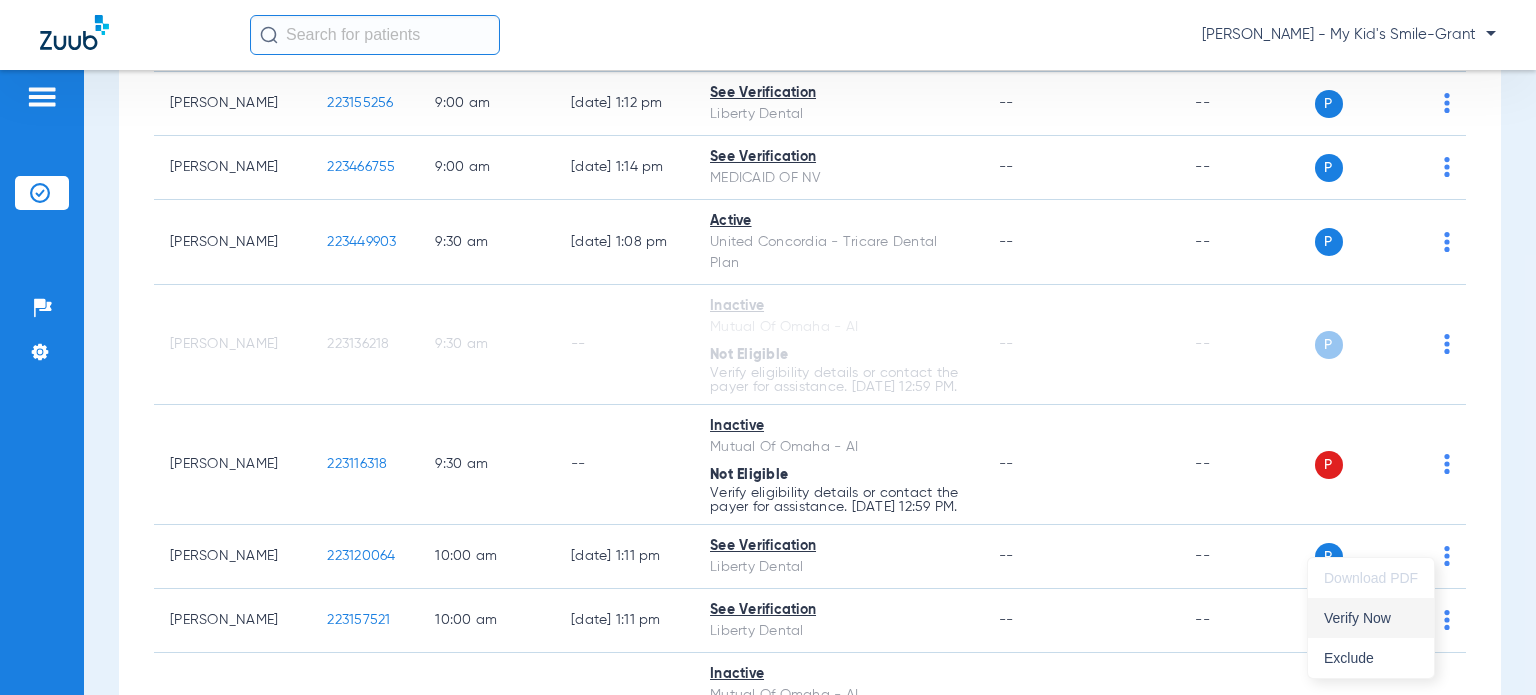 click on "Verify Now" at bounding box center (1371, 618) 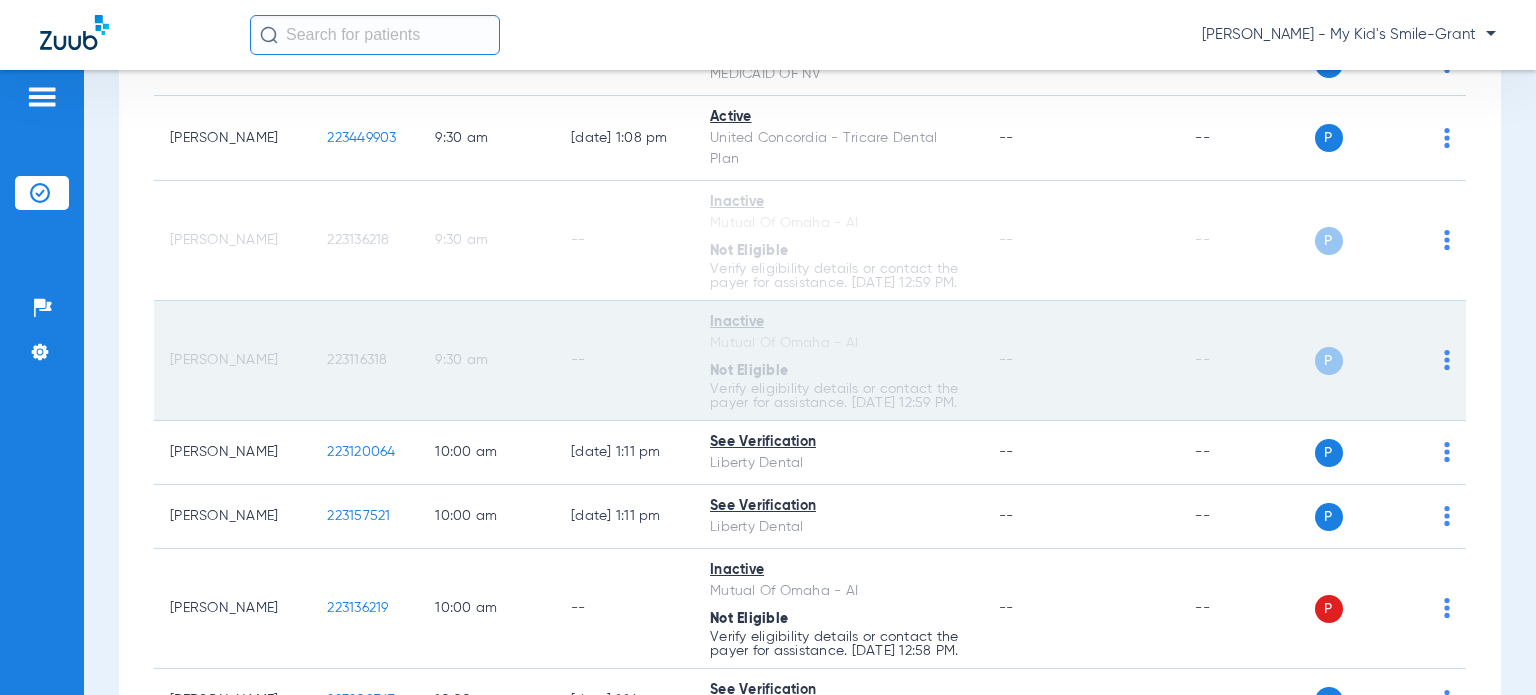 scroll, scrollTop: 1000, scrollLeft: 0, axis: vertical 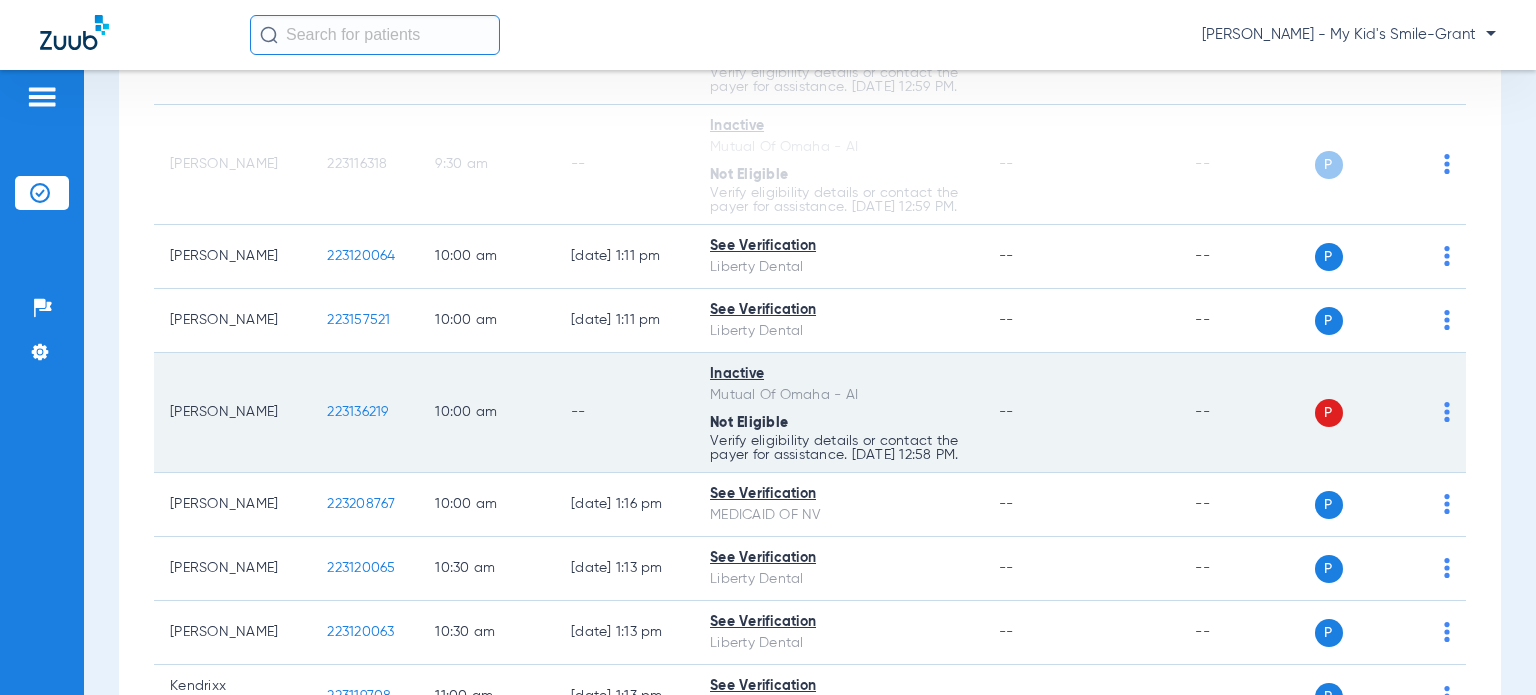 click 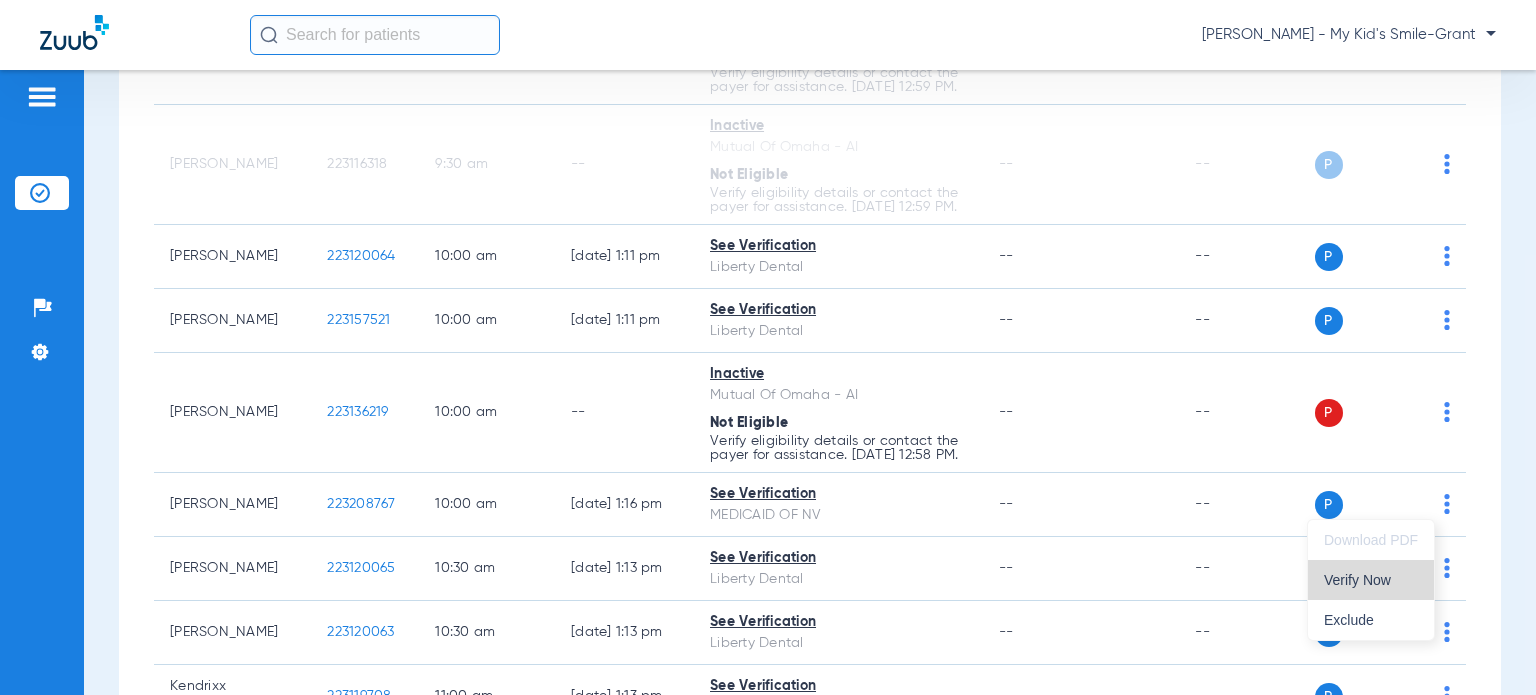 click on "Verify Now" at bounding box center (1371, 580) 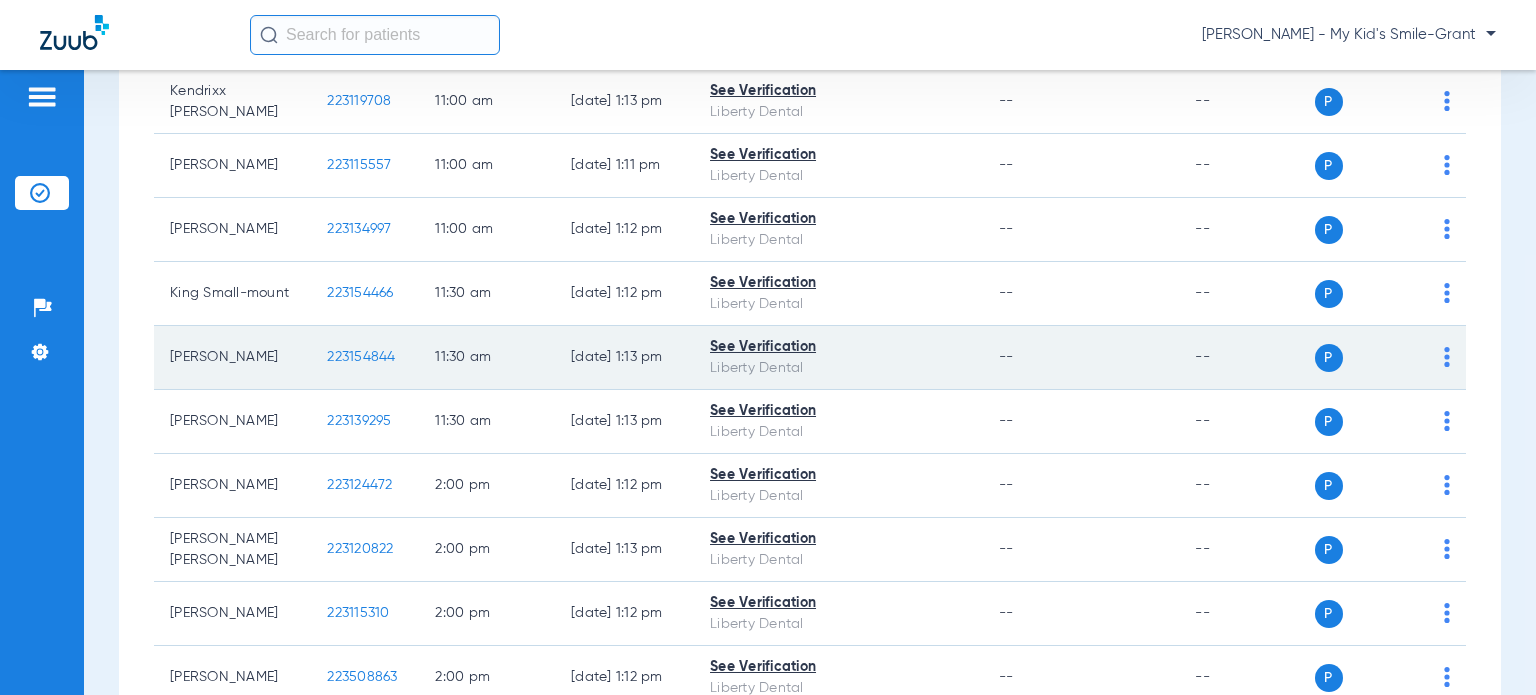 scroll, scrollTop: 1600, scrollLeft: 0, axis: vertical 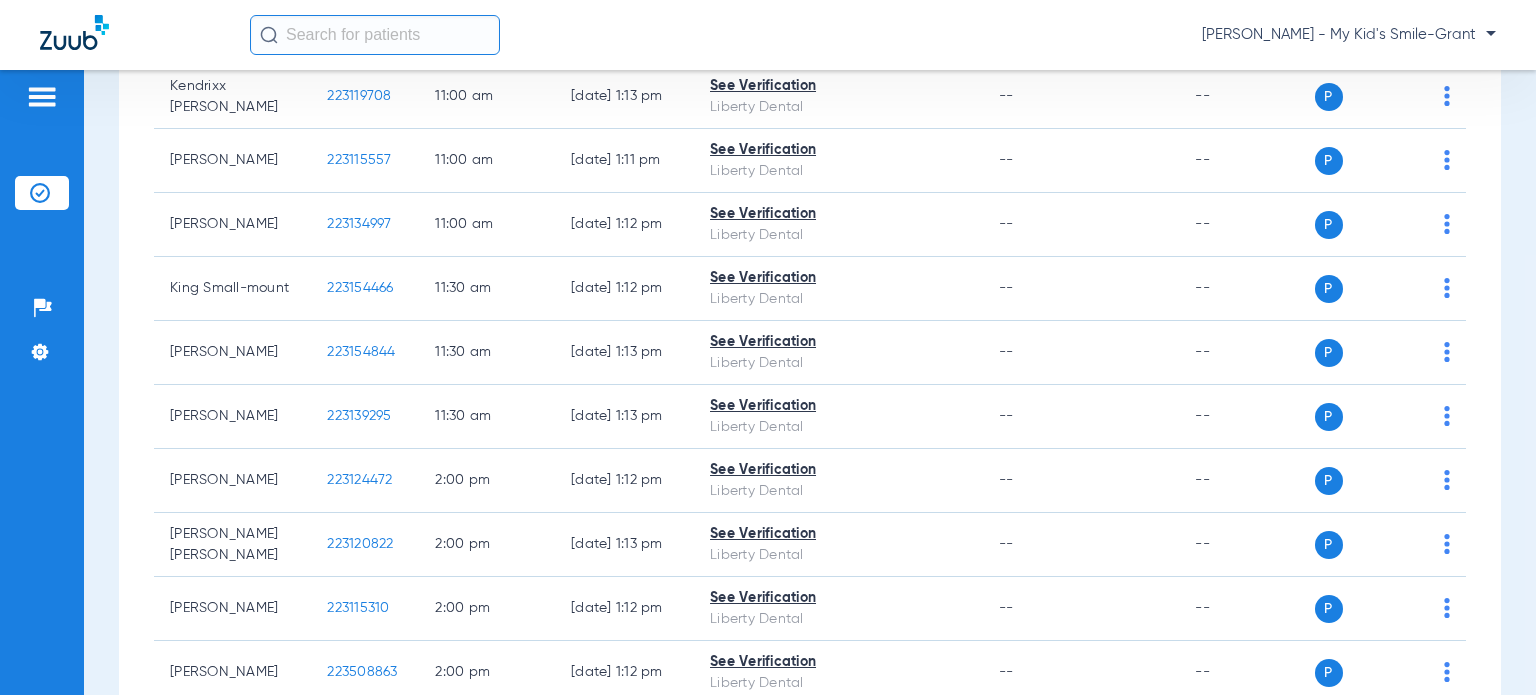 click on "Schedule Insurance Verification History  Last Appt. Sync Time:   [DATE] - 01:05 PM   [DATE]   [DATE]   [DATE]   [DATE]   [DATE]   [DATE]   [DATE]   [DATE]   [DATE]   [DATE]   [DATE]   [DATE]   [DATE]   [DATE]   [DATE]   [DATE]   [DATE]   [DATE]   [DATE]   [DATE]   [DATE]   [DATE]   [DATE]   [DATE]   [DATE]   [DATE]   [DATE]   [DATE]   [DATE]   [DATE]   [DATE]   [DATE]   [DATE]   [DATE]   [DATE]   [DATE]   [DATE]   [DATE]   [DATE]   [DATE]   [DATE]  Su 1" at bounding box center [810, 382] 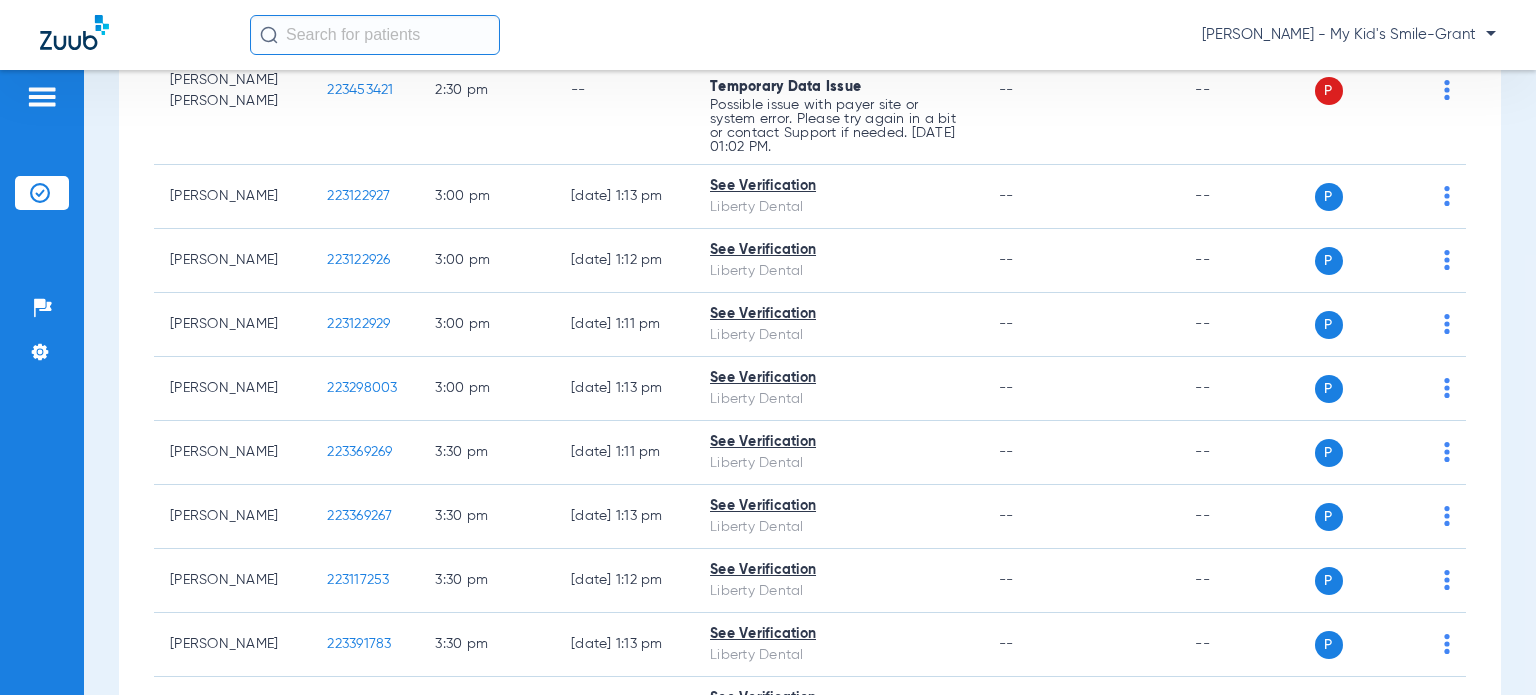 scroll, scrollTop: 2412, scrollLeft: 0, axis: vertical 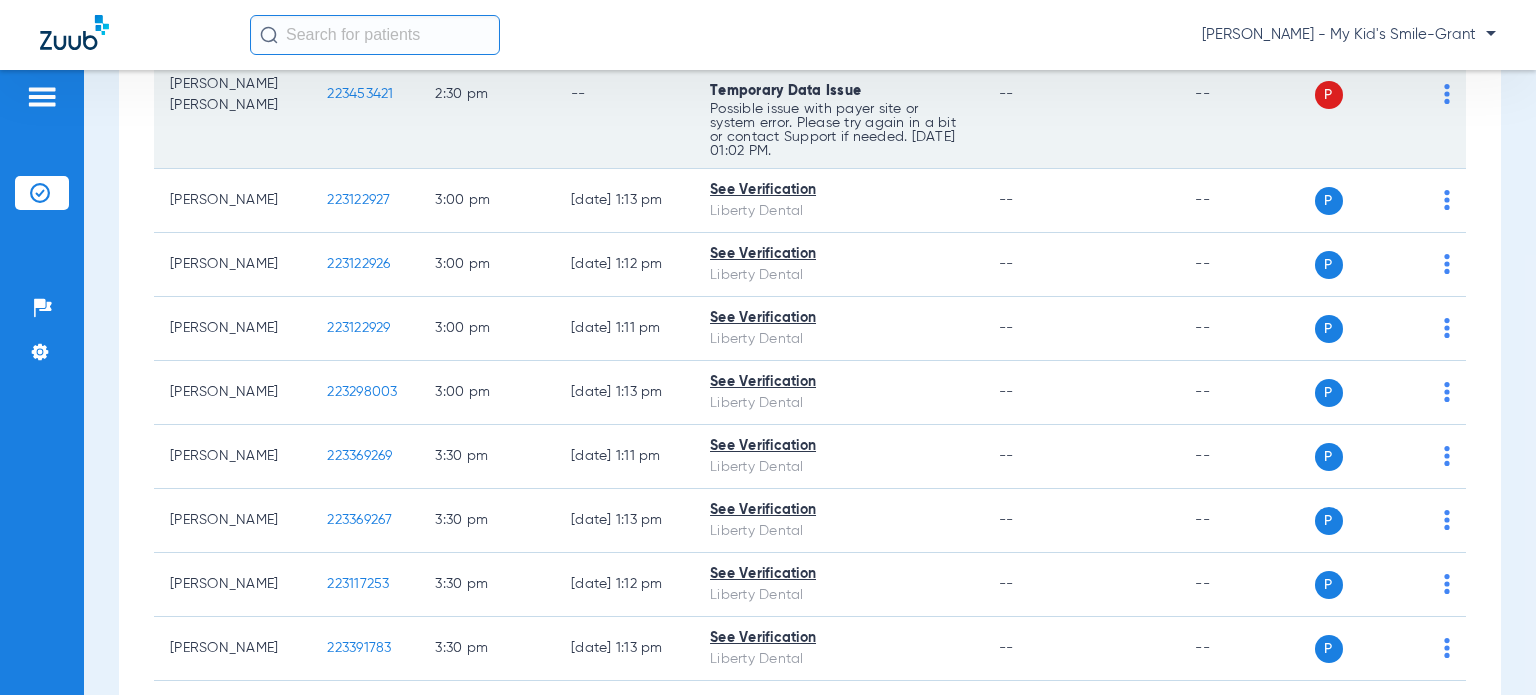 click 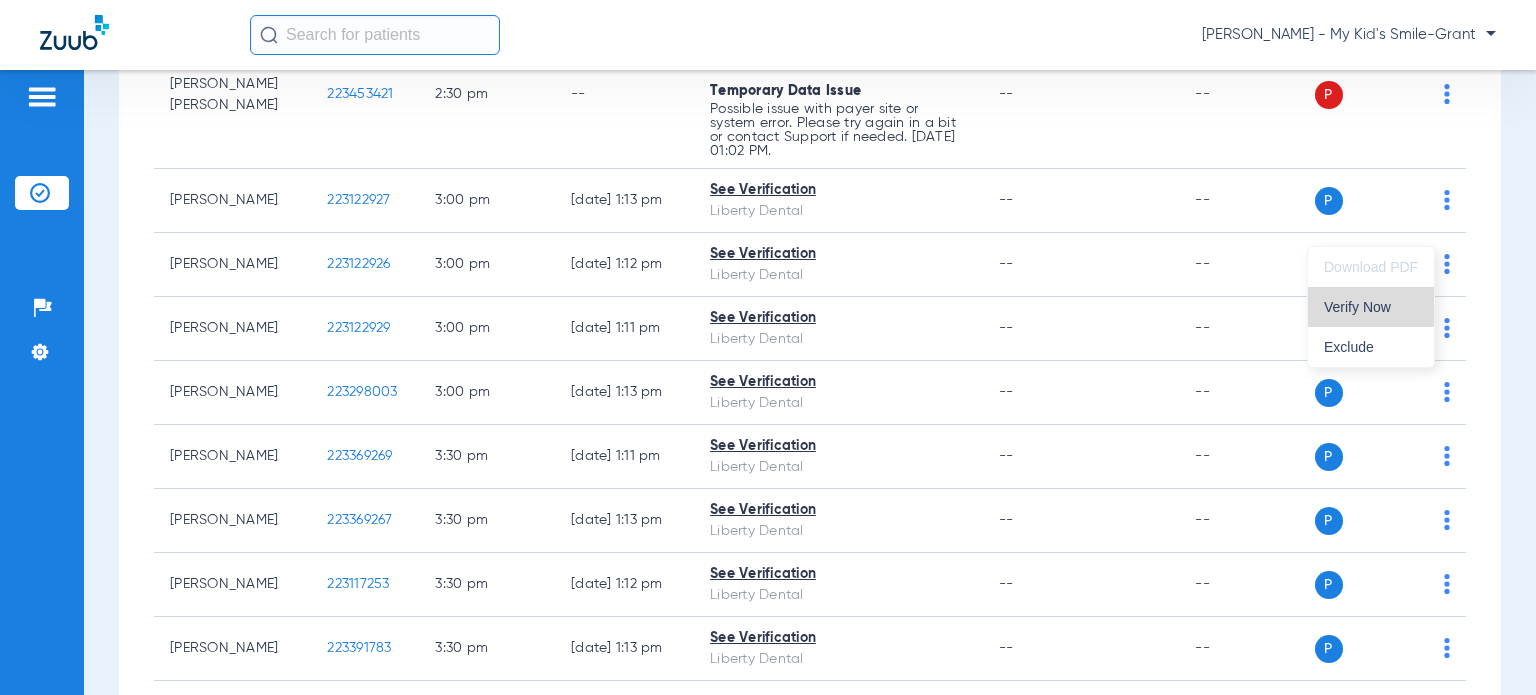 click on "Verify Now" at bounding box center [1371, 307] 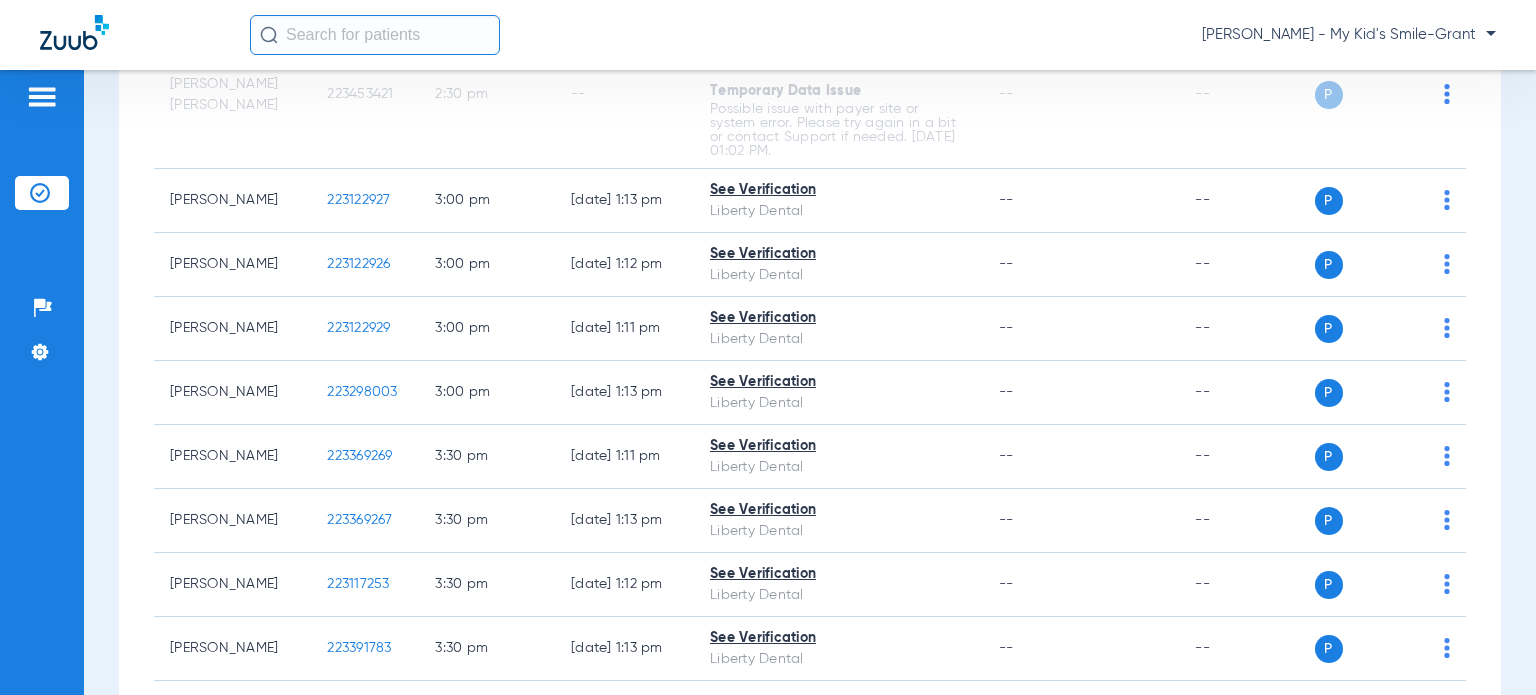 click on "Schedule Insurance Verification History  Last Appt. Sync Time:   [DATE] - 01:05 PM   [DATE]   [DATE]   [DATE]   [DATE]   [DATE]   [DATE]   [DATE]   [DATE]   [DATE]   [DATE]   [DATE]   [DATE]   [DATE]   [DATE]   [DATE]   [DATE]   [DATE]   [DATE]   [DATE]   [DATE]   [DATE]   [DATE]   [DATE]   [DATE]   [DATE]   [DATE]   [DATE]   [DATE]   [DATE]   [DATE]   [DATE]   [DATE]   [DATE]   [DATE]   [DATE]   [DATE]   [DATE]   [DATE]   [DATE]   [DATE]   [DATE]  Su 1" at bounding box center (810, 382) 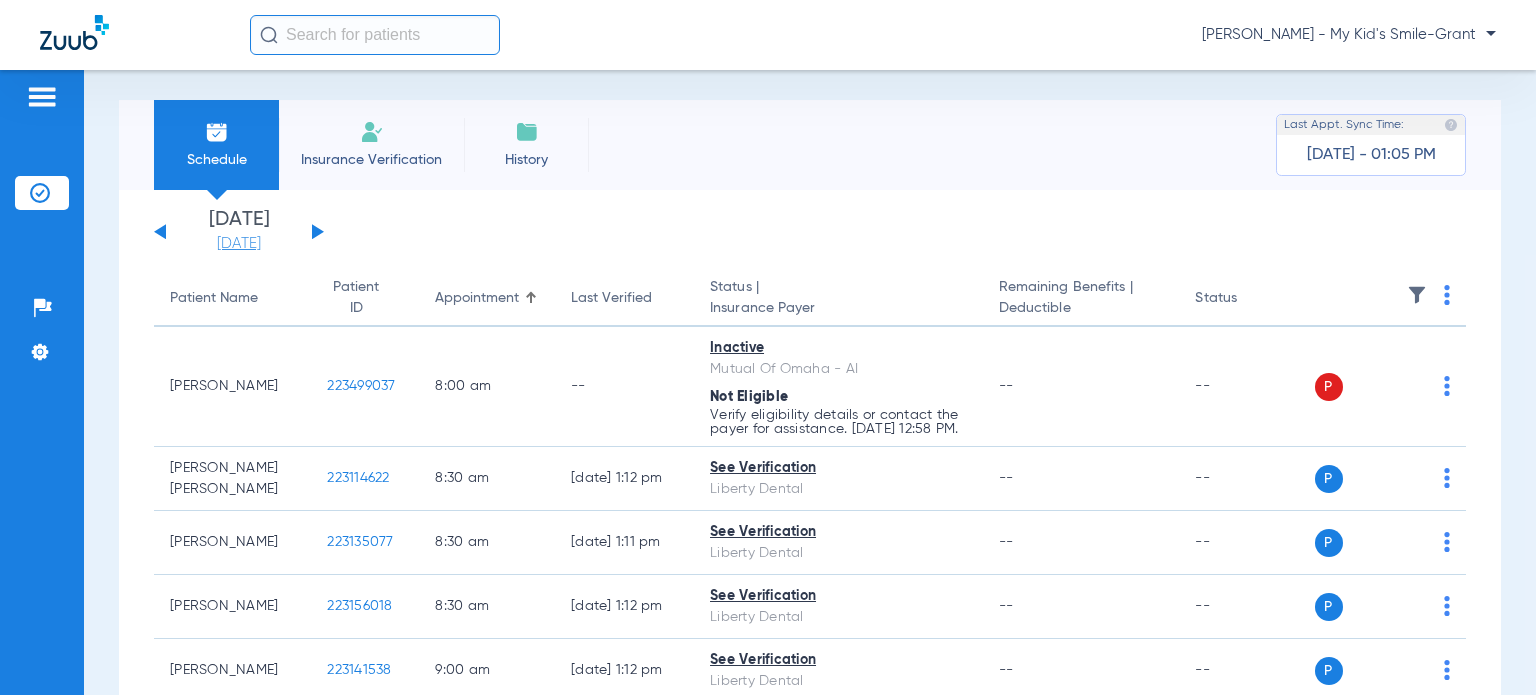 scroll, scrollTop: 0, scrollLeft: 0, axis: both 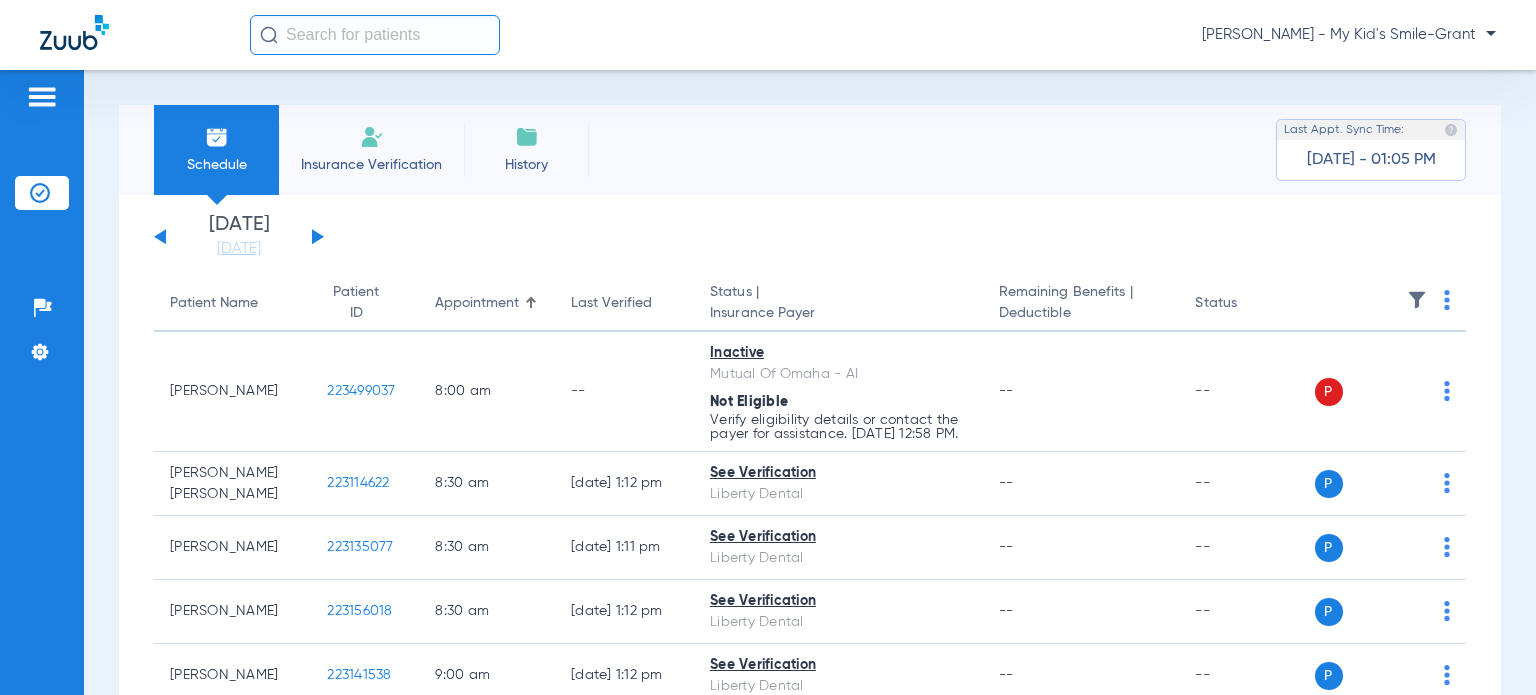 click on "[DATE]   [DATE]   [DATE]   [DATE]   [DATE]   [DATE]   [DATE]   [DATE]   [DATE]   [DATE]   [DATE]   [DATE]   [DATE]   [DATE]   [DATE]   [DATE]   [DATE]   [DATE]   [DATE]   [DATE]   [DATE]   [DATE]   [DATE]   [DATE]   [DATE]   [DATE]   [DATE]   [DATE]   [DATE]   [DATE]   [DATE]   [DATE]   [DATE]   [DATE]   [DATE]   [DATE]   [DATE]   [DATE]   [DATE]   [DATE]   [DATE]   [DATE]   [DATE]   [DATE]   [DATE]" 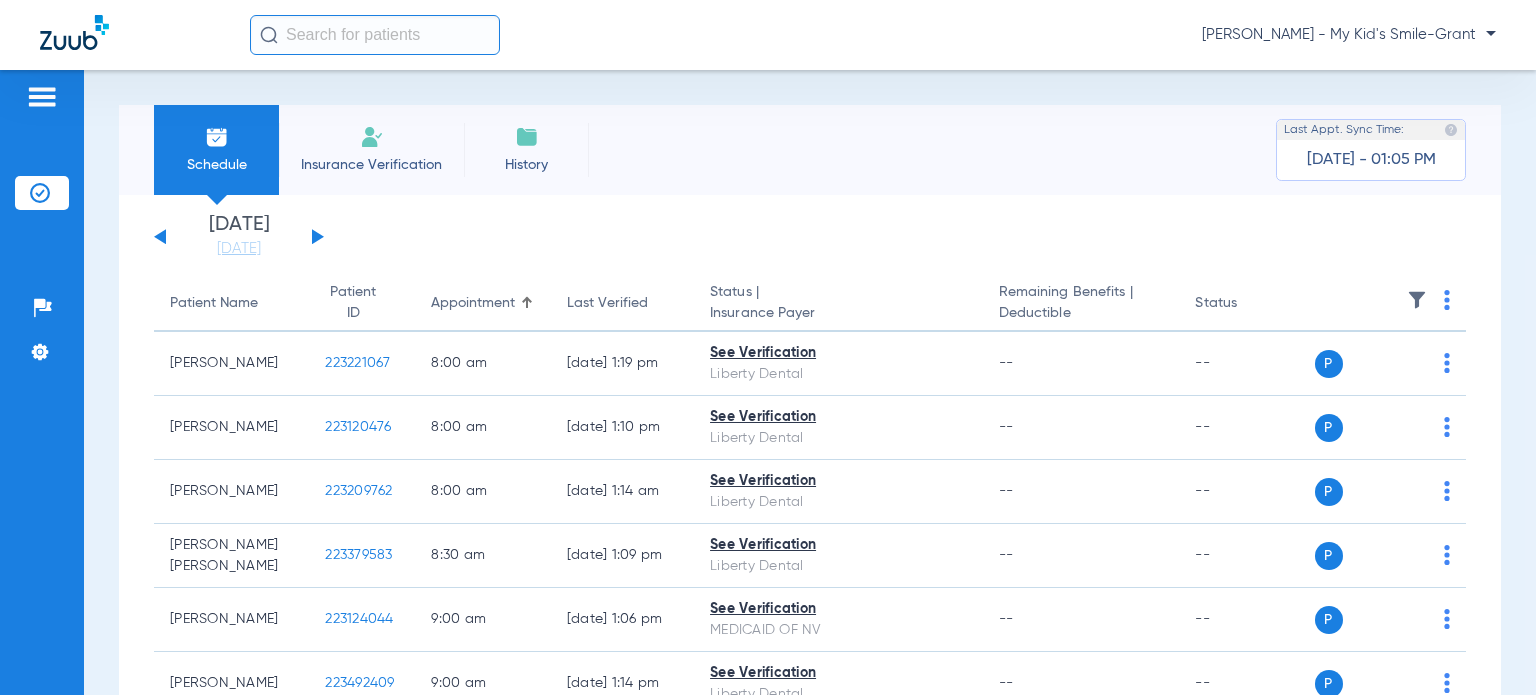 click on "Schedule Insurance Verification History  Last Appt. Sync Time:   [DATE] - 01:05 PM   [DATE]   [DATE]   [DATE]   [DATE]   [DATE]   [DATE]   [DATE]   [DATE]   [DATE]   [DATE]   [DATE]   [DATE]   [DATE]   [DATE]   [DATE]   [DATE]   [DATE]   [DATE]   [DATE]   [DATE]   [DATE]   [DATE]   [DATE]   [DATE]   [DATE]   [DATE]   [DATE]   [DATE]   [DATE]   [DATE]   [DATE]   [DATE]   [DATE]   [DATE]   [DATE]   [DATE]   [DATE]   [DATE]   [DATE]   [DATE]   [DATE]  Su 1" at bounding box center [810, 382] 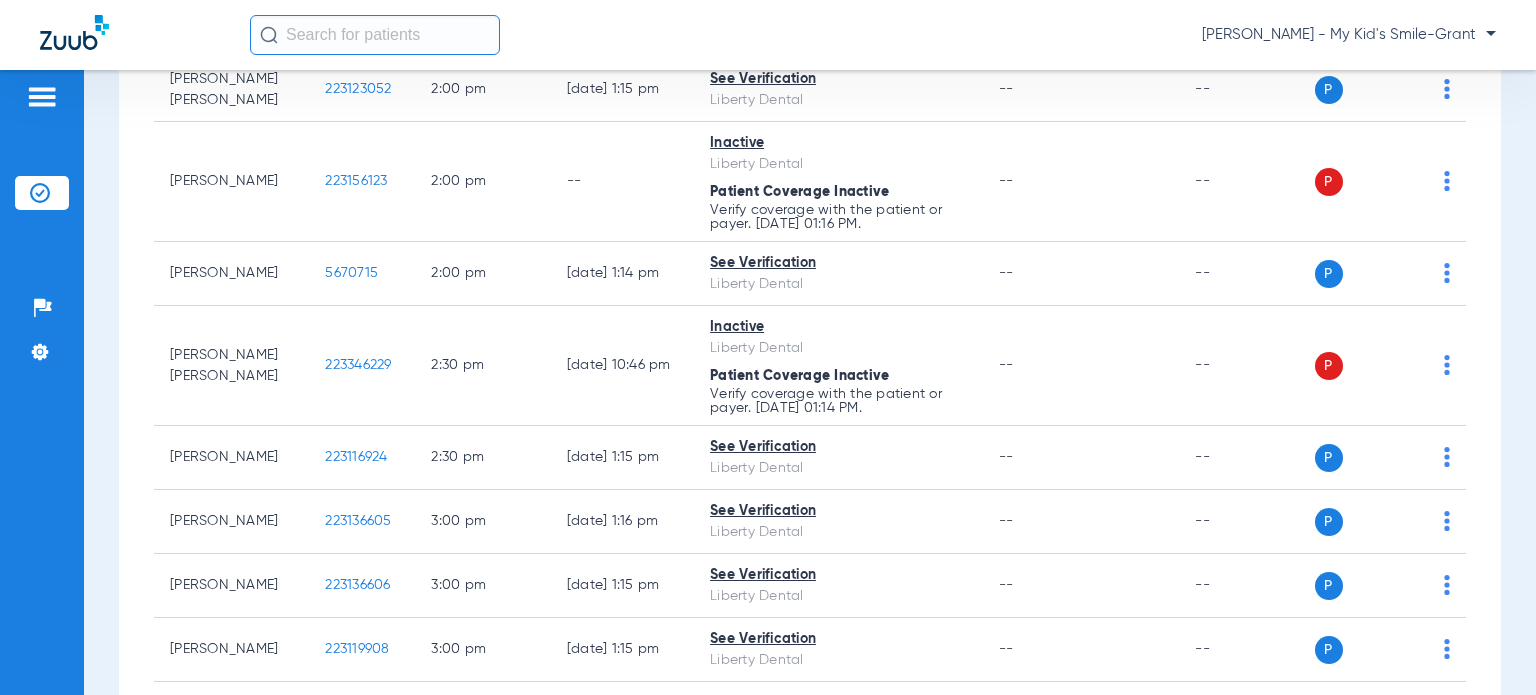 scroll, scrollTop: 2100, scrollLeft: 0, axis: vertical 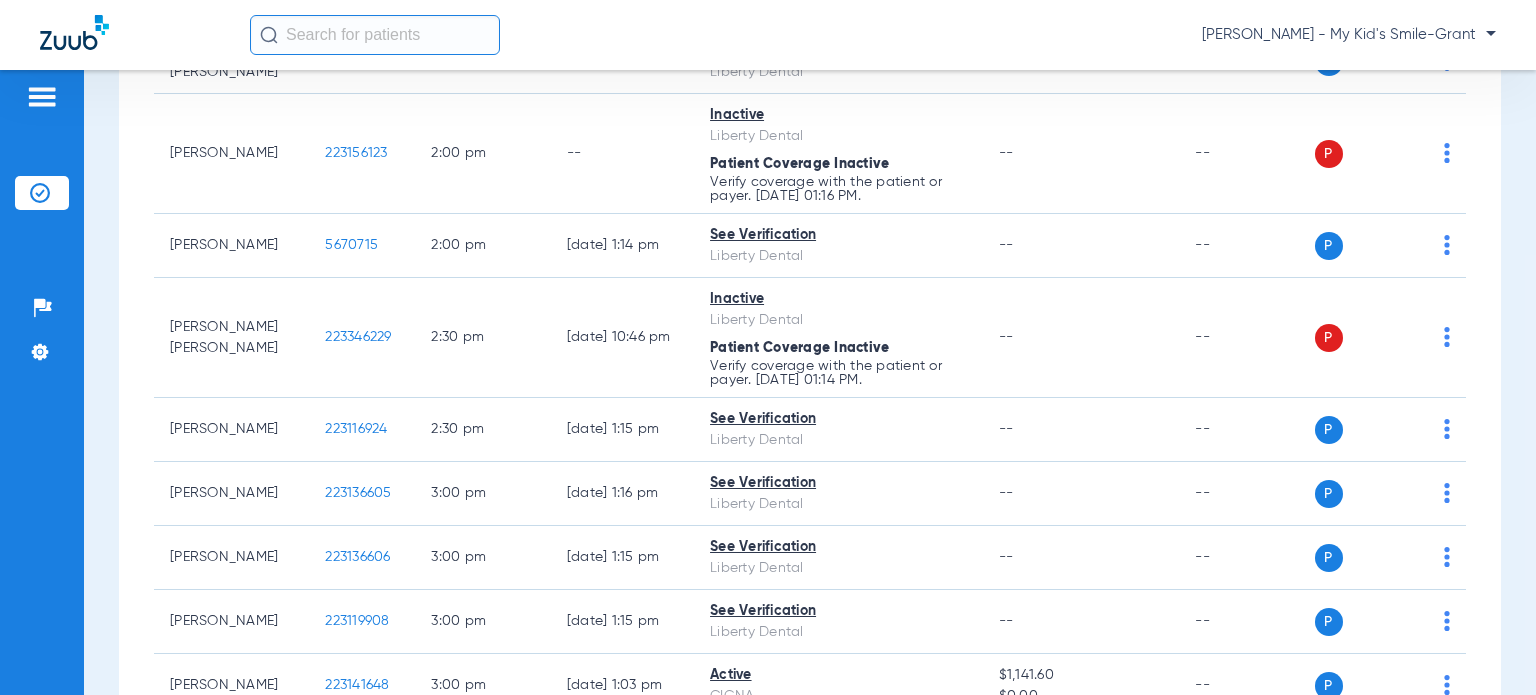click on "Schedule Insurance Verification History  Last Appt. Sync Time:   [DATE] - 01:05 PM   [DATE]   [DATE]   [DATE]   [DATE]   [DATE]   [DATE]   [DATE]   [DATE]   [DATE]   [DATE]   [DATE]   [DATE]   [DATE]   [DATE]   [DATE]   [DATE]   [DATE]   [DATE]   [DATE]   [DATE]   [DATE]   [DATE]   [DATE]   [DATE]   [DATE]   [DATE]   [DATE]   [DATE]   [DATE]   [DATE]   [DATE]   [DATE]   [DATE]   [DATE]   [DATE]   [DATE]   [DATE]   [DATE]   [DATE]   [DATE]   [DATE]  Su 1" at bounding box center [810, 382] 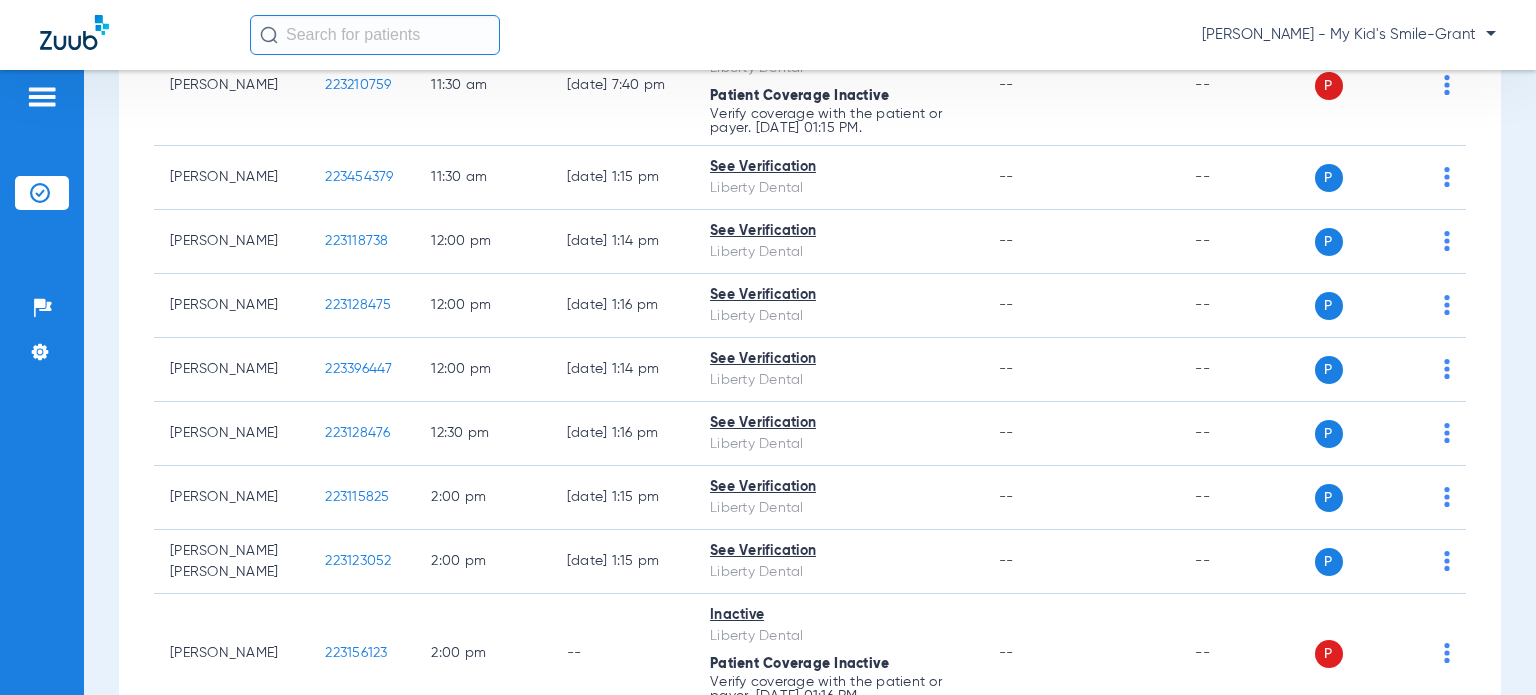 scroll, scrollTop: 1600, scrollLeft: 0, axis: vertical 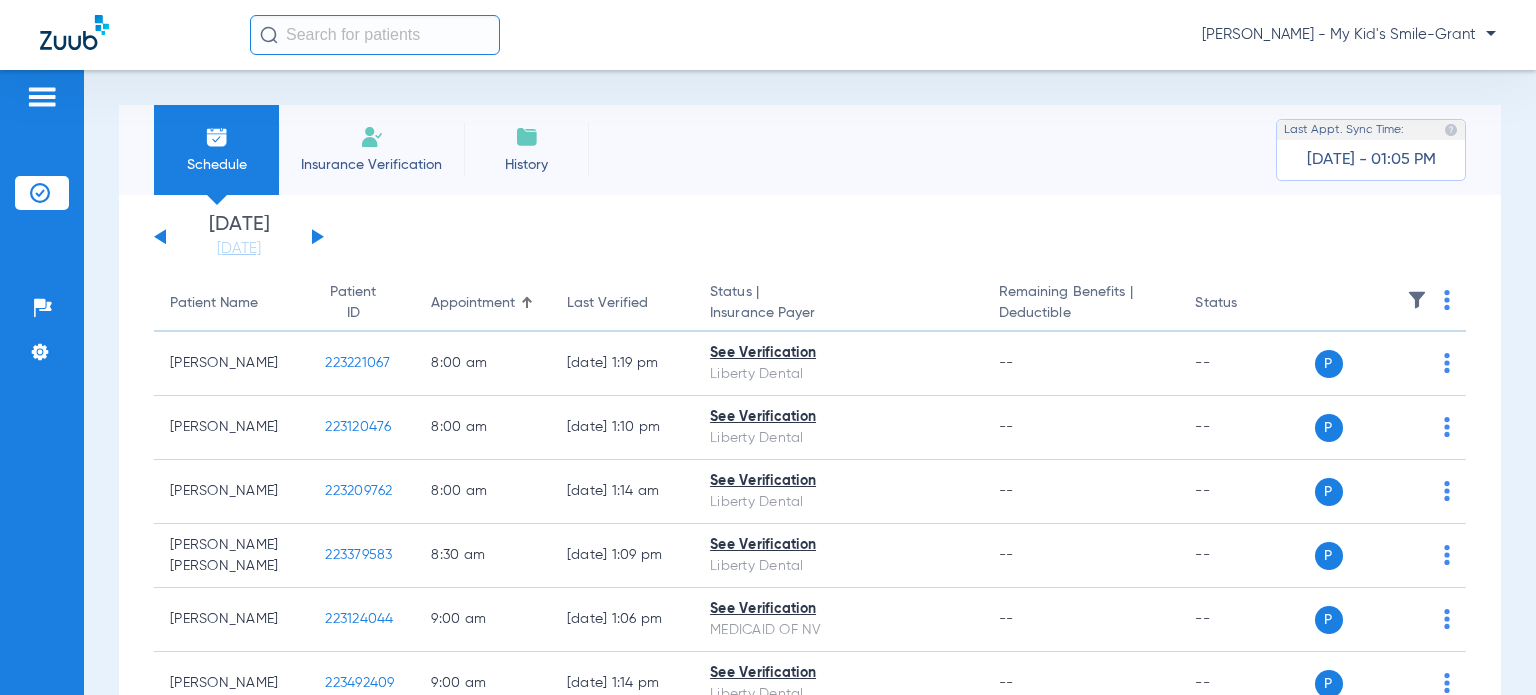 click 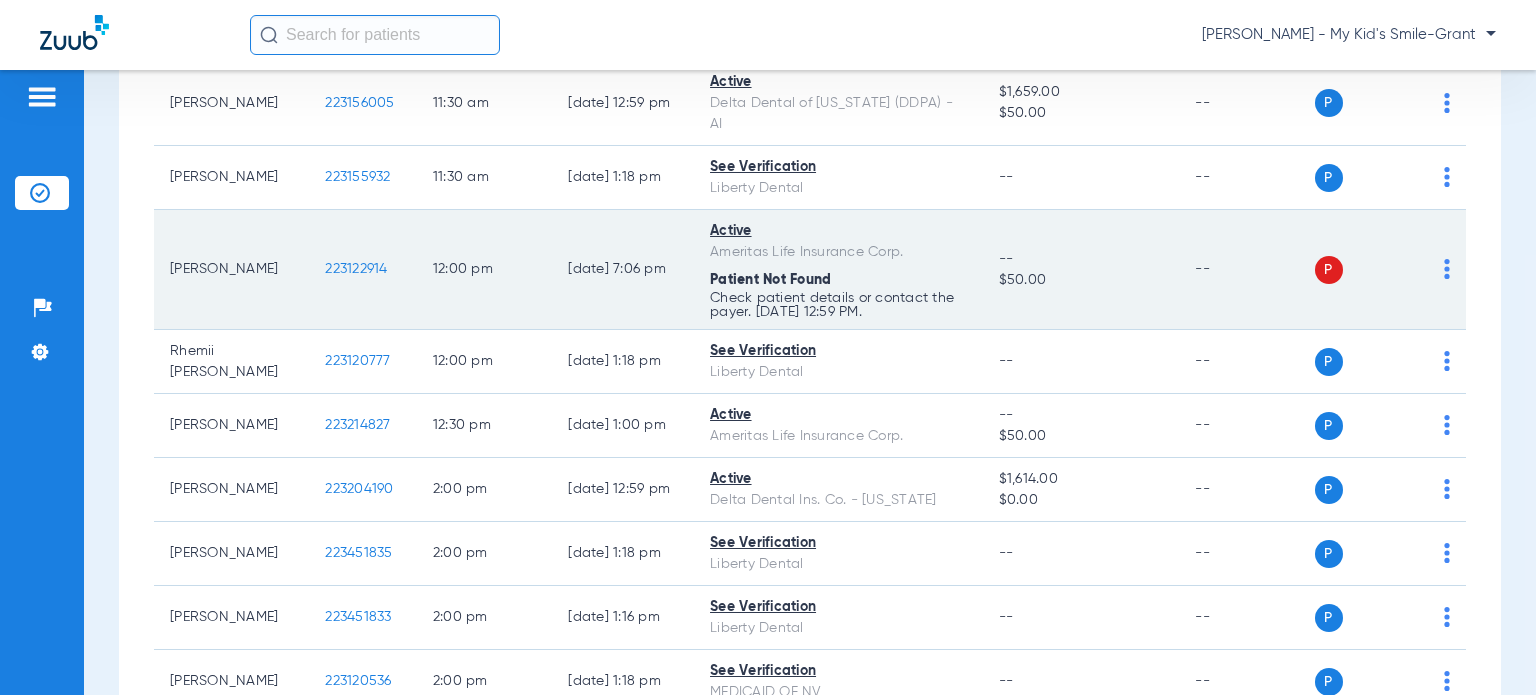 scroll, scrollTop: 1500, scrollLeft: 0, axis: vertical 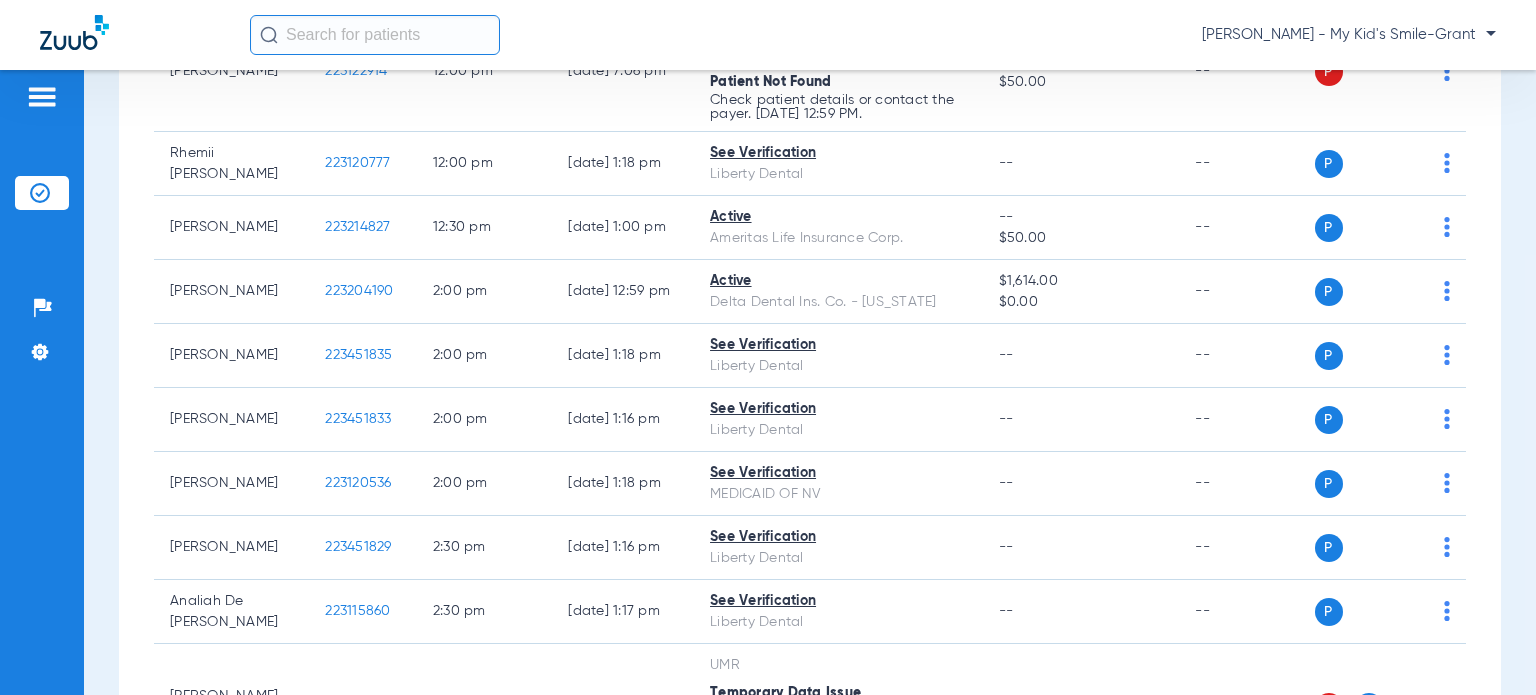 click on "[DATE]   [DATE]   [DATE]   [DATE]   [DATE]   [DATE]   [DATE]   [DATE]   [DATE]   [DATE]   [DATE]   [DATE]   [DATE]   [DATE]   [DATE]   [DATE]   [DATE]   [DATE]   [DATE]   [DATE]   [DATE]   [DATE]   [DATE]   [DATE]   [DATE]   [DATE]   [DATE]   [DATE]   [DATE]   [DATE]   [DATE]   [DATE]   [DATE]   [DATE]   [DATE]   [DATE]   [DATE]   [DATE]   [DATE]   [DATE]   [DATE]   [DATE]   [DATE]   [DATE]   [DATE]" 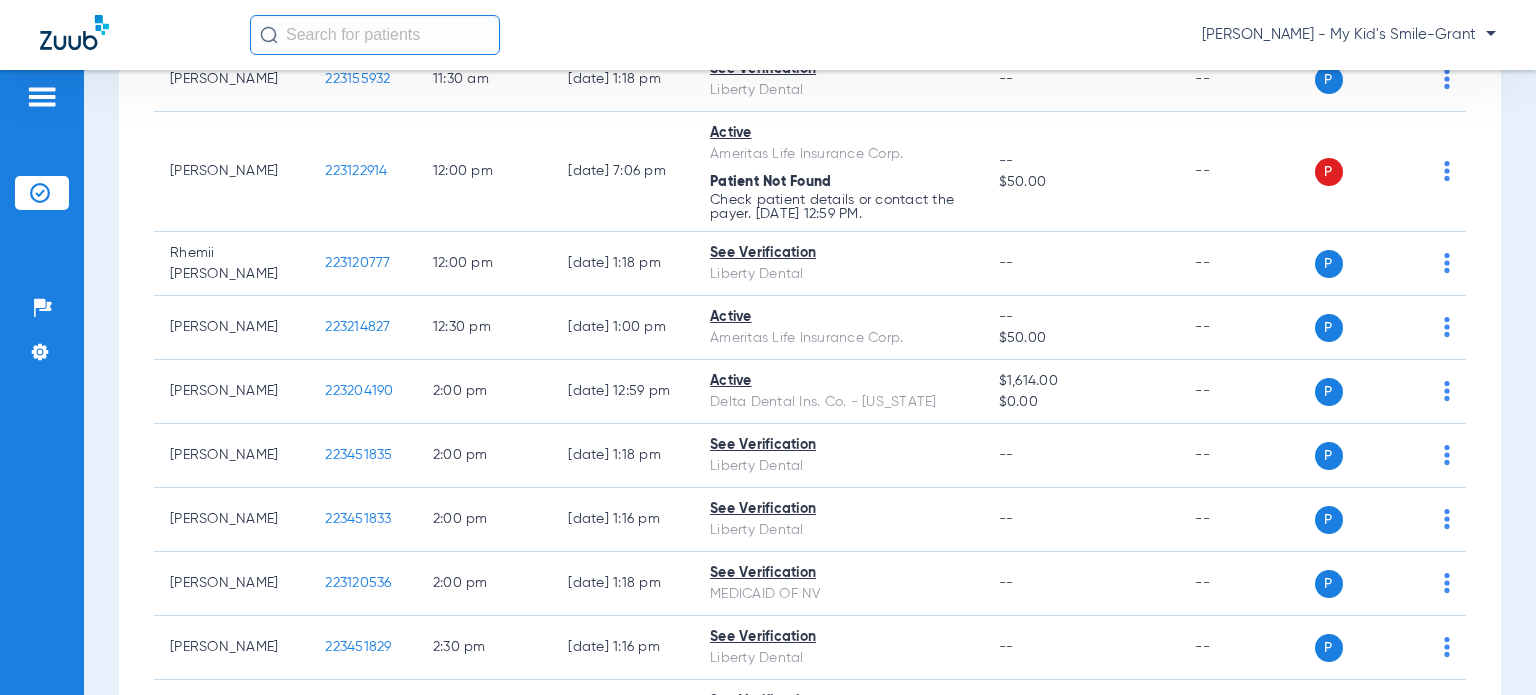 scroll, scrollTop: 1400, scrollLeft: 0, axis: vertical 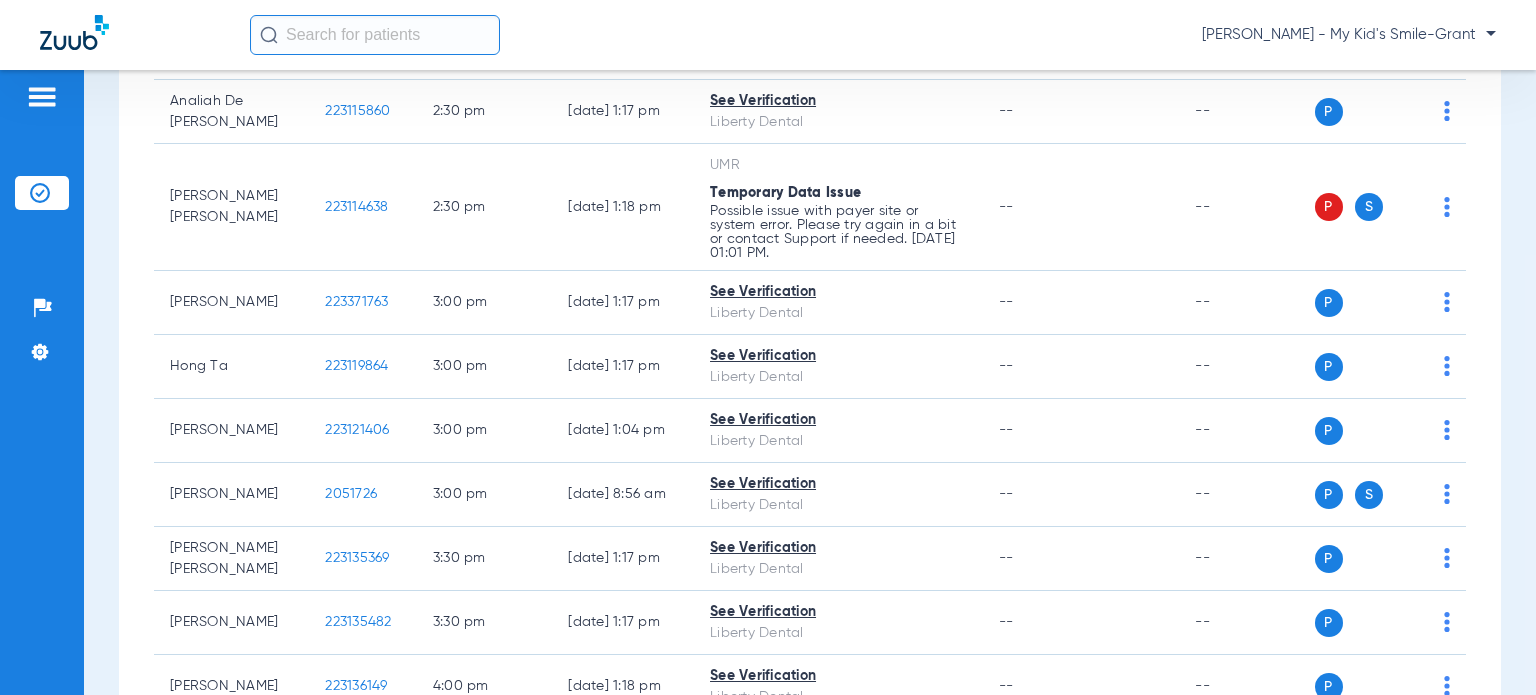 click on "[DATE]   [DATE]   [DATE]   [DATE]   [DATE]   [DATE]   [DATE]   [DATE]   [DATE]   [DATE]   [DATE]   [DATE]   [DATE]   [DATE]   [DATE]   [DATE]   [DATE]   [DATE]   [DATE]   [DATE]   [DATE]   [DATE]   [DATE]   [DATE]   [DATE]   [DATE]   [DATE]   [DATE]   [DATE]   [DATE]   [DATE]   [DATE]   [DATE]   [DATE]   [DATE]   [DATE]   [DATE]   [DATE]   [DATE]   [DATE]   [DATE]   [DATE]   [DATE]   [DATE]   [DATE]" 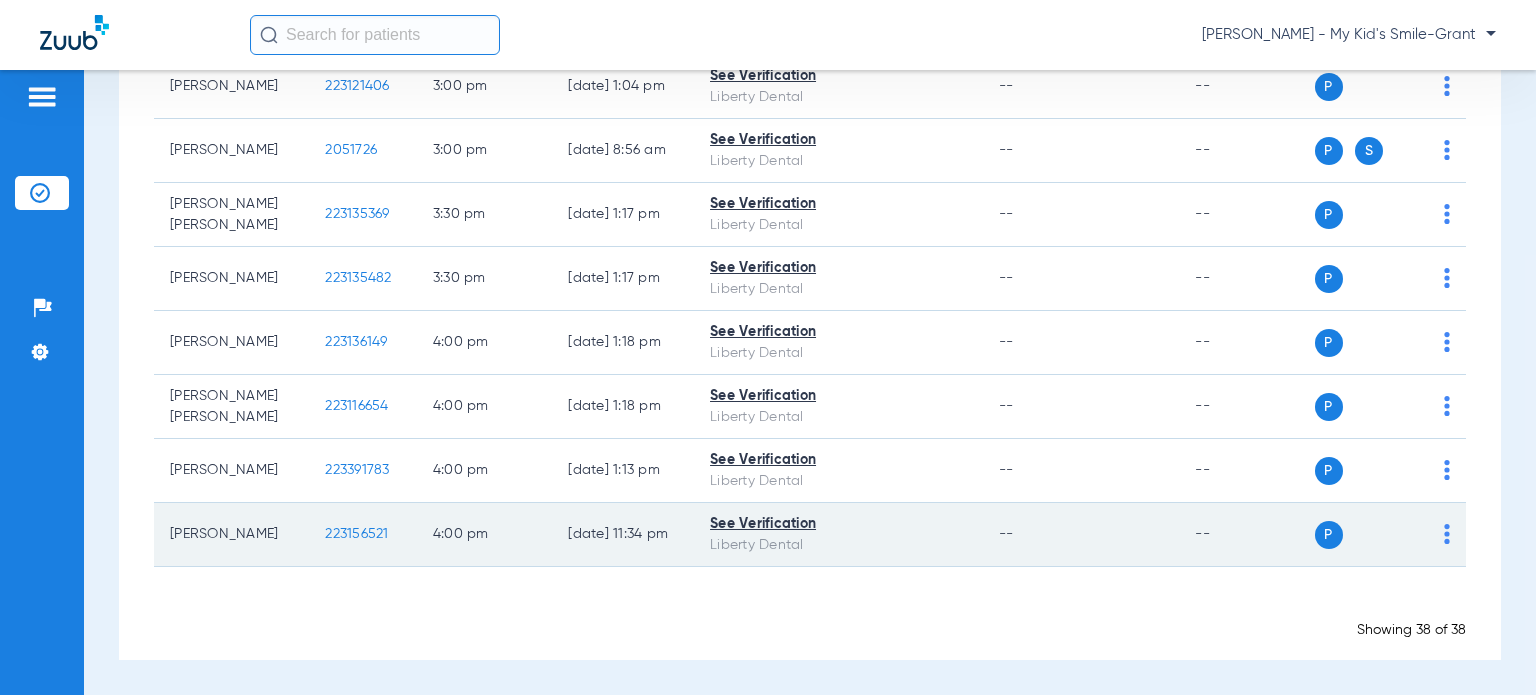 click 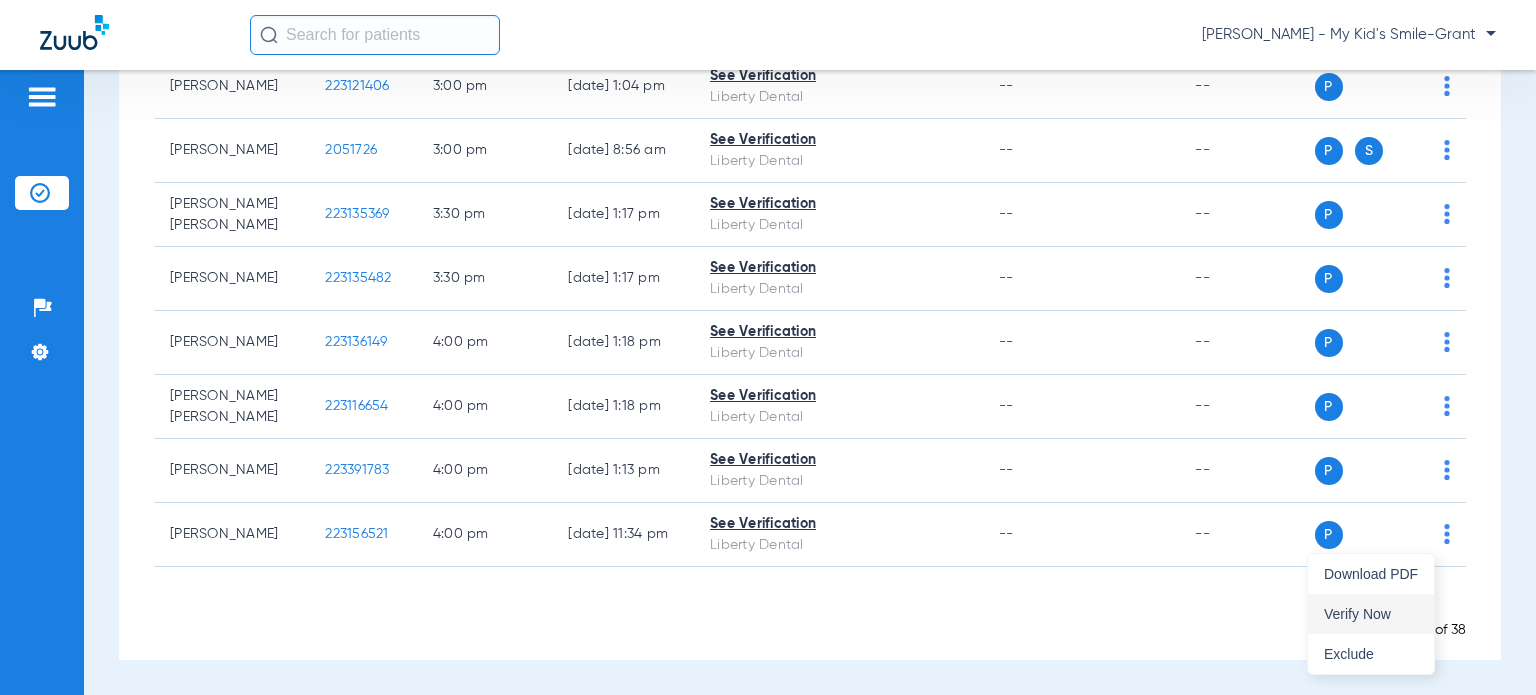 click on "Verify Now" at bounding box center [1371, 614] 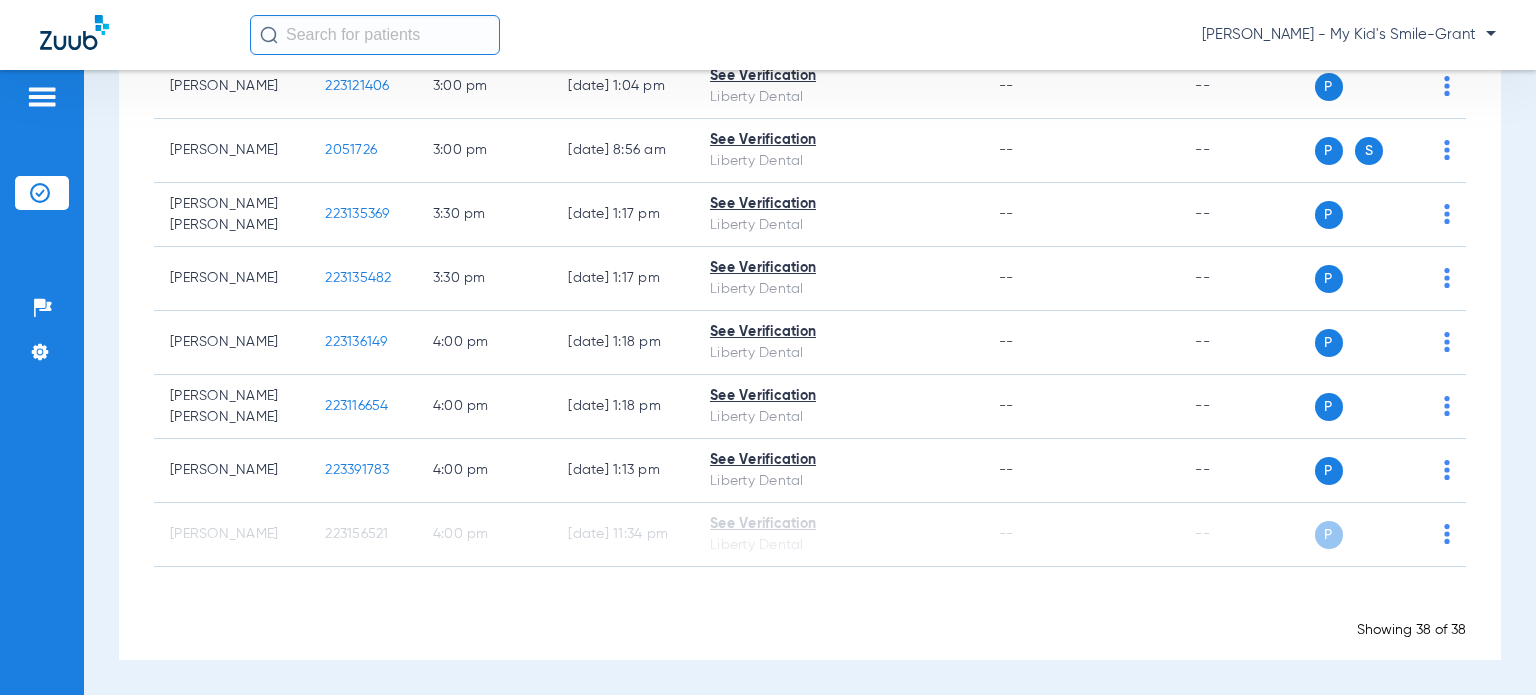 click on "[PERSON_NAME] - My Kid's Smile-Grant" 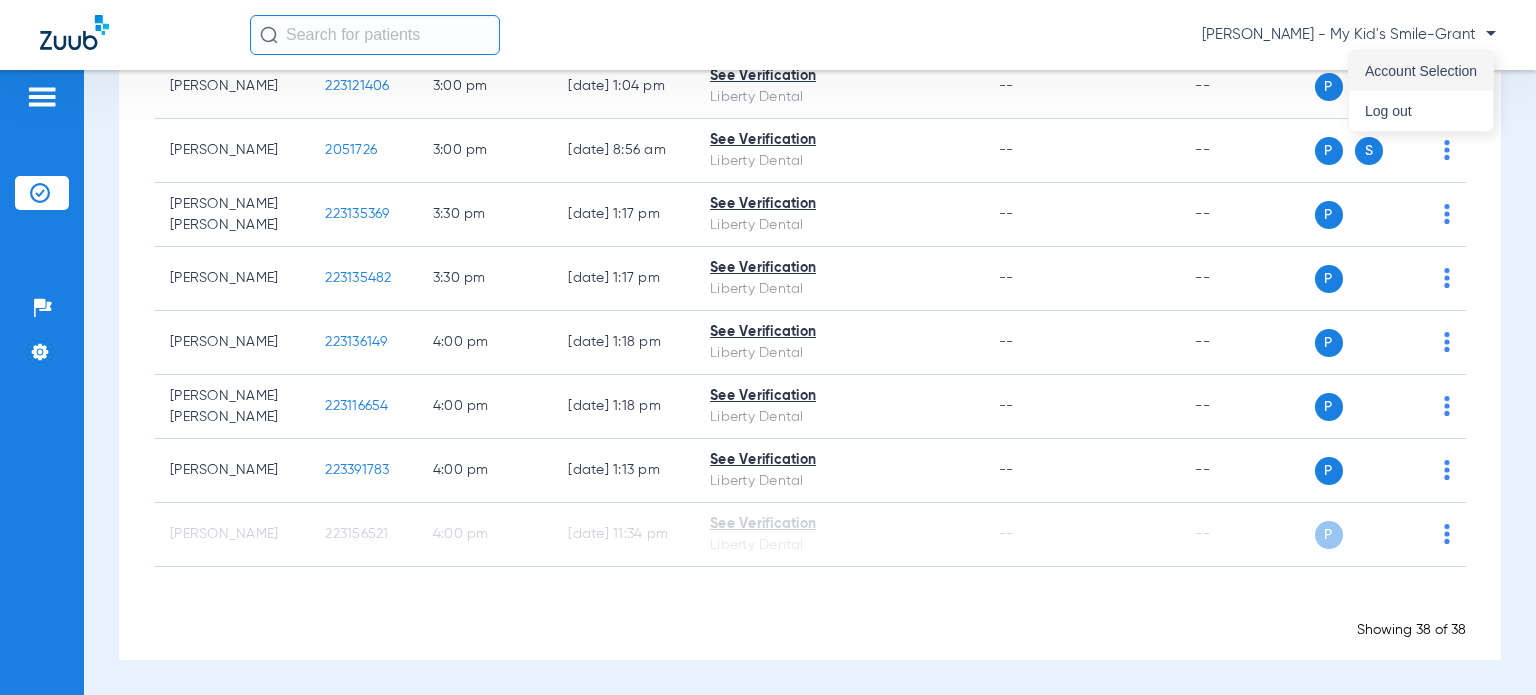 click on "Account Selection" at bounding box center (1421, 71) 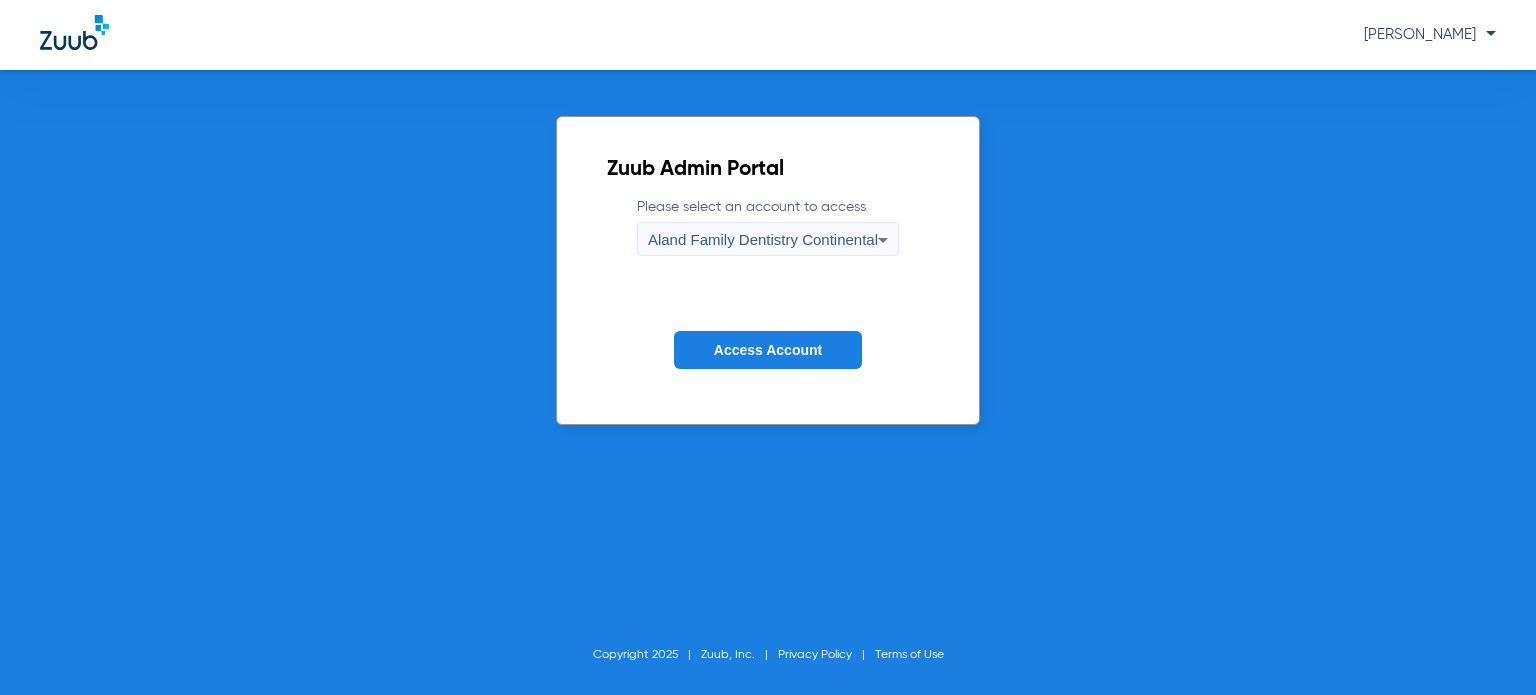 click on "Please select an account to access  Aland Family Dentistry Continental Access Account" 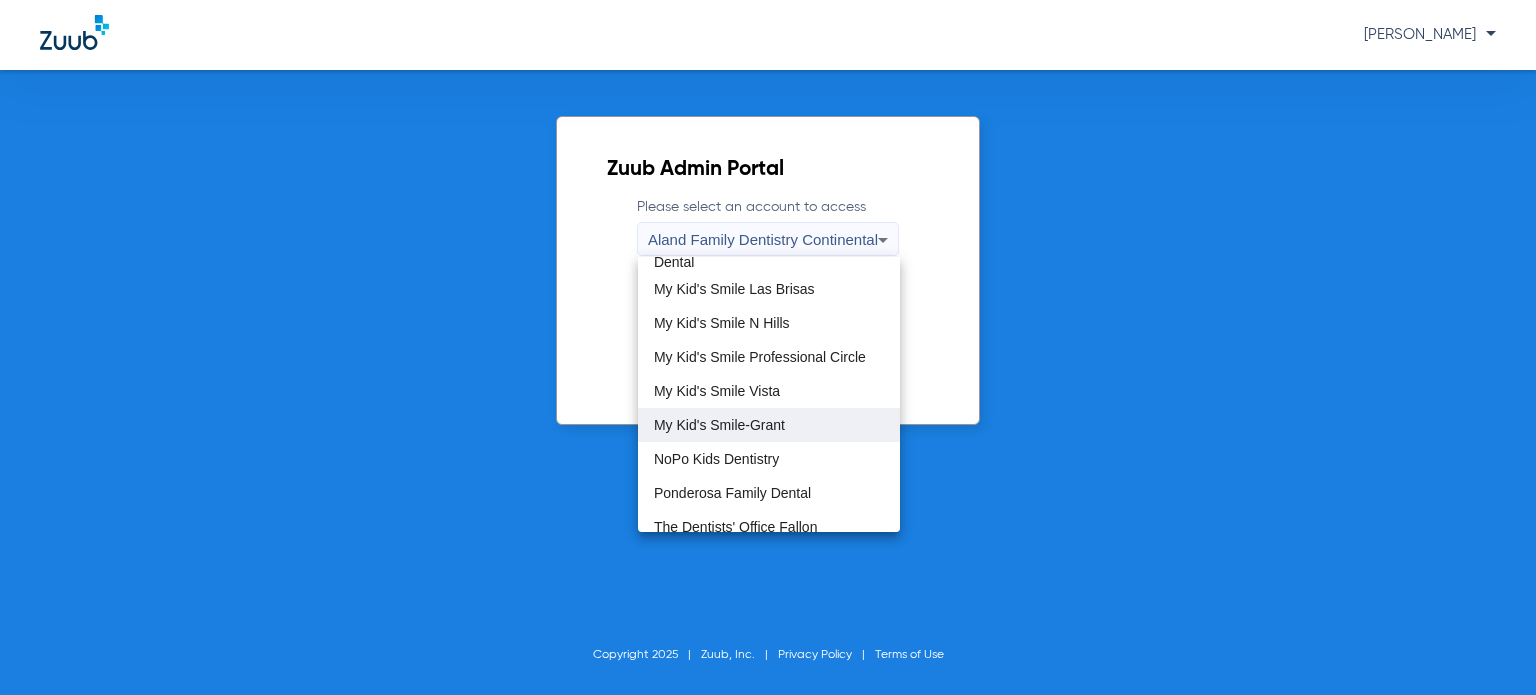 scroll, scrollTop: 500, scrollLeft: 0, axis: vertical 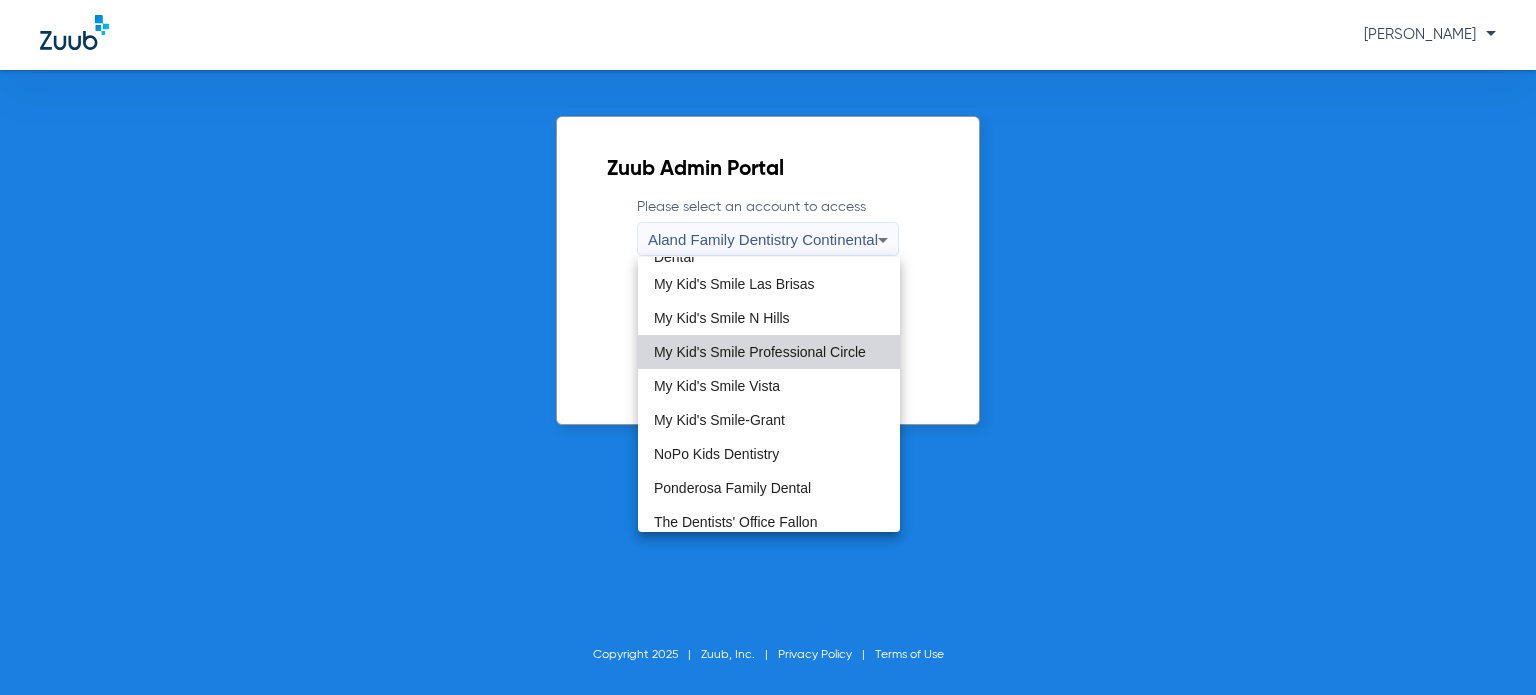 click on "My Kid's Smile Professional Circle" at bounding box center (760, 352) 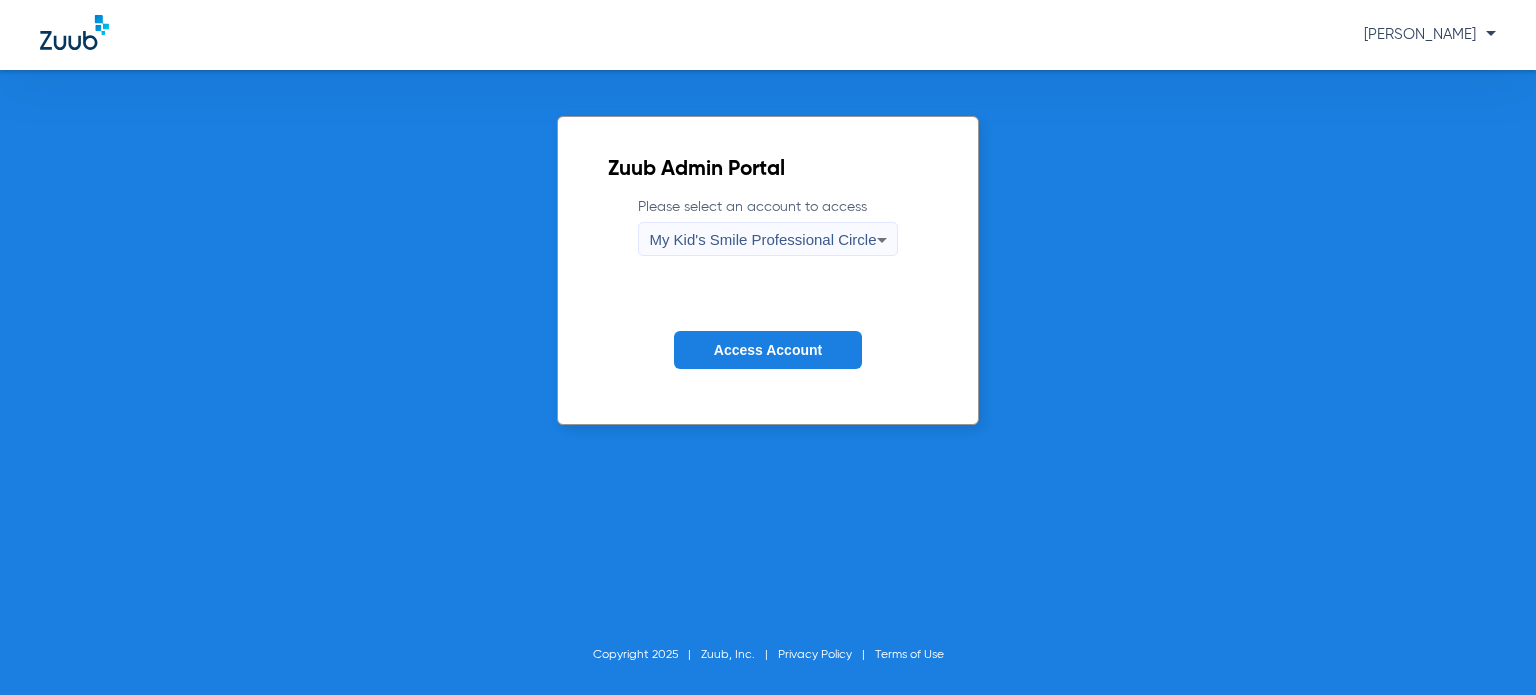 click on "Access Account" 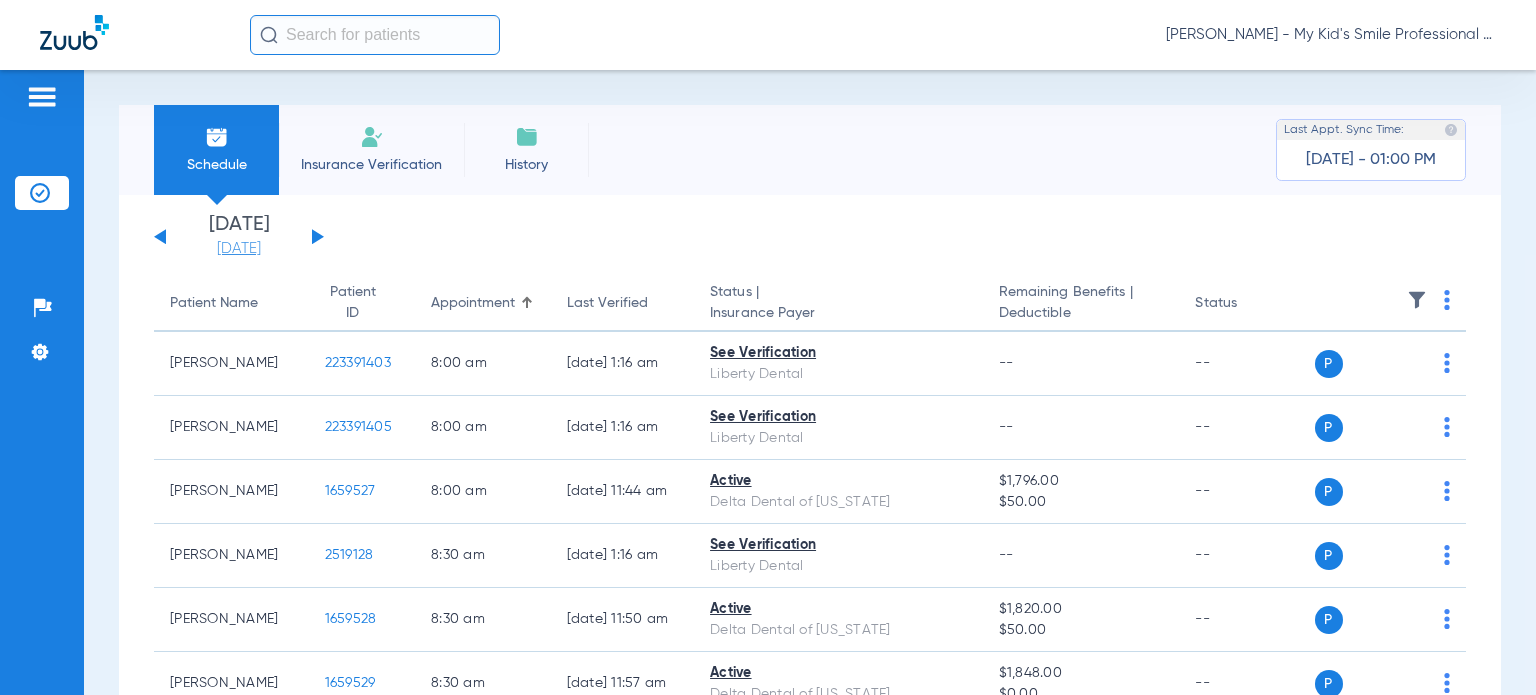 click on "[DATE]" 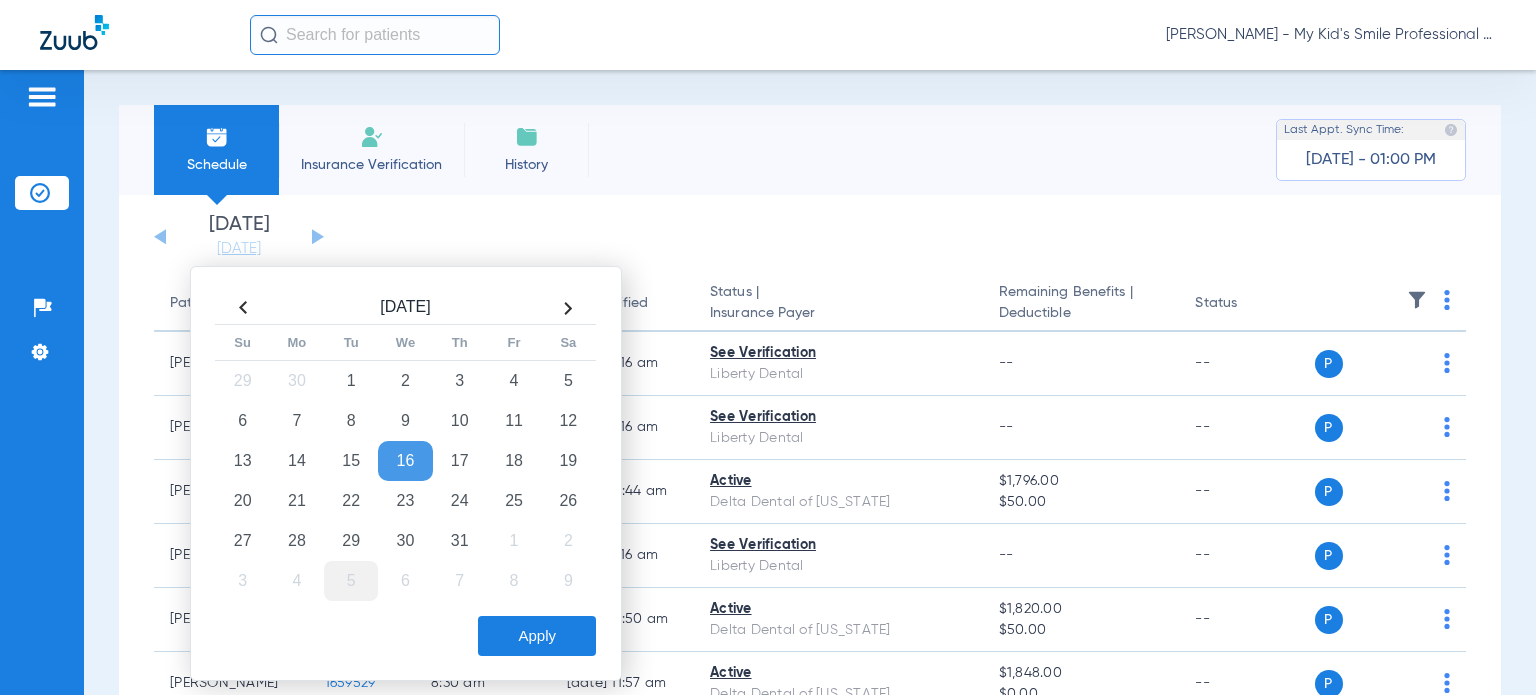 drag, startPoint x: 292, startPoint y: 554, endPoint x: 327, endPoint y: 571, distance: 38.910152 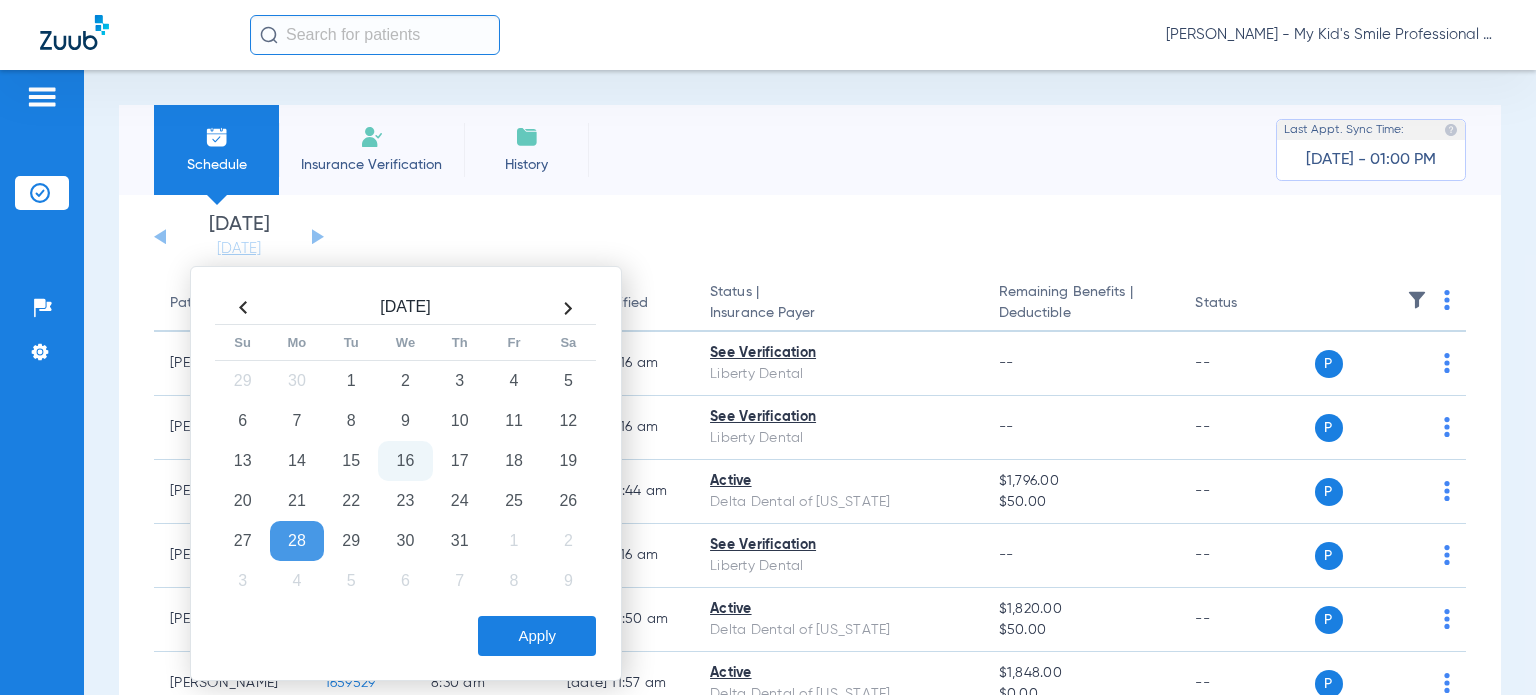 click on "Apply" 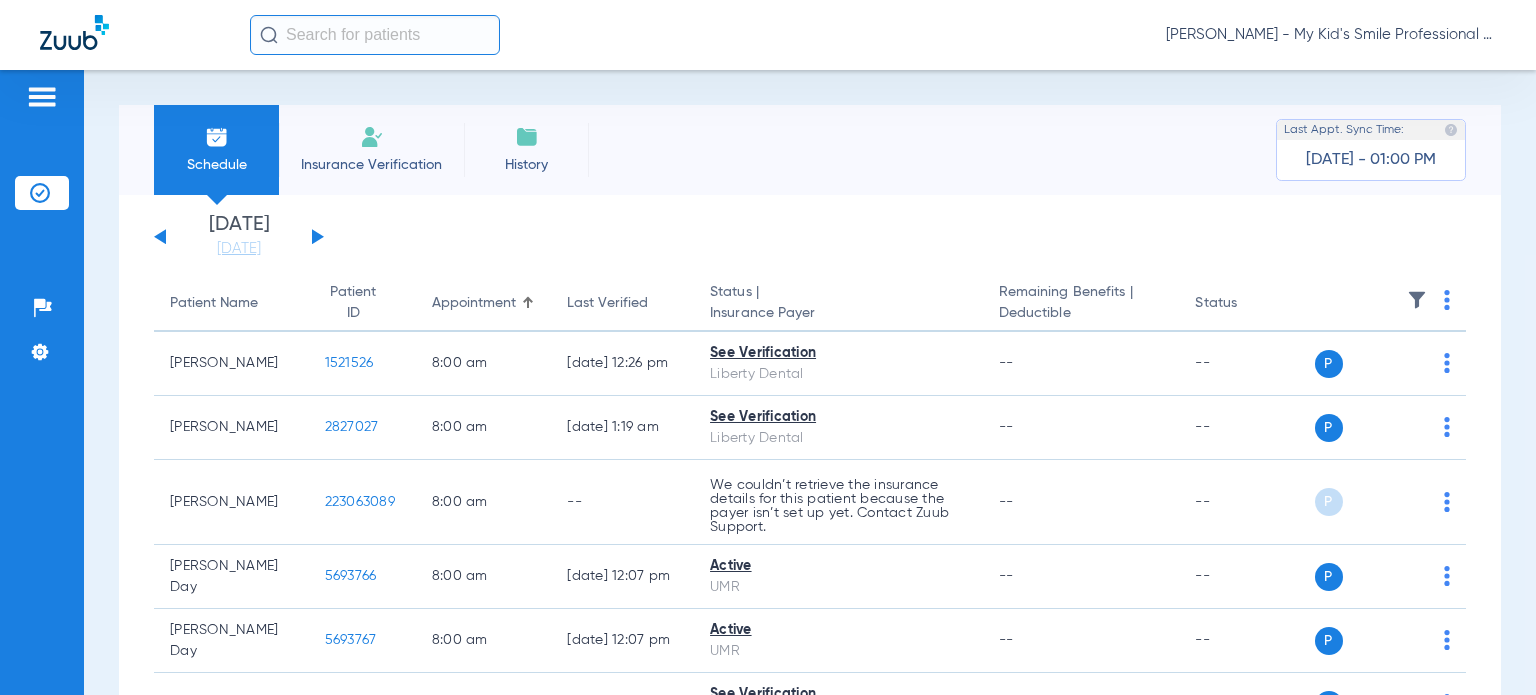 click on "Schedule Insurance Verification History  Last Appt. Sync Time:   [DATE] - 01:00 PM   [DATE]   [DATE]   [DATE]   [DATE]   [DATE]   [DATE]   [DATE]   [DATE]   [DATE]   [DATE]   [DATE]   [DATE]   [DATE]   [DATE]   [DATE]   [DATE]   [DATE]   [DATE]   [DATE]   [DATE]   [DATE]   [DATE]   [DATE]   [DATE]   [DATE]   [DATE]   [DATE]   [DATE]   [DATE]   [DATE]   [DATE]   [DATE]   [DATE]   [DATE]   [DATE]   [DATE]   [DATE]   [DATE]   [DATE]   [DATE]   [DATE]  Su 1" at bounding box center (810, 382) 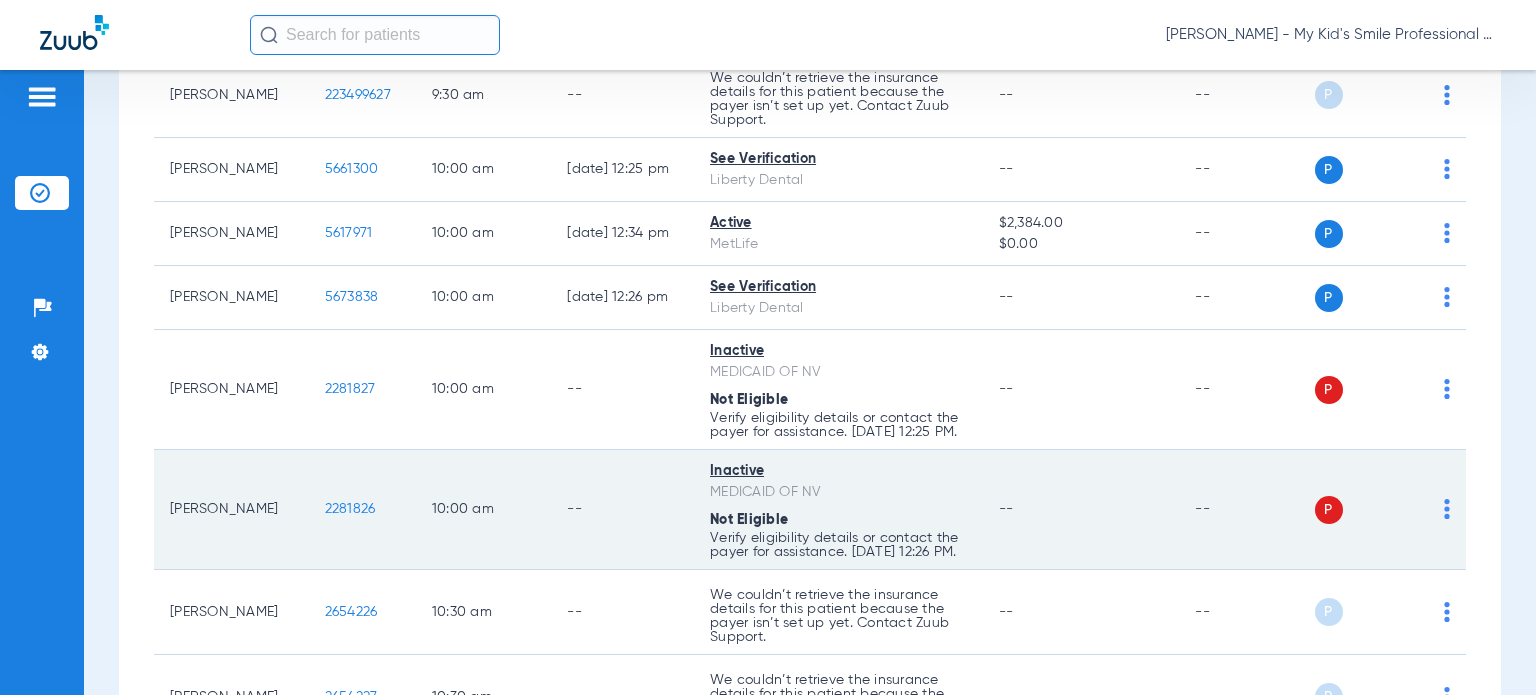 scroll, scrollTop: 1300, scrollLeft: 0, axis: vertical 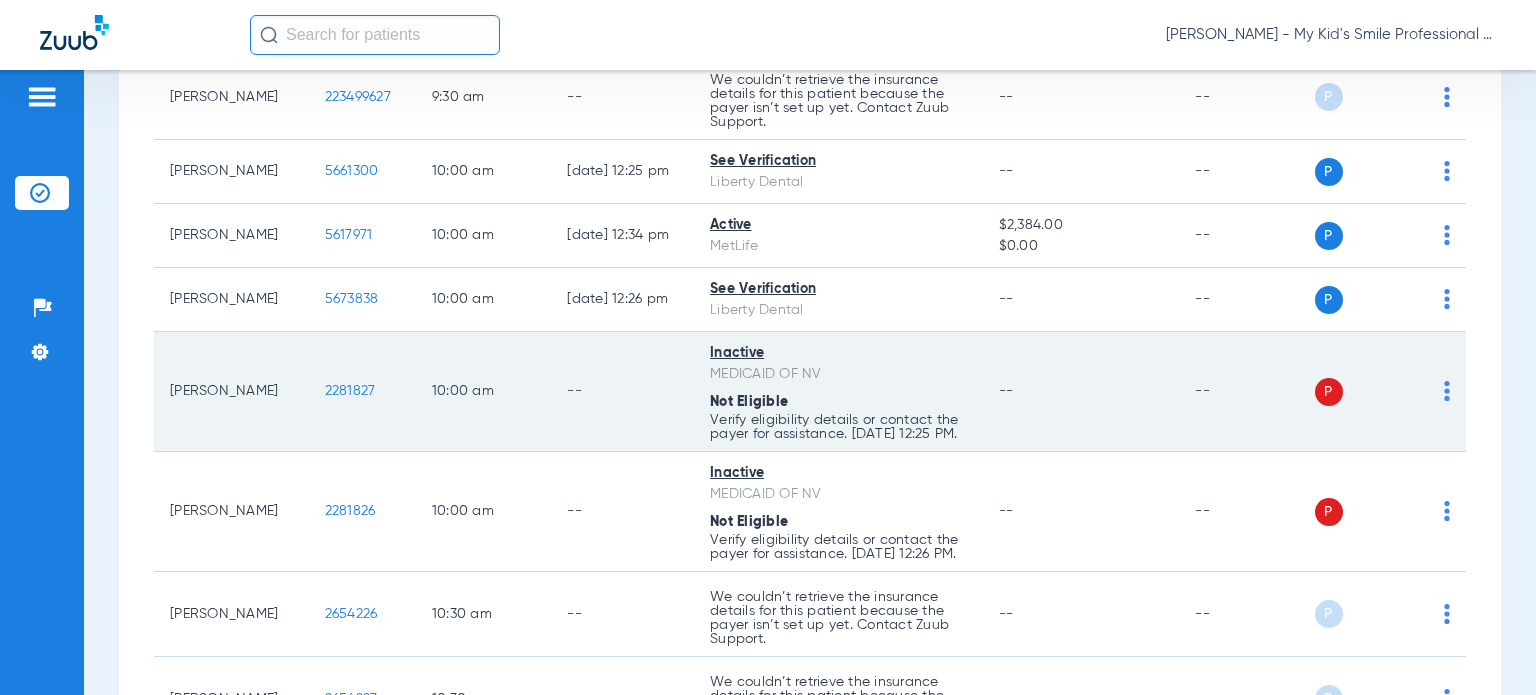 drag, startPoint x: 1435, startPoint y: 439, endPoint x: 1425, endPoint y: 447, distance: 12.806249 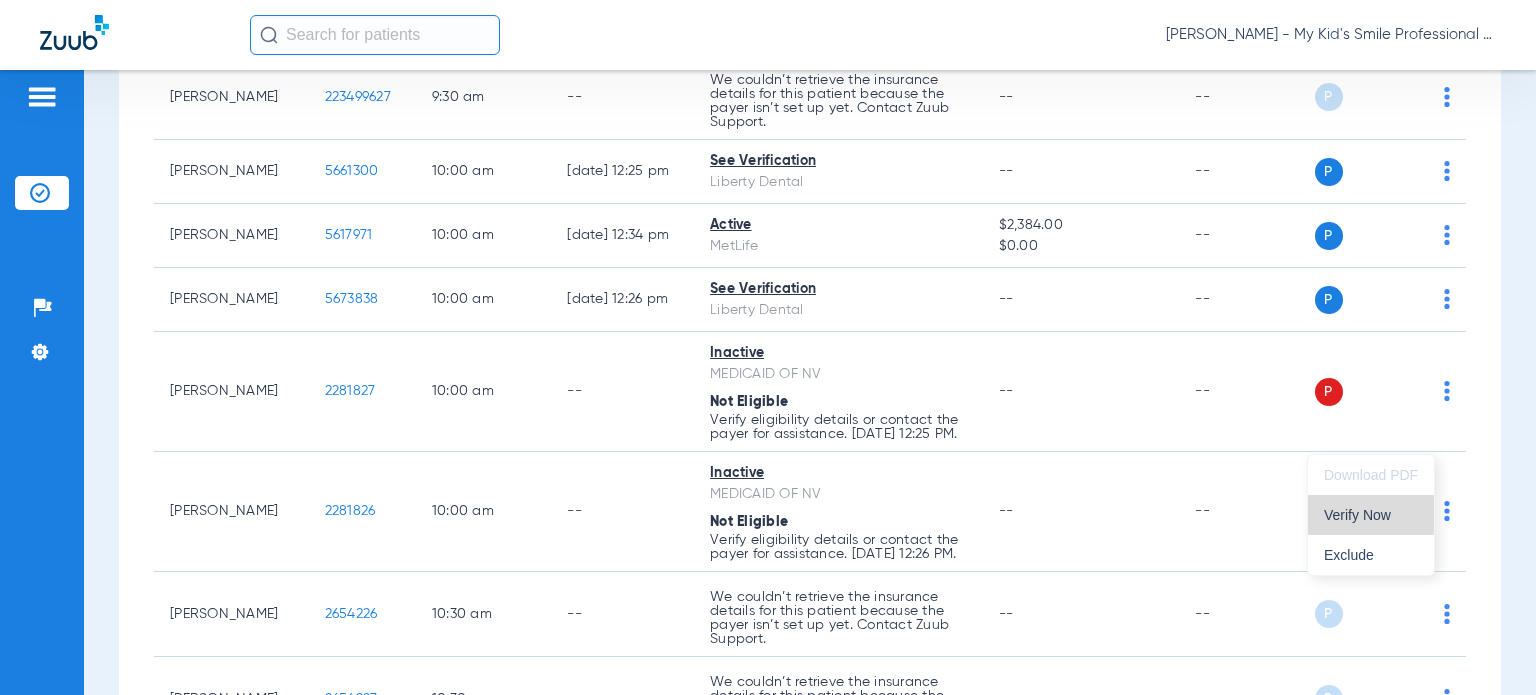 click on "Verify Now" at bounding box center [1371, 515] 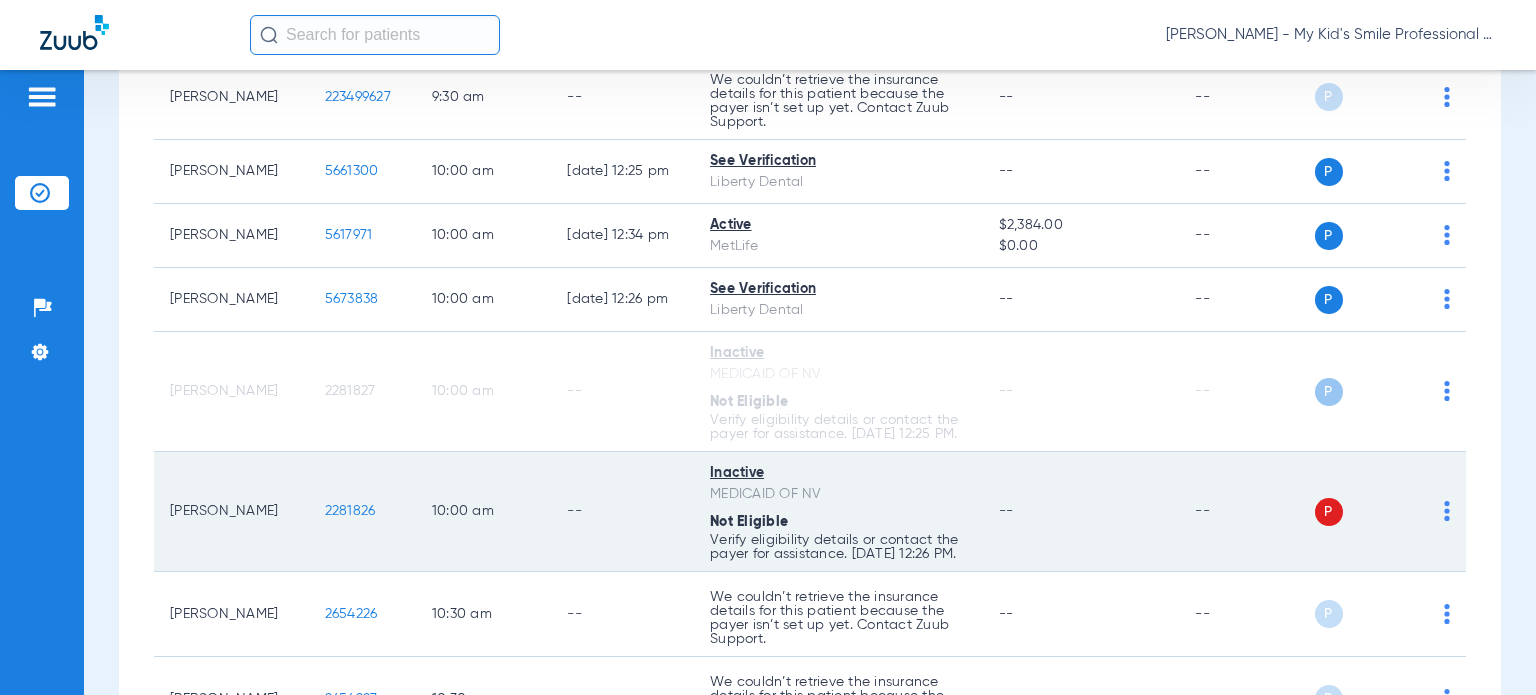 click 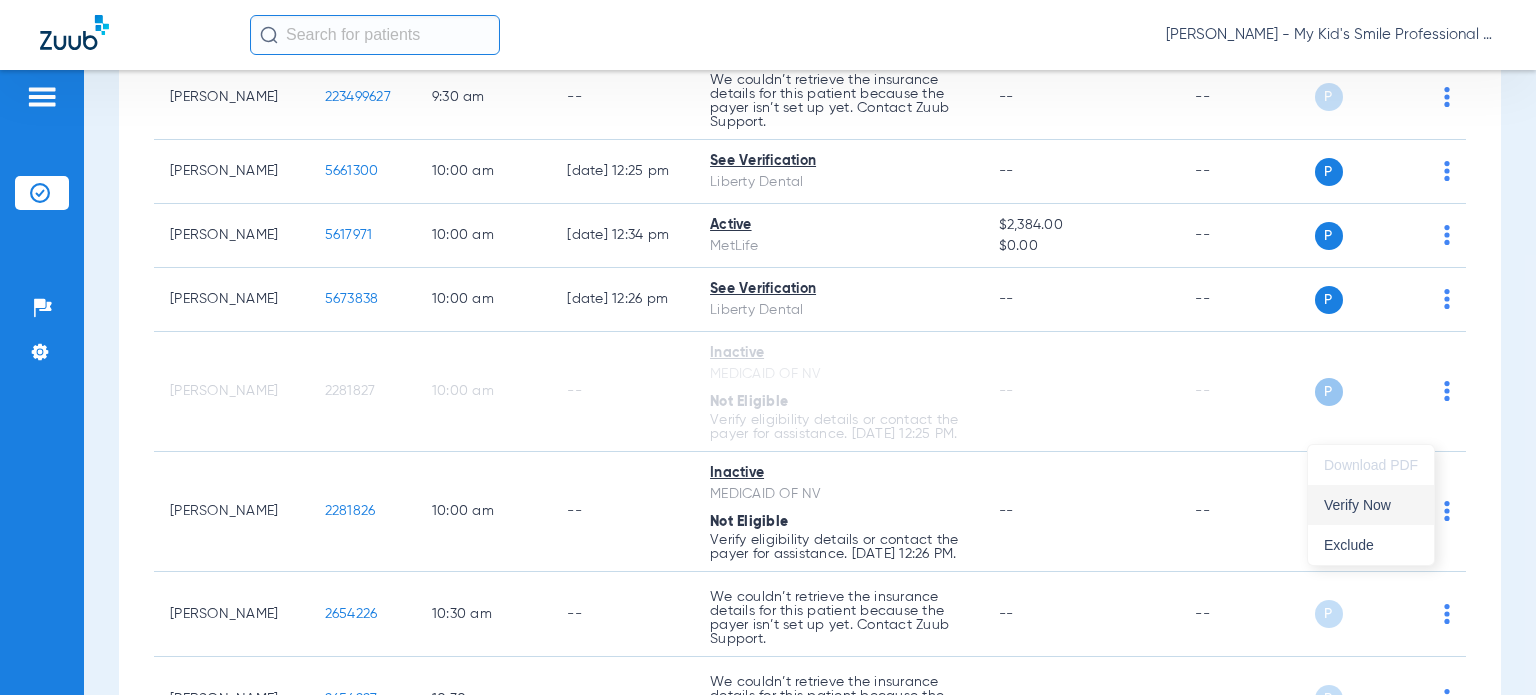click on "Verify Now" at bounding box center (1371, 505) 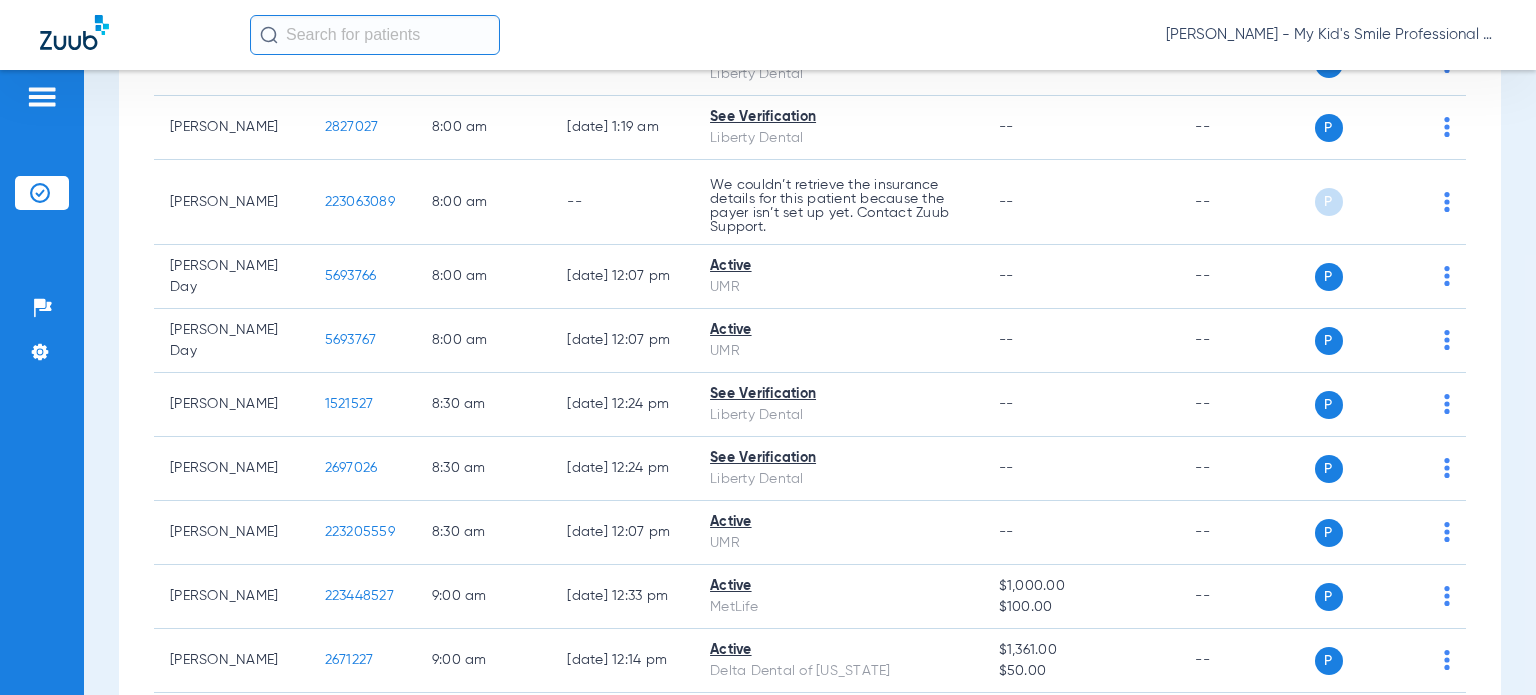 scroll, scrollTop: 0, scrollLeft: 0, axis: both 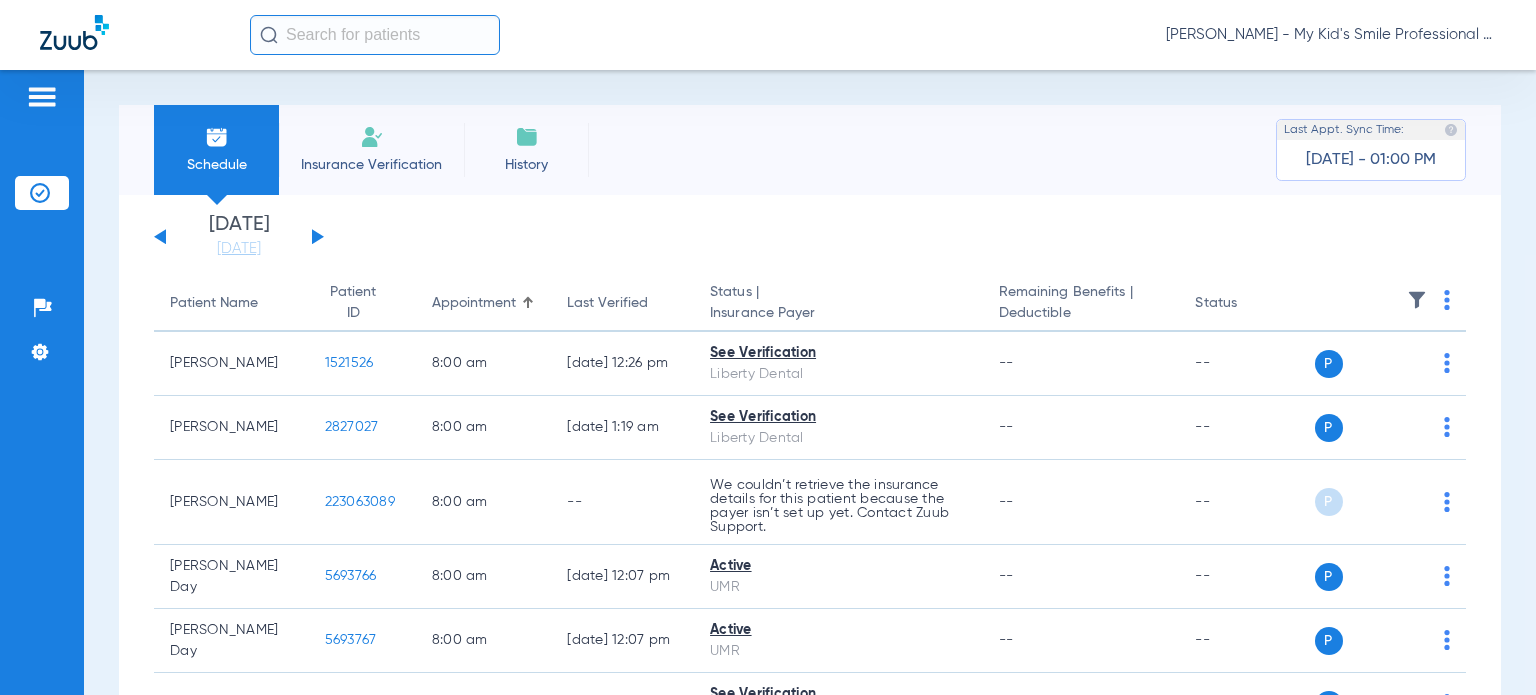 click on "[DATE]   [DATE]   [DATE]   [DATE]   [DATE]   [DATE]   [DATE]   [DATE]   [DATE]   [DATE]   [DATE]   [DATE]   [DATE]   [DATE]   [DATE]   [DATE]   [DATE]   [DATE]   [DATE]   [DATE]   [DATE]   [DATE]   [DATE]   [DATE]   [DATE]   [DATE]   [DATE]   [DATE]   [DATE]   [DATE]   [DATE]   [DATE]   [DATE]   [DATE]   [DATE]   [DATE]   [DATE]   [DATE]   [DATE]   [DATE]   [DATE]   [DATE]   [DATE]   [DATE]   [DATE]" 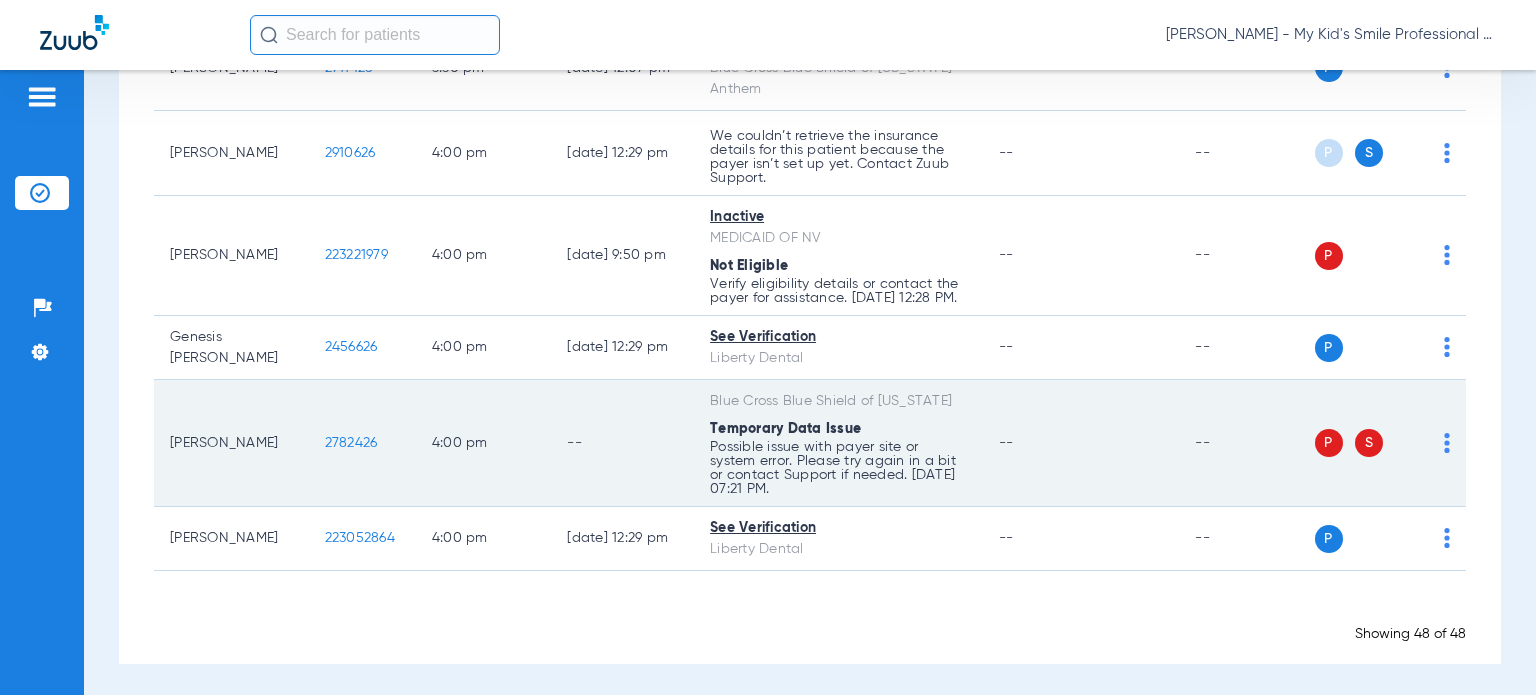 scroll, scrollTop: 3316, scrollLeft: 0, axis: vertical 